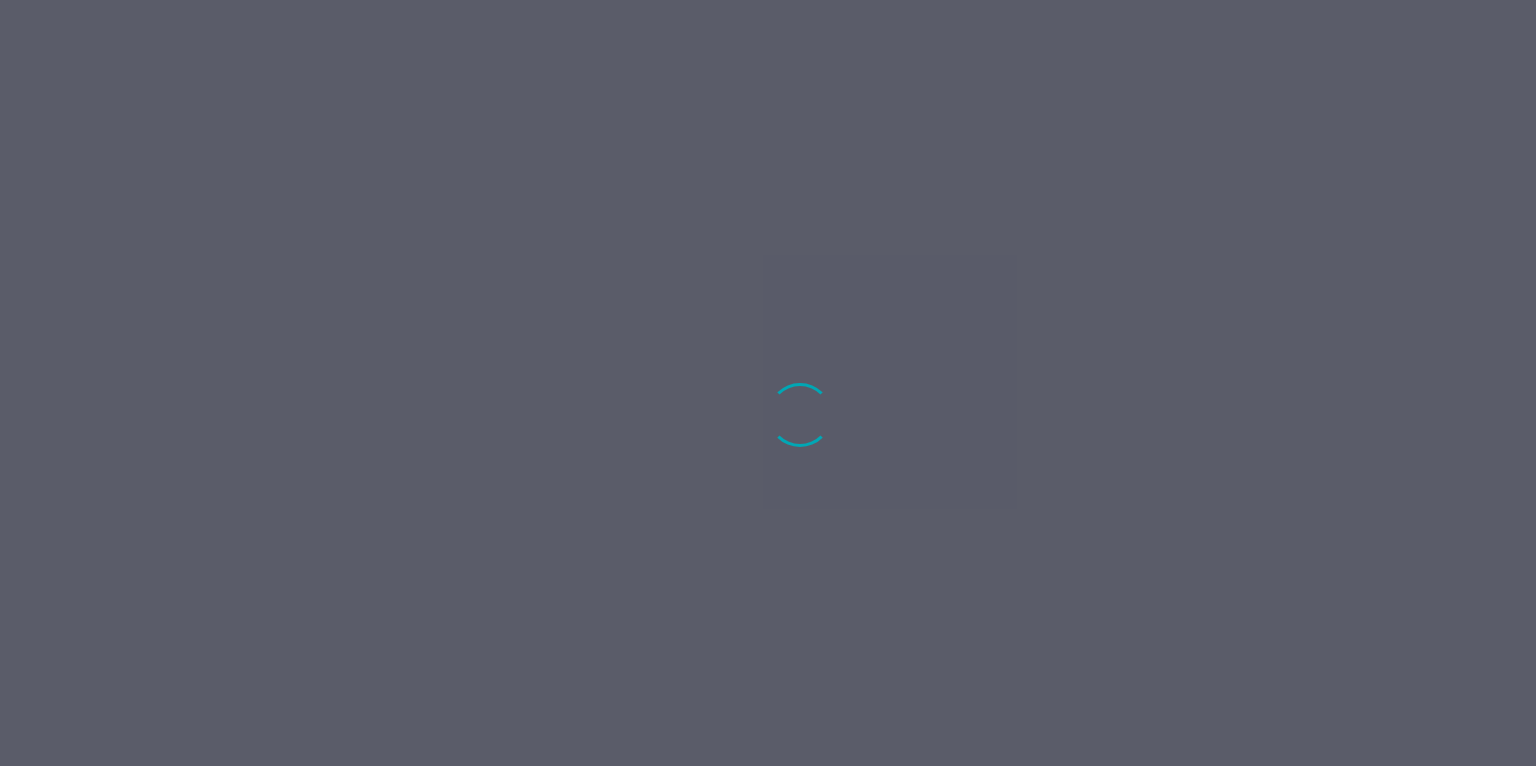 scroll, scrollTop: 0, scrollLeft: 0, axis: both 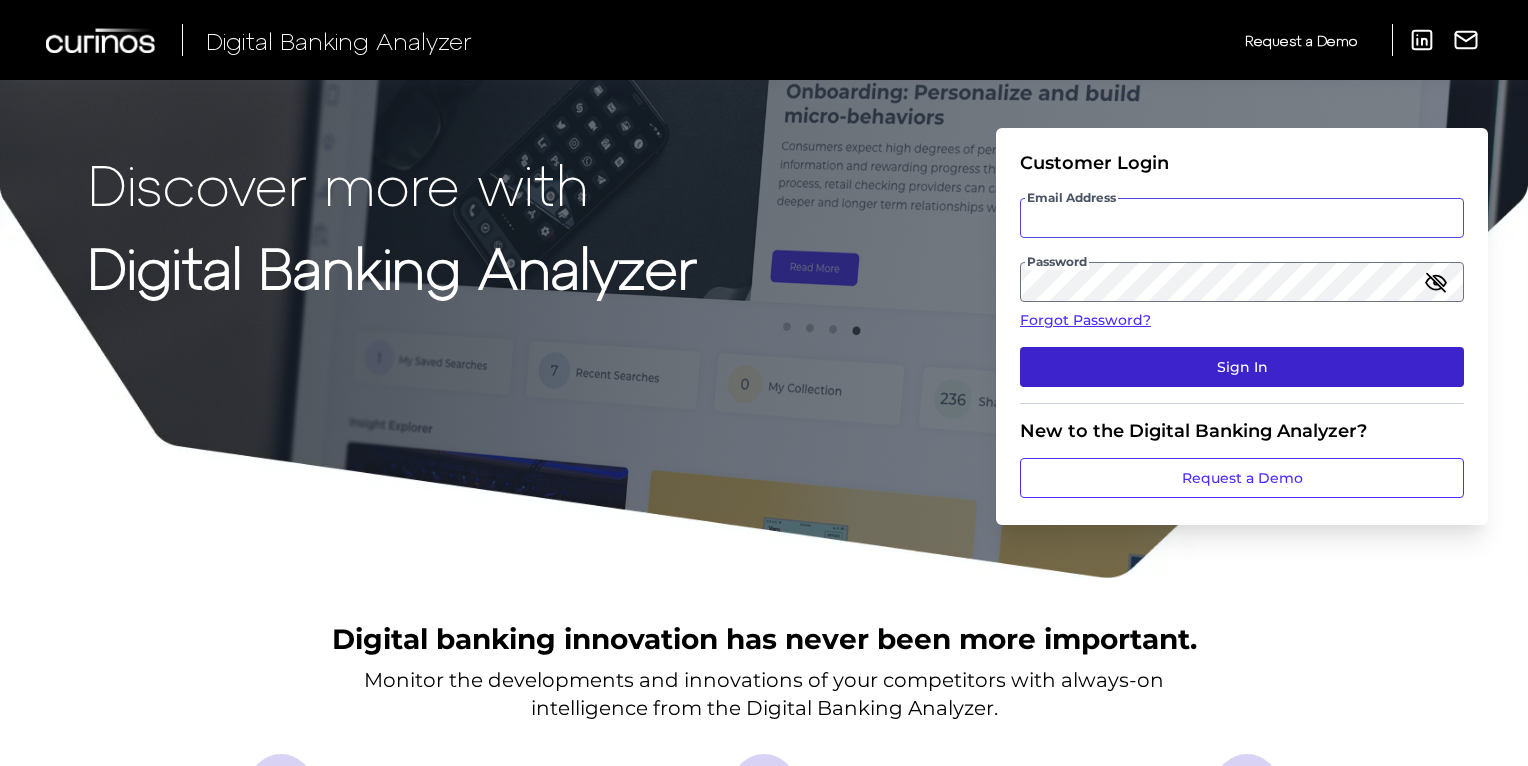 type on "[EMAIL_ADDRESS][DOMAIN_NAME]" 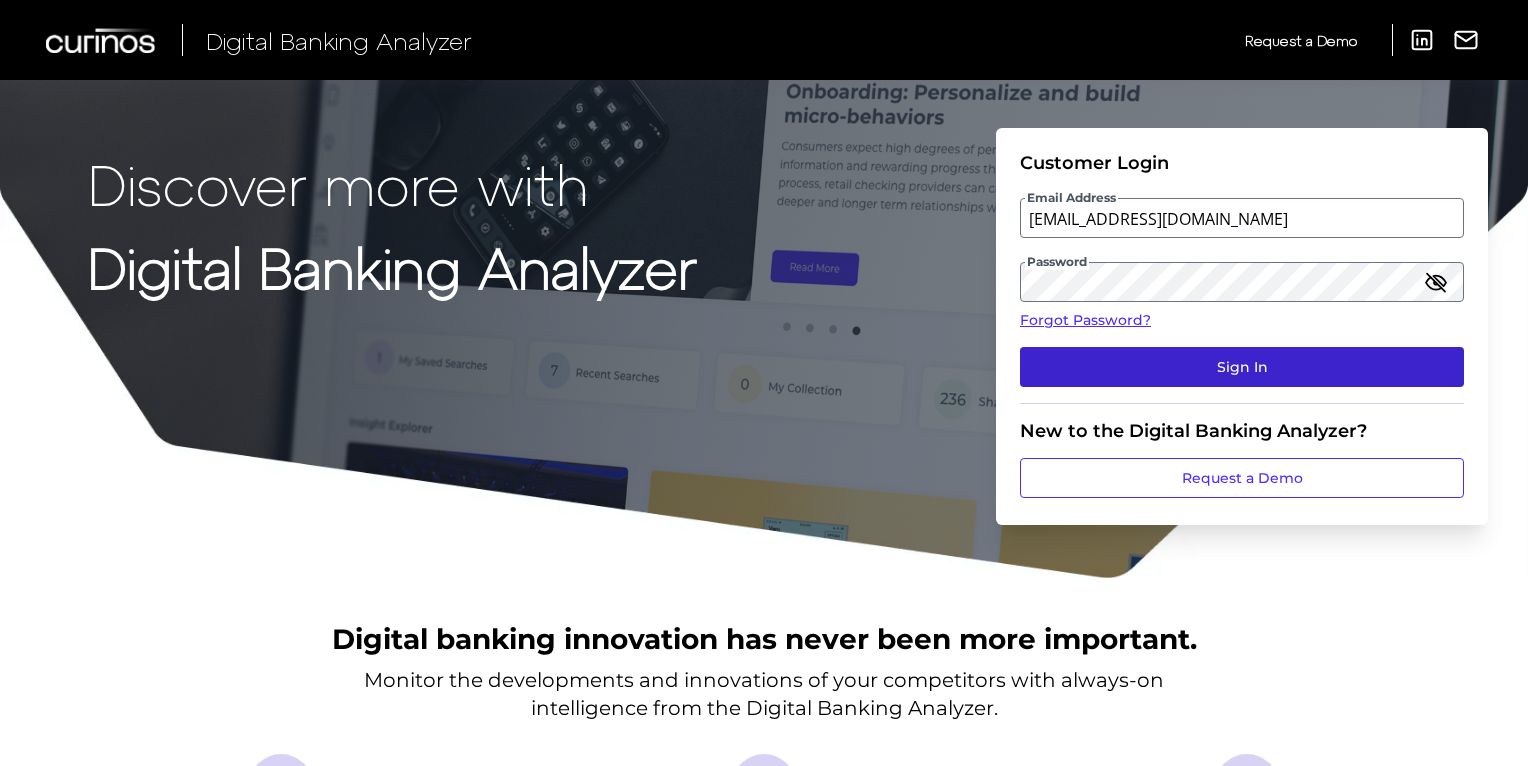 click on "Sign In" at bounding box center [1242, 367] 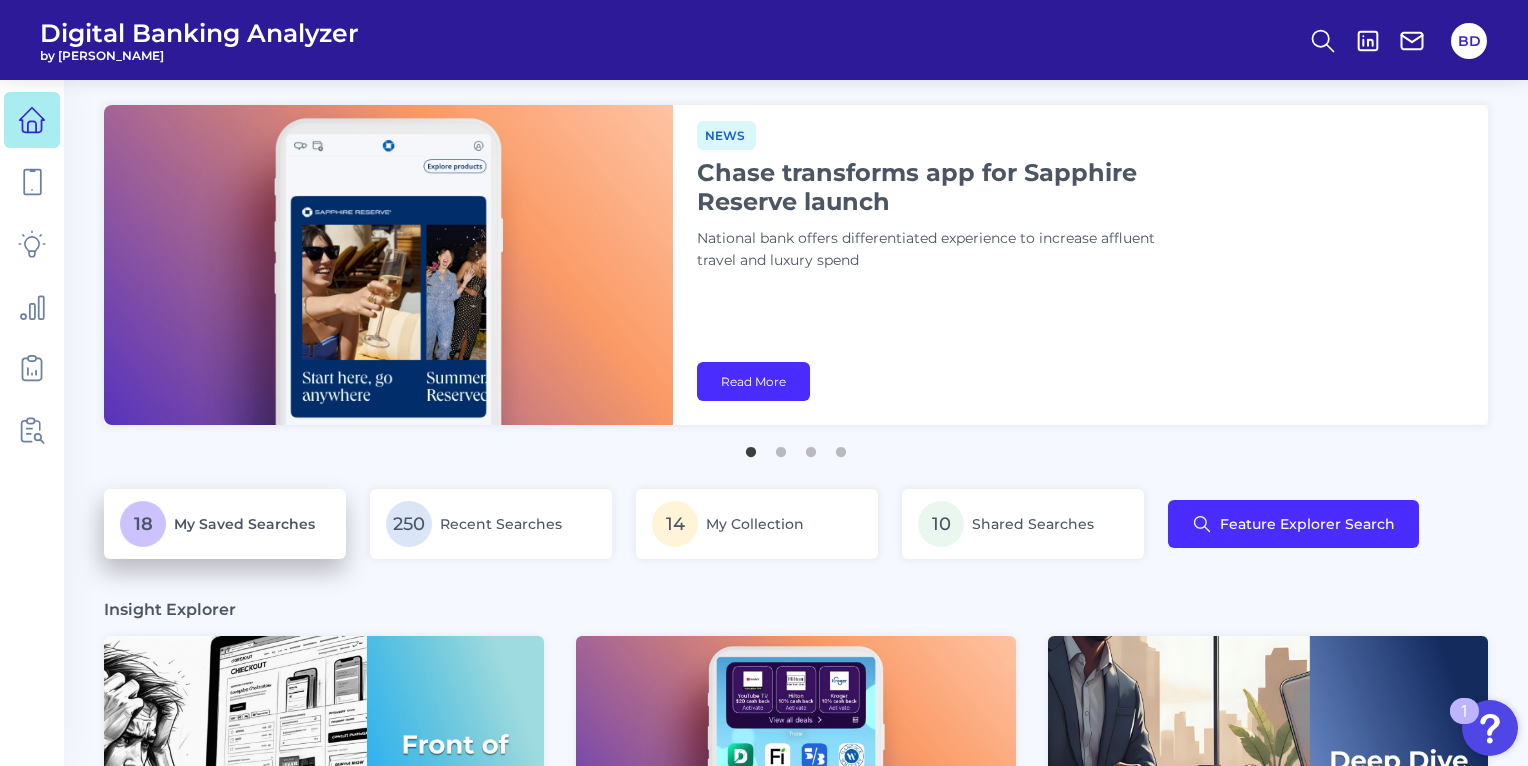 click on "18 My Saved Searches" at bounding box center [225, 524] 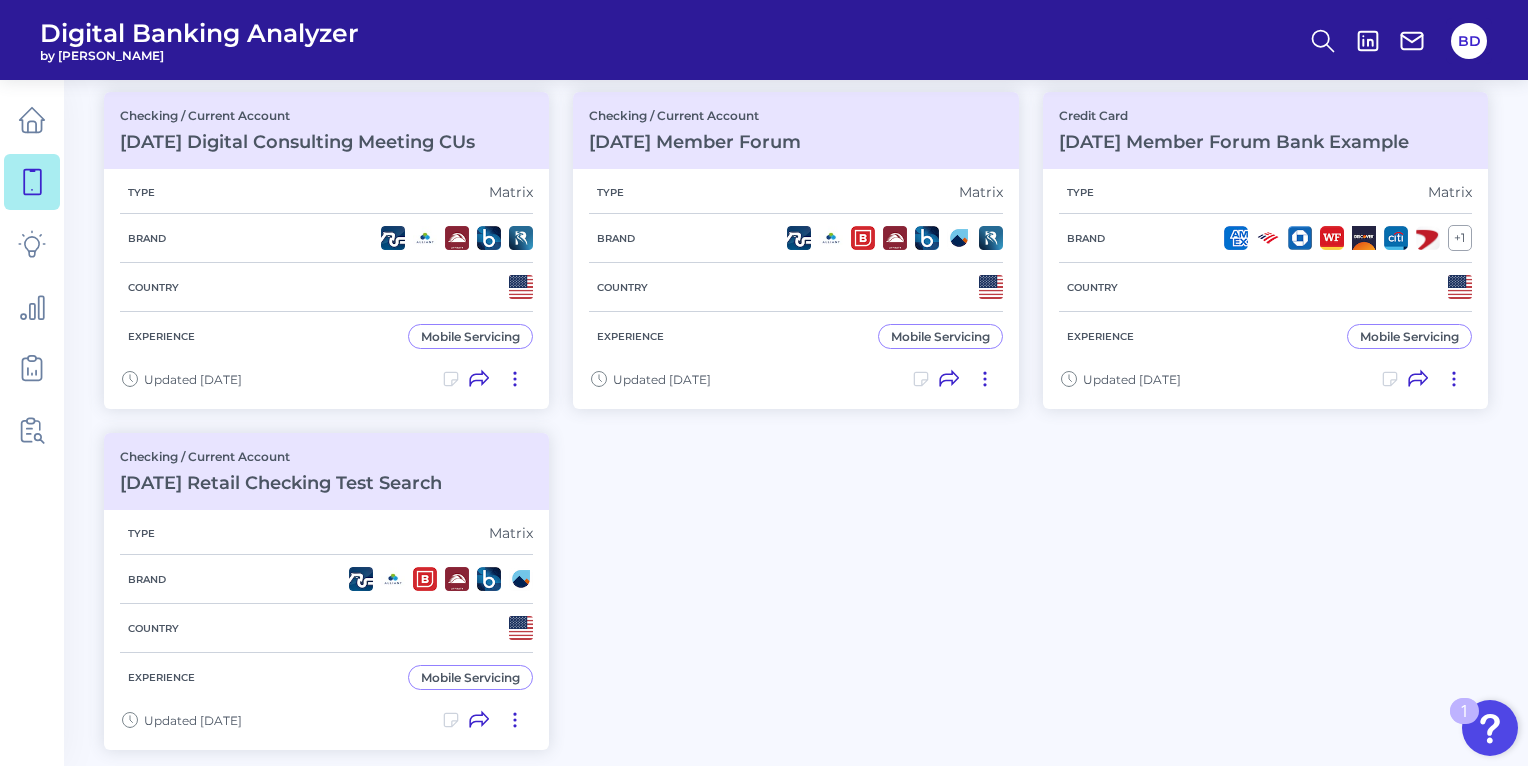 scroll, scrollTop: 1588, scrollLeft: 0, axis: vertical 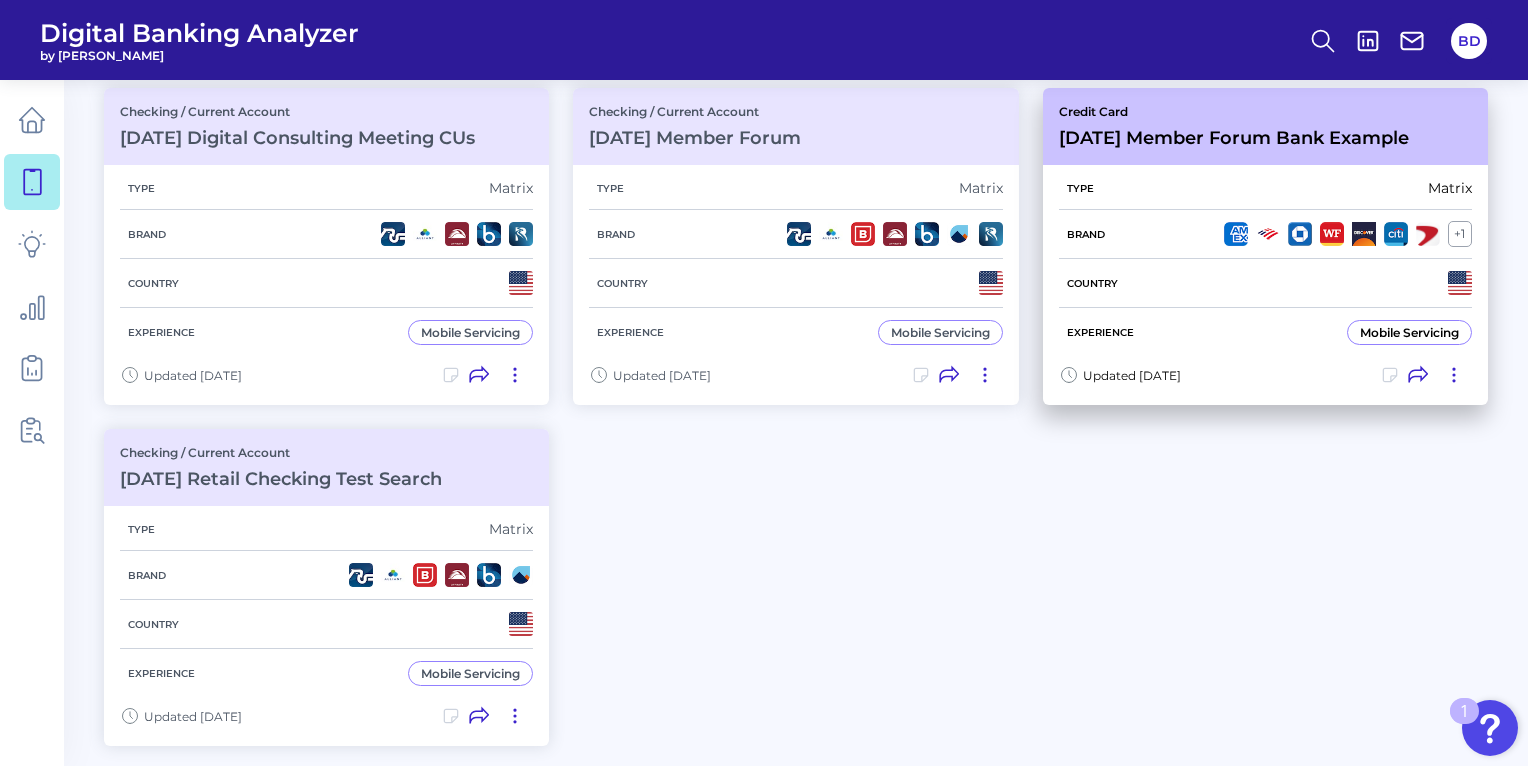 click on "Type Matrix Brand + 1 Country Experience Mobile Servicing" at bounding box center [1265, 261] 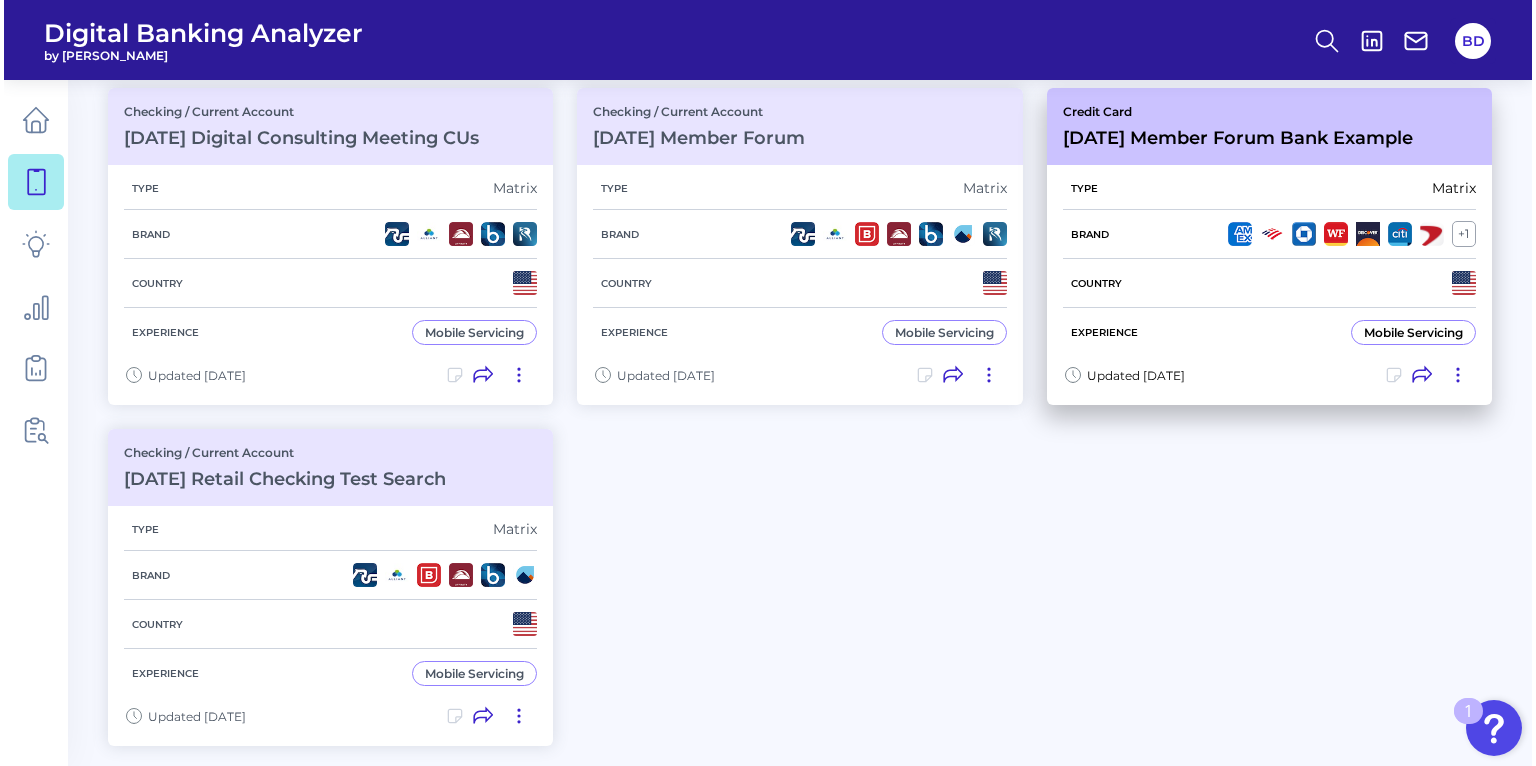 scroll, scrollTop: 0, scrollLeft: 0, axis: both 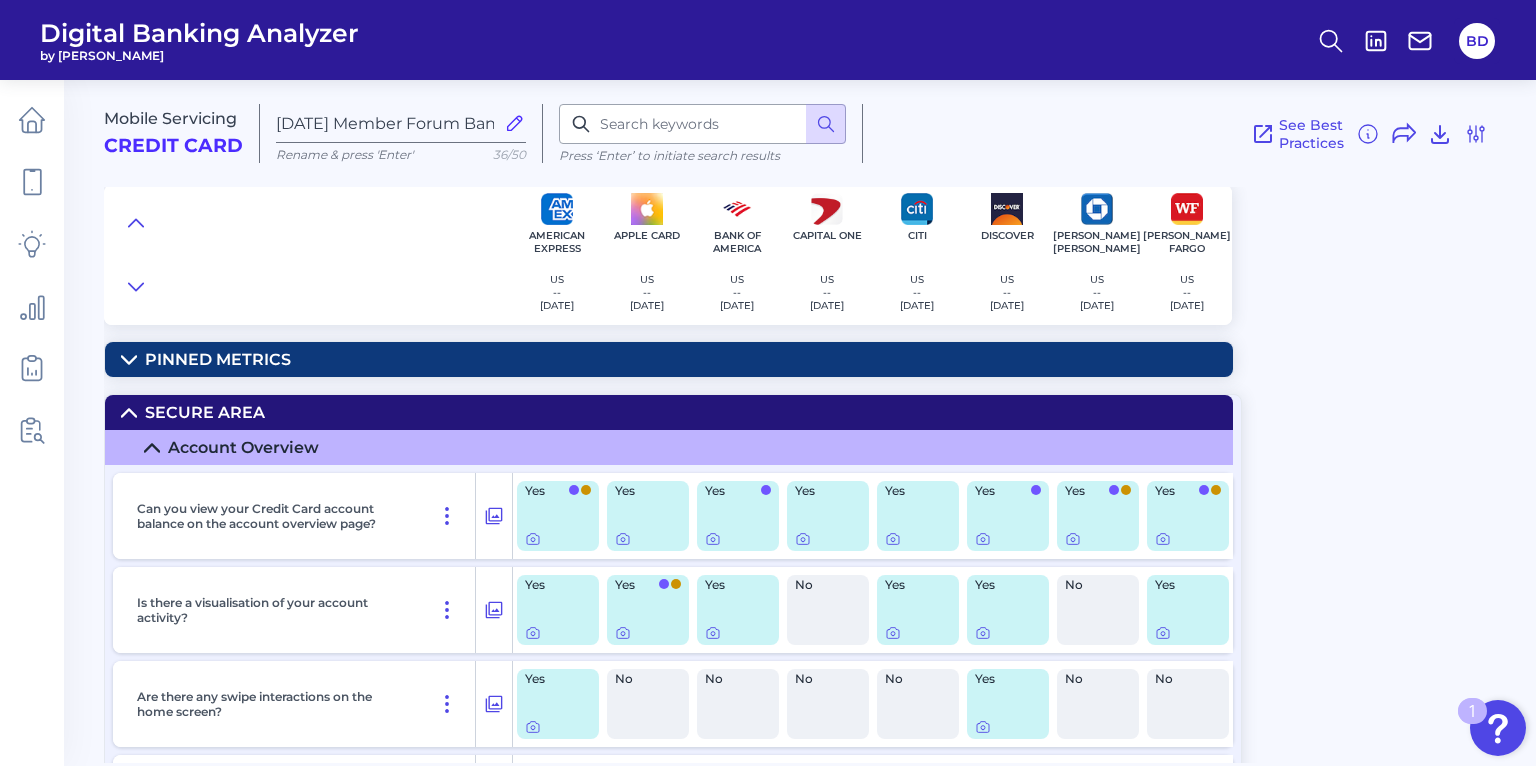 click 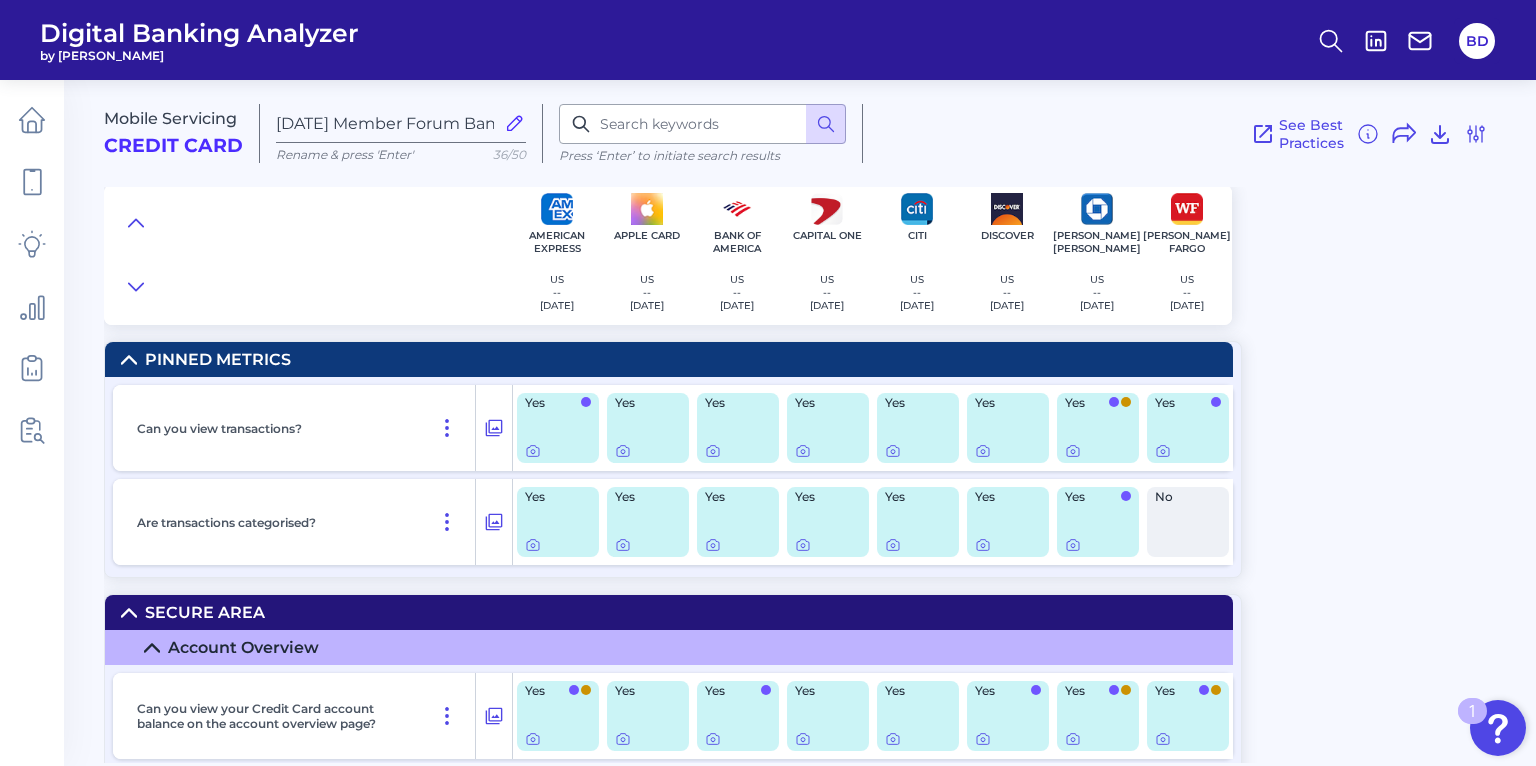 scroll, scrollTop: 104, scrollLeft: 0, axis: vertical 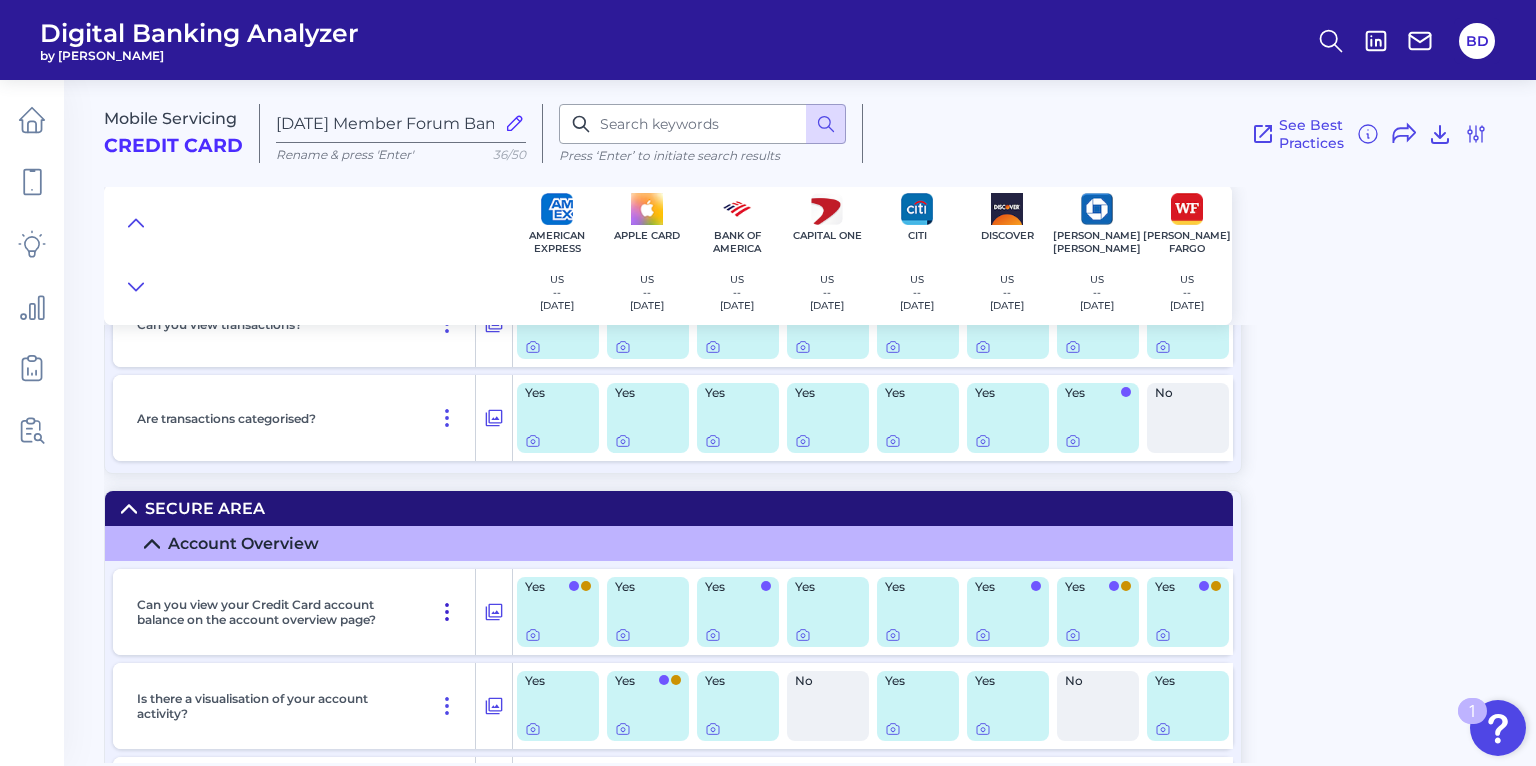 click 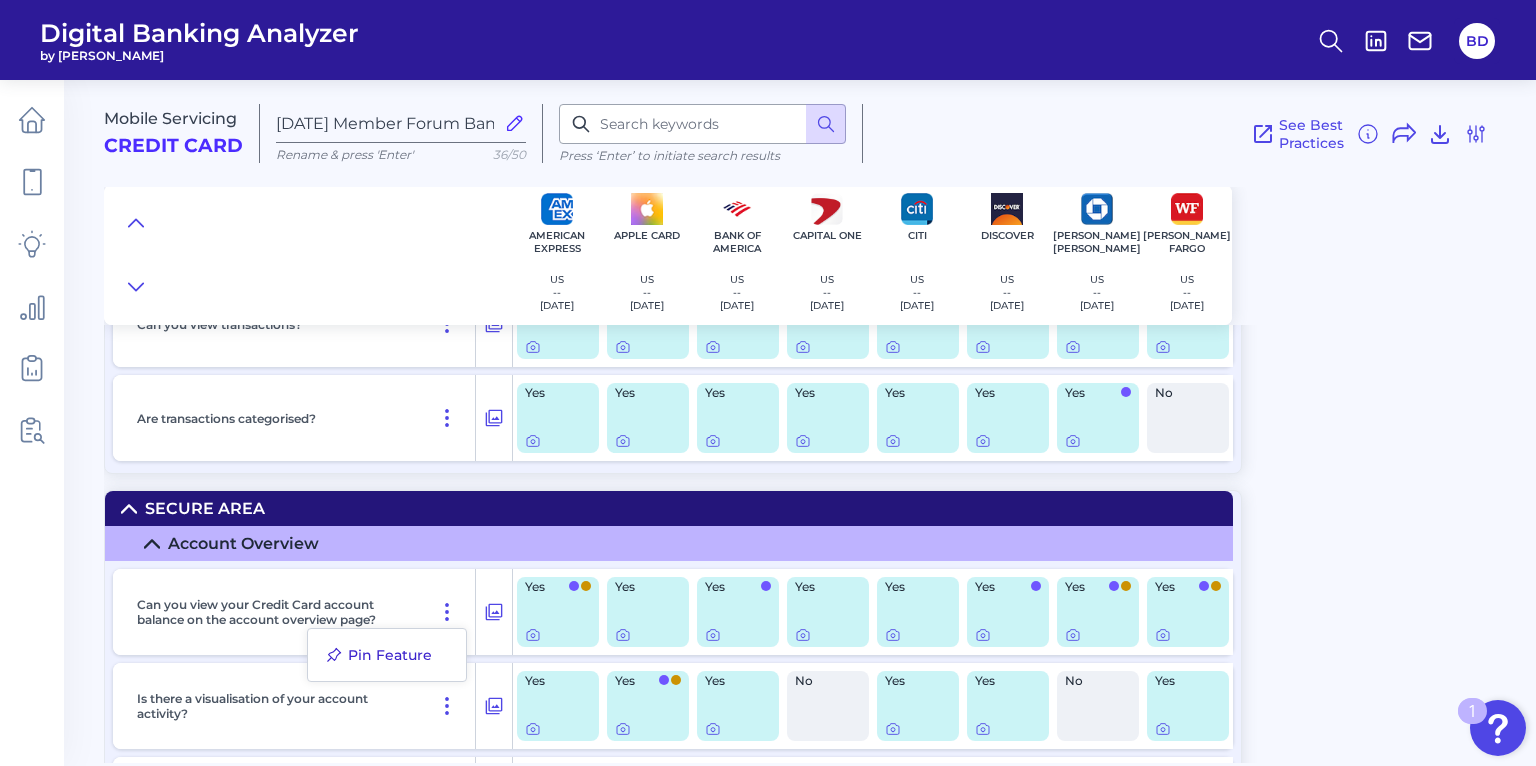 click on "Pin Feature" at bounding box center (390, 655) 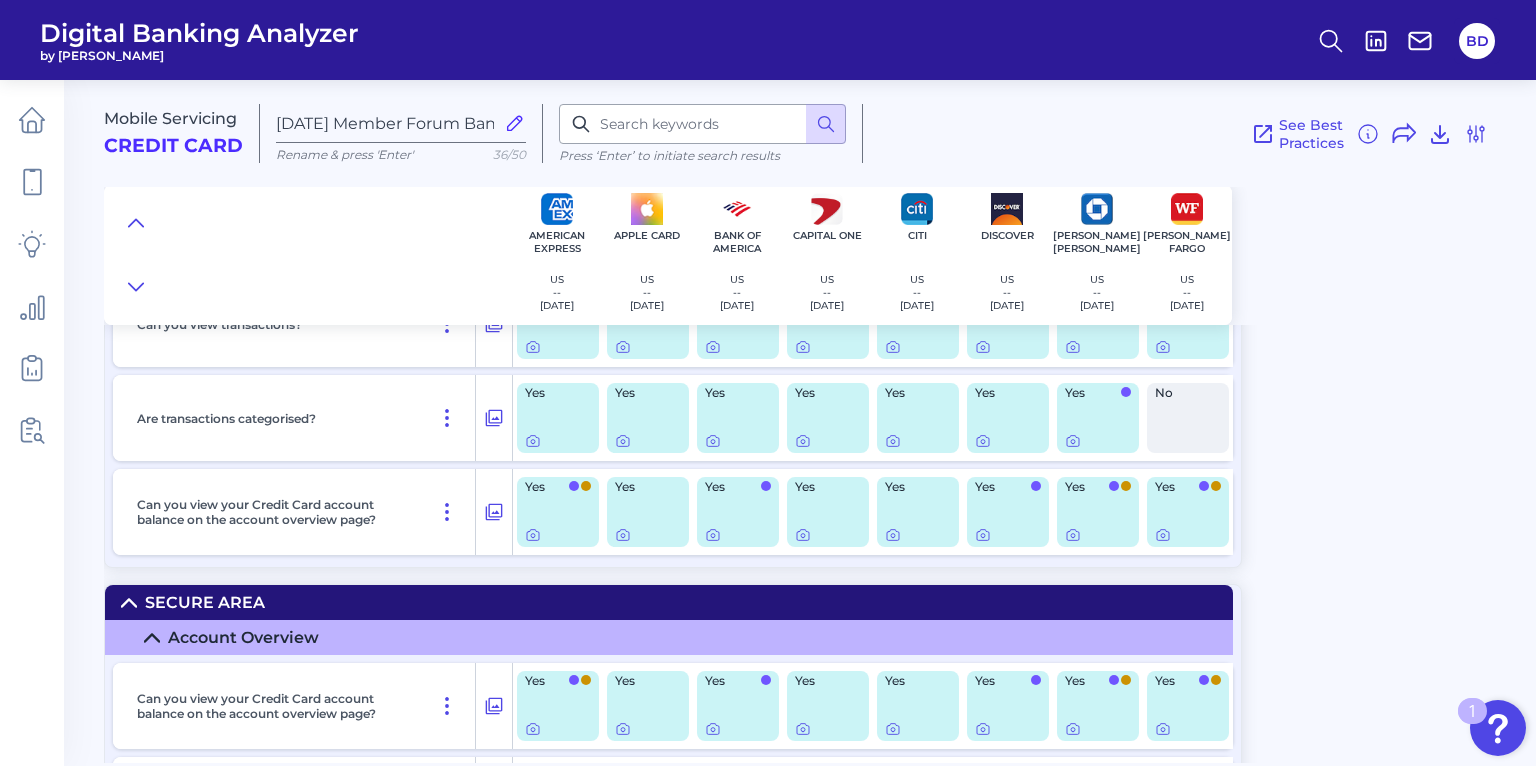 scroll, scrollTop: 0, scrollLeft: 0, axis: both 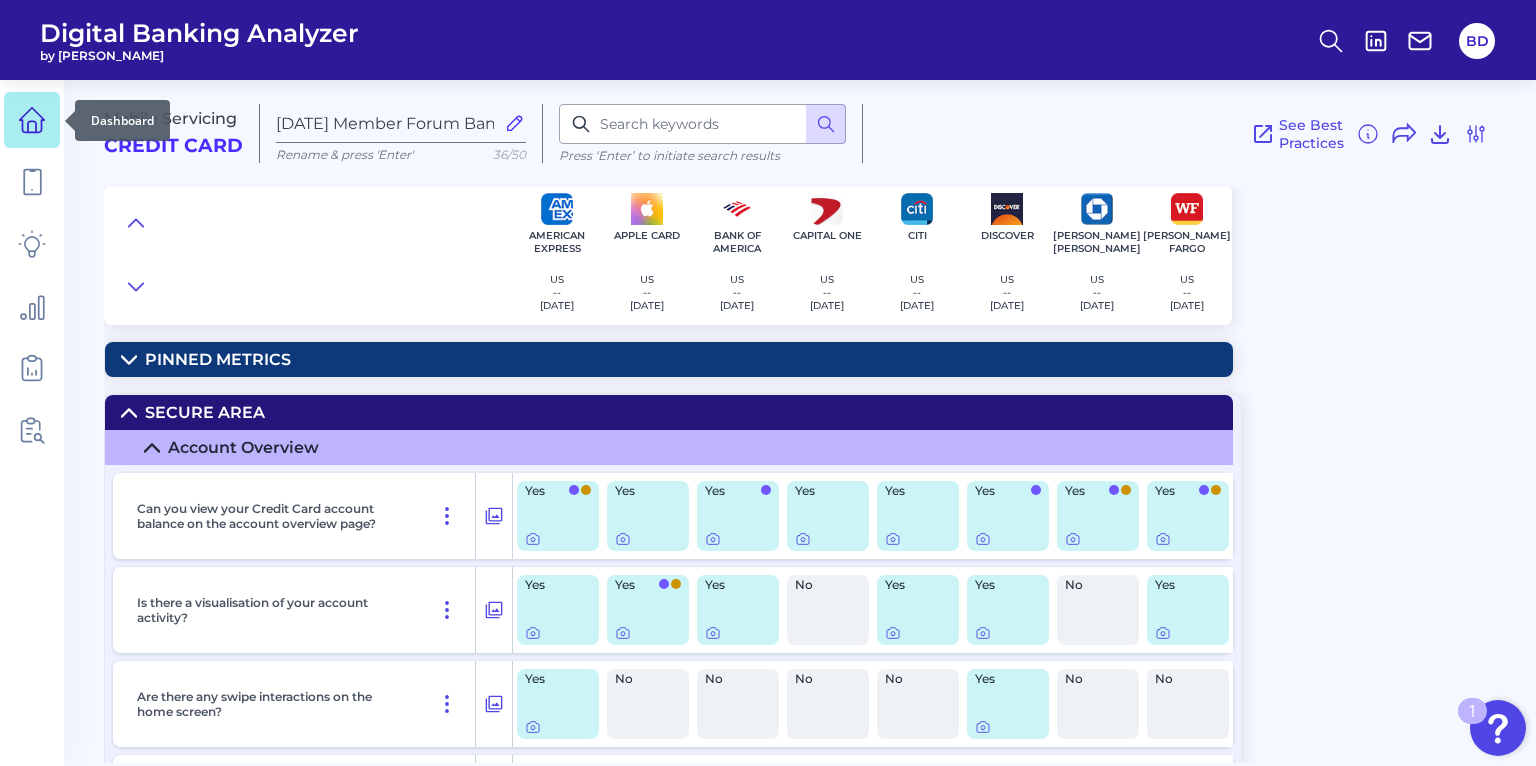 click 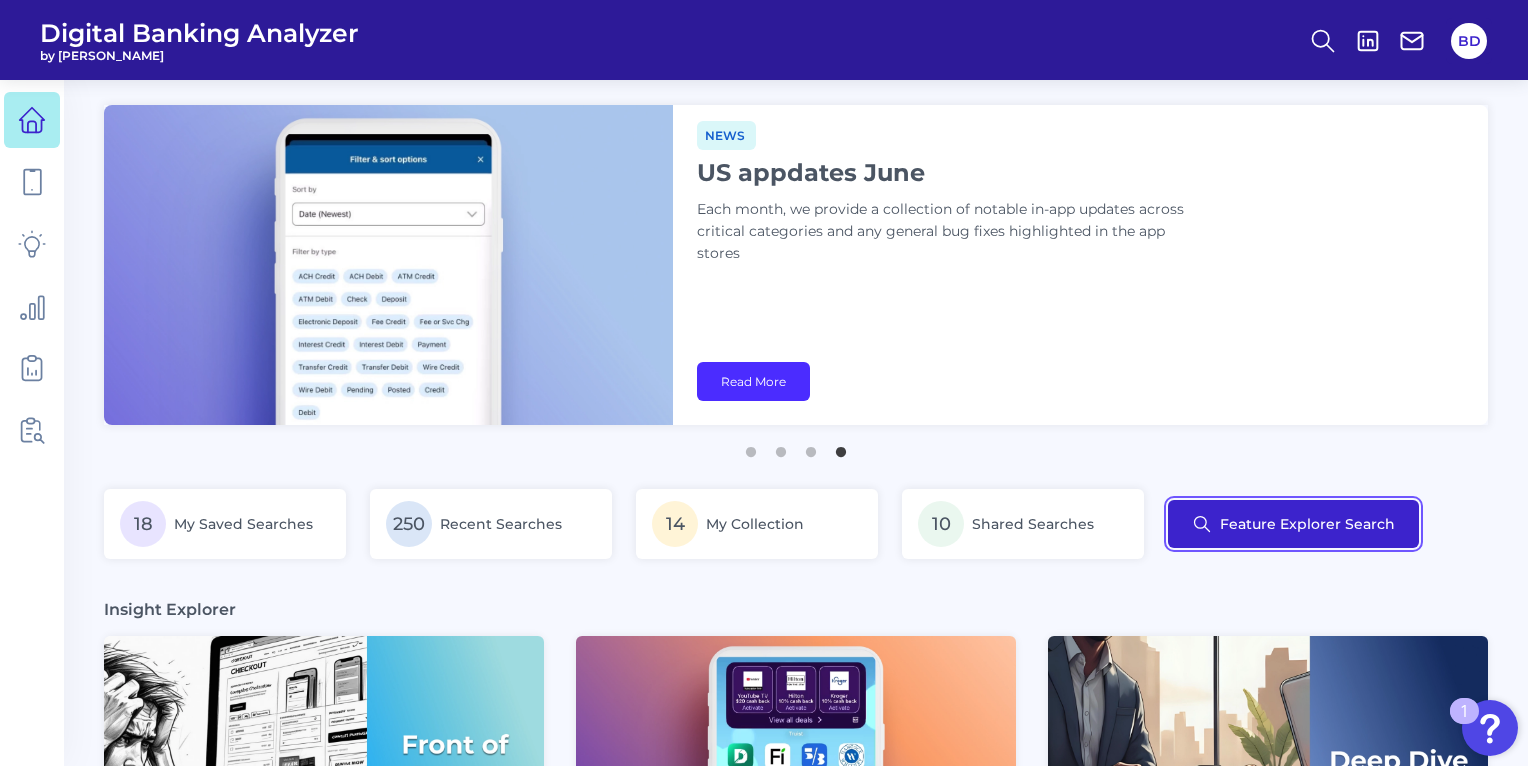 click on "Feature Explorer Search" at bounding box center [1293, 524] 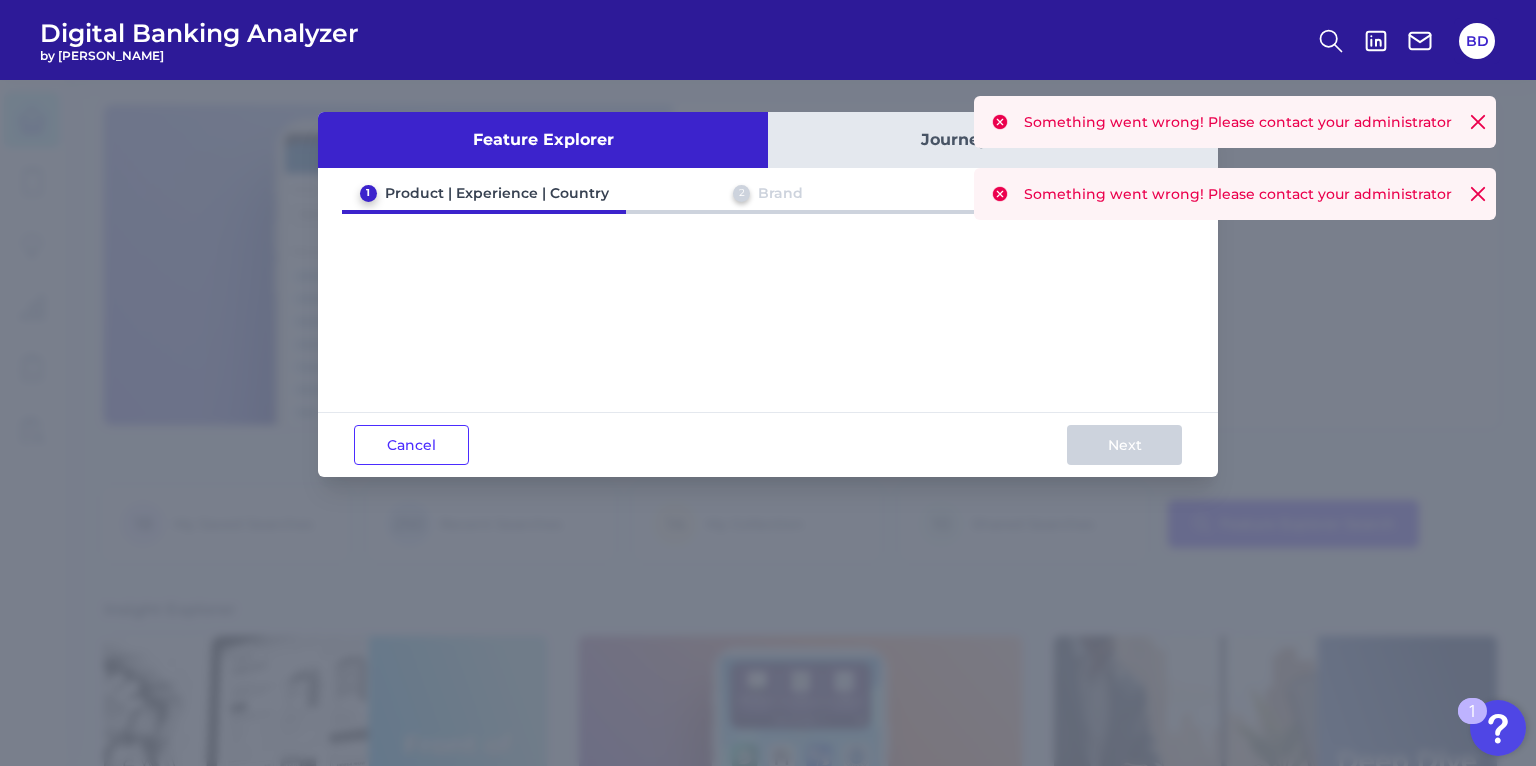 click 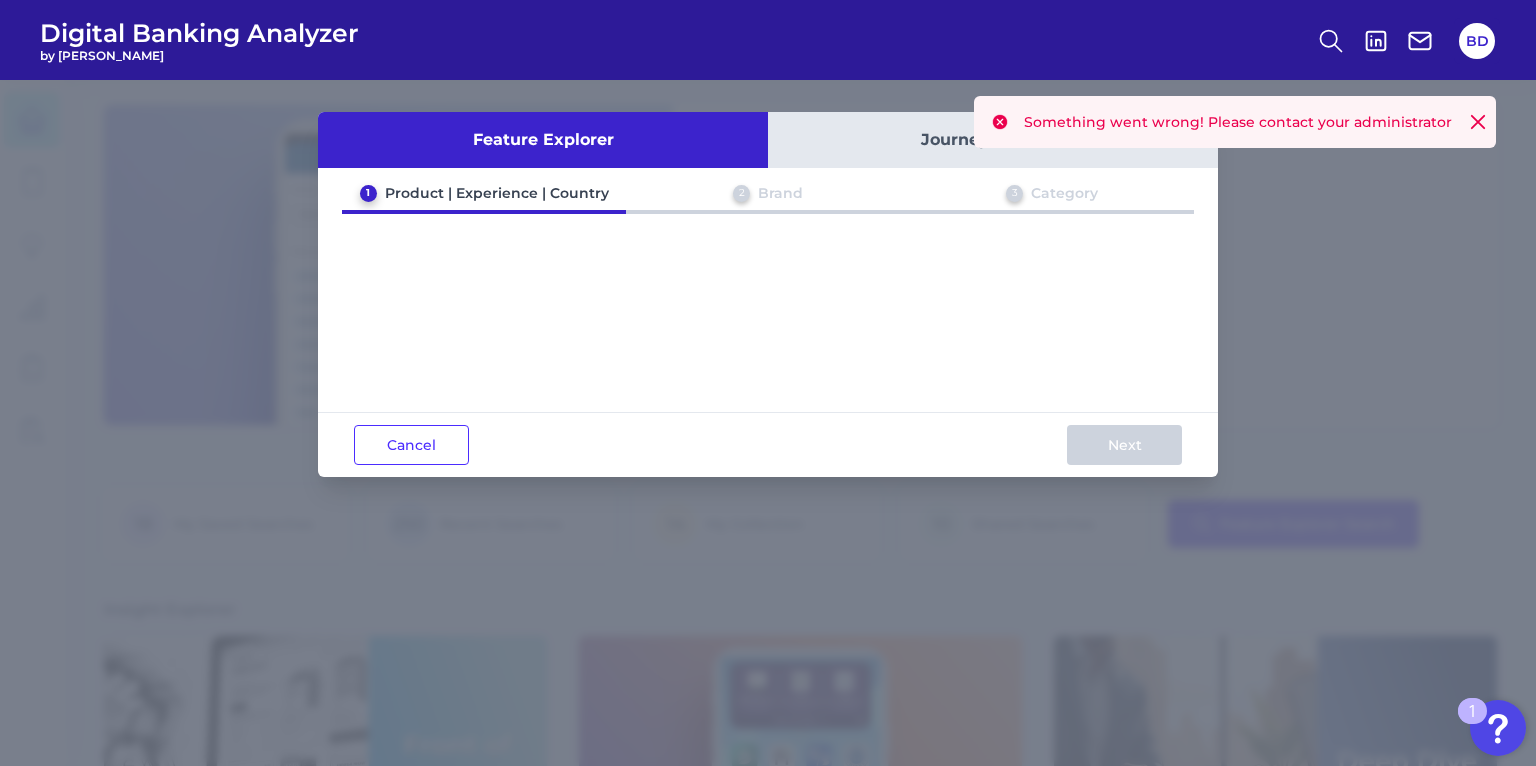 click 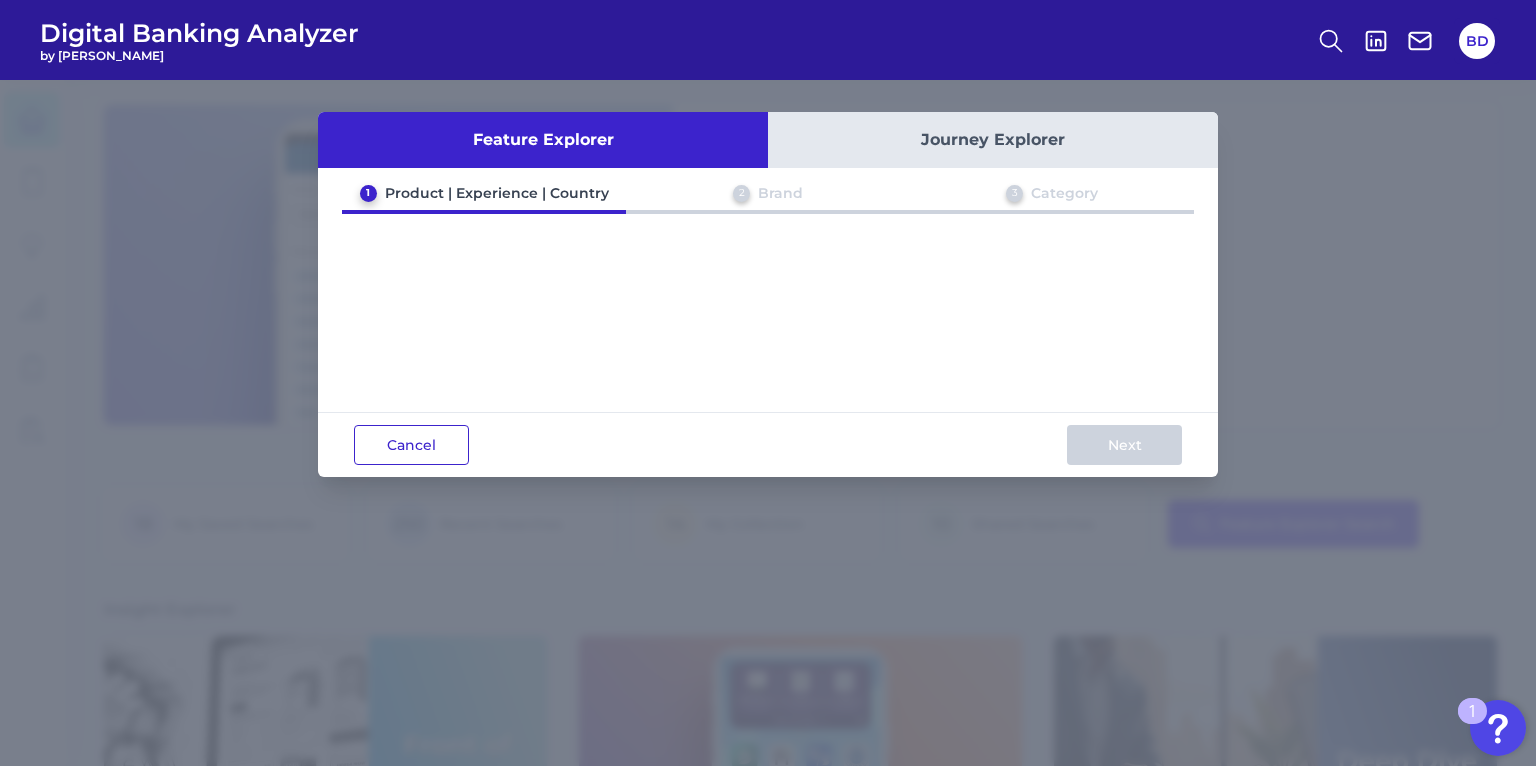 click on "Cancel" at bounding box center [411, 445] 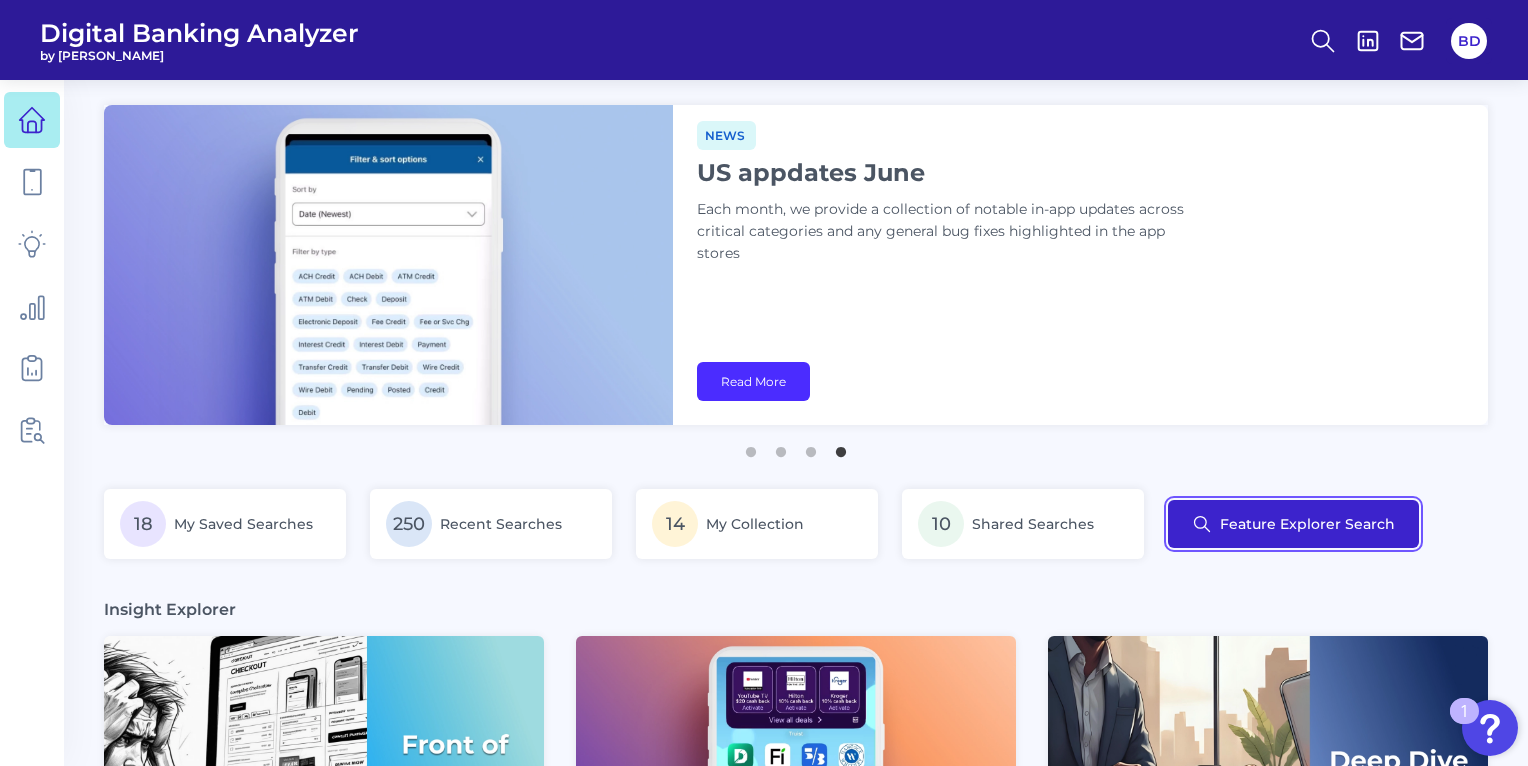 click on "Feature Explorer Search" at bounding box center (1293, 524) 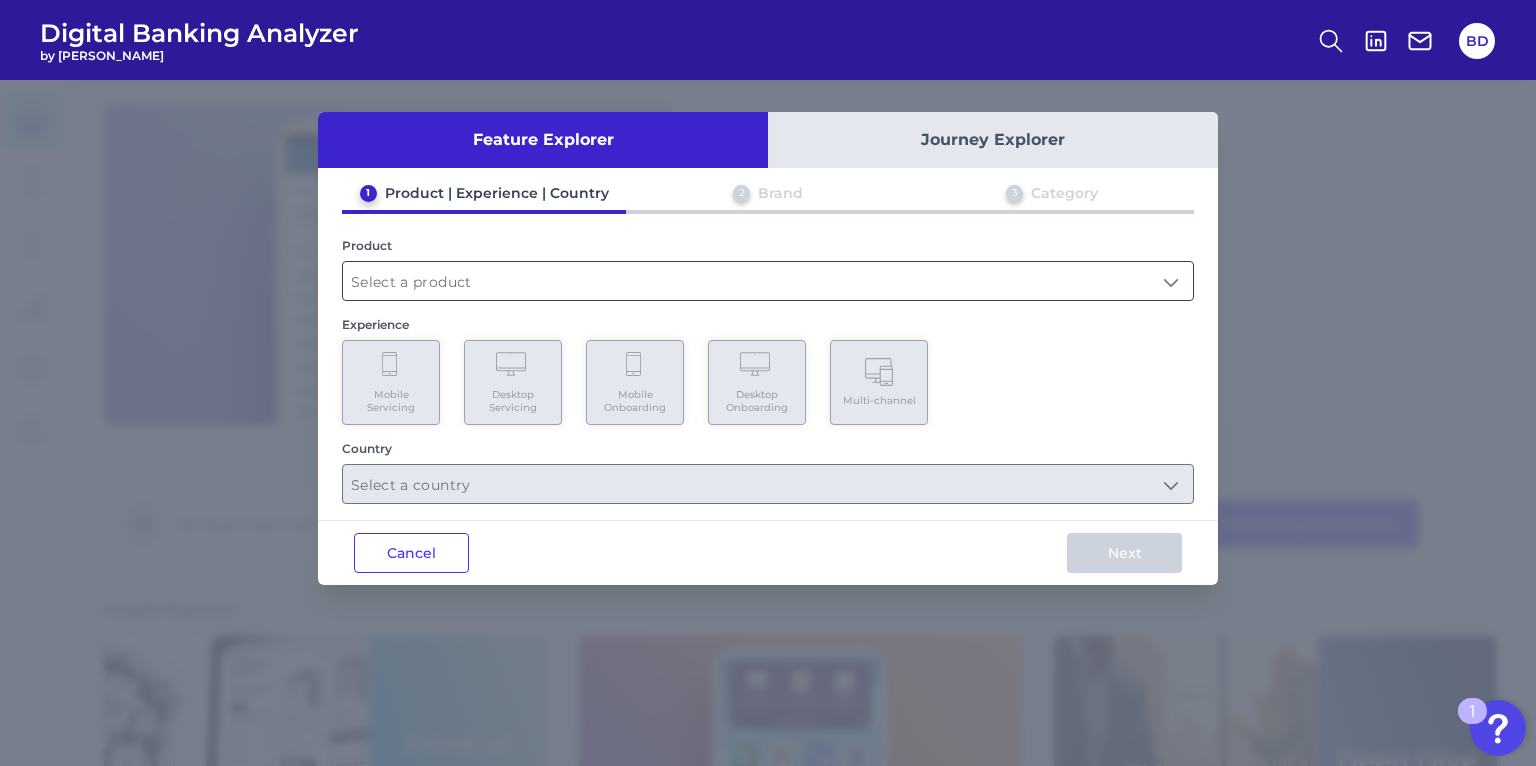 click at bounding box center (768, 281) 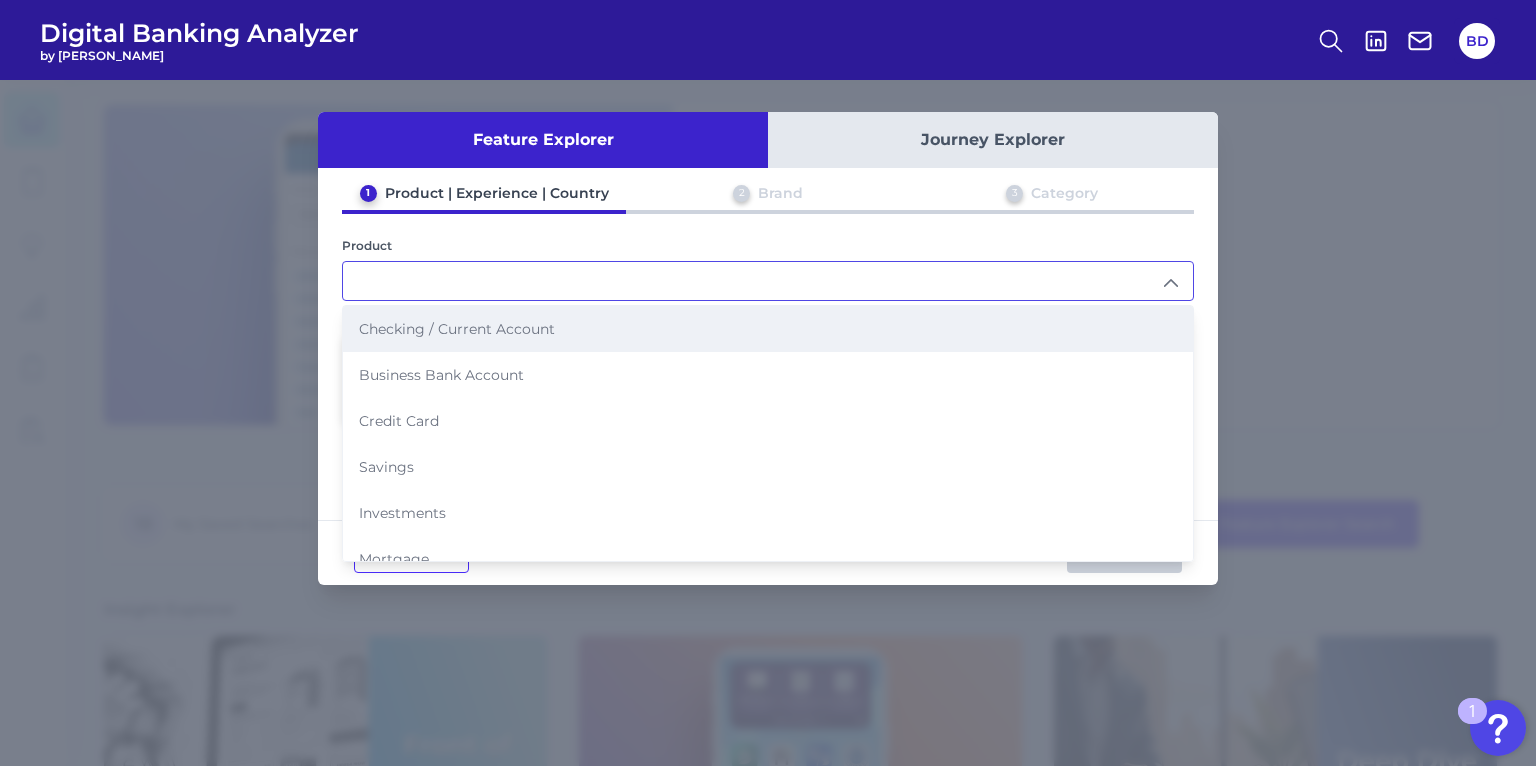 click on "Checking / Current Account" at bounding box center [457, 329] 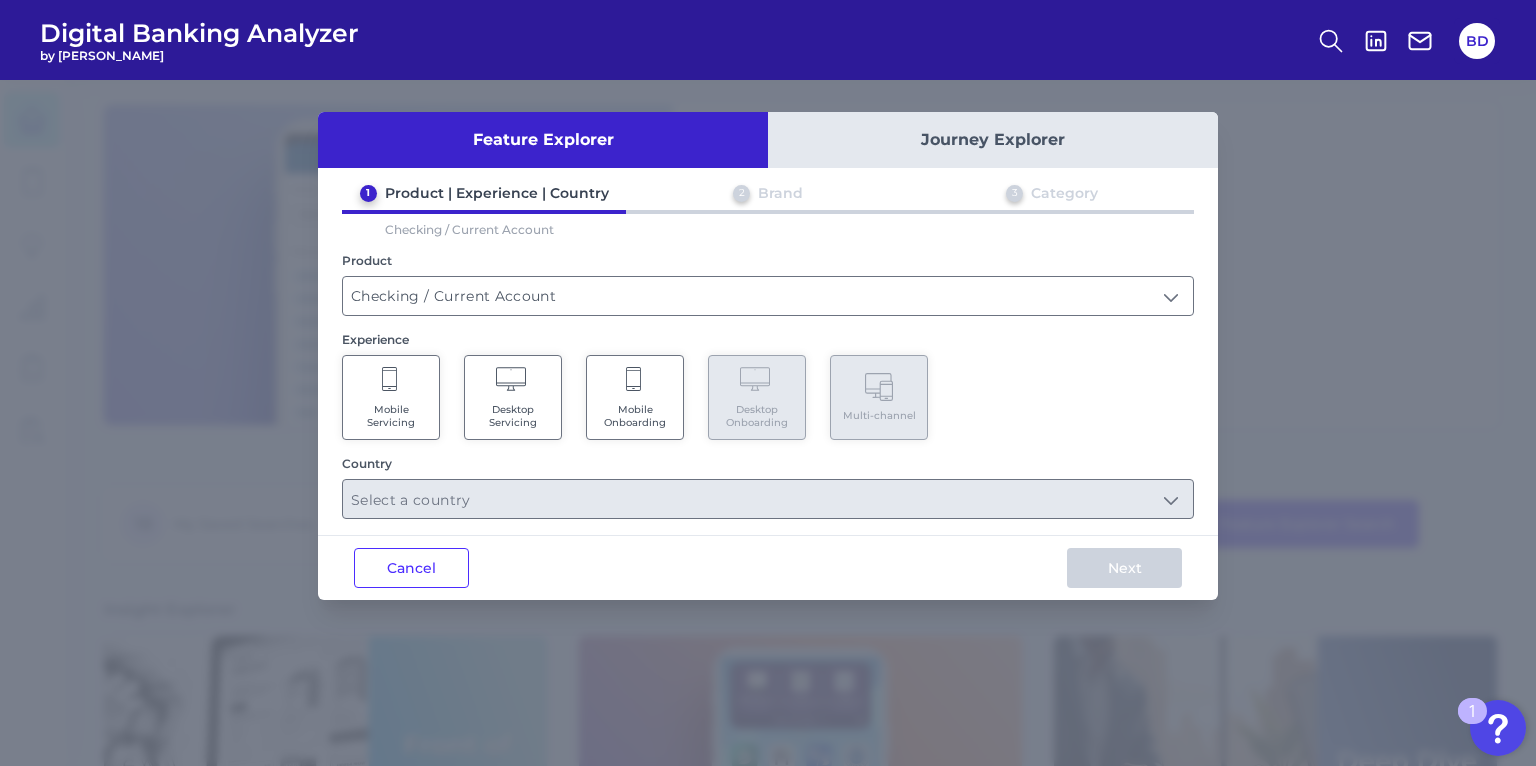 click on "Mobile Servicing" at bounding box center [391, 397] 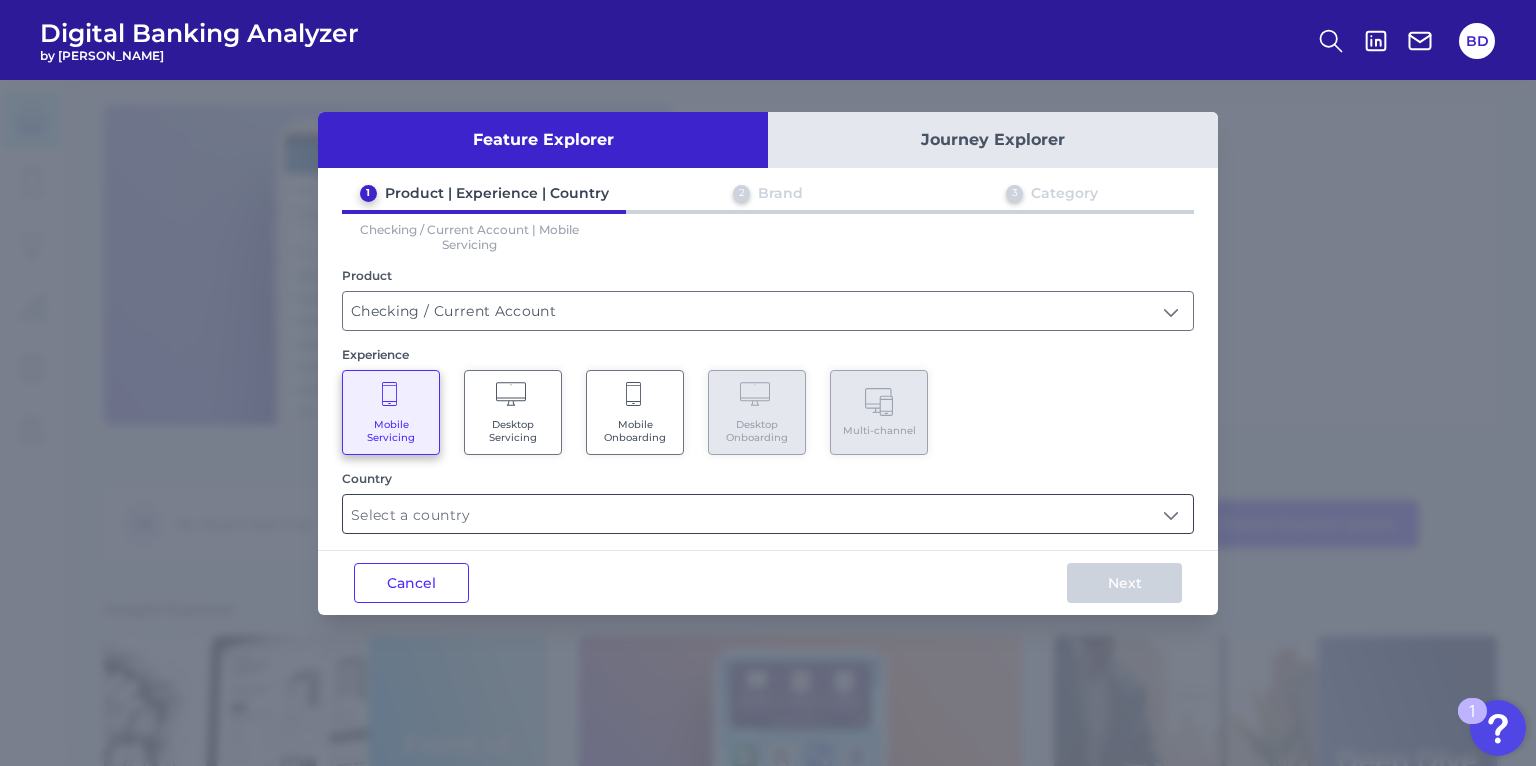 click at bounding box center (768, 514) 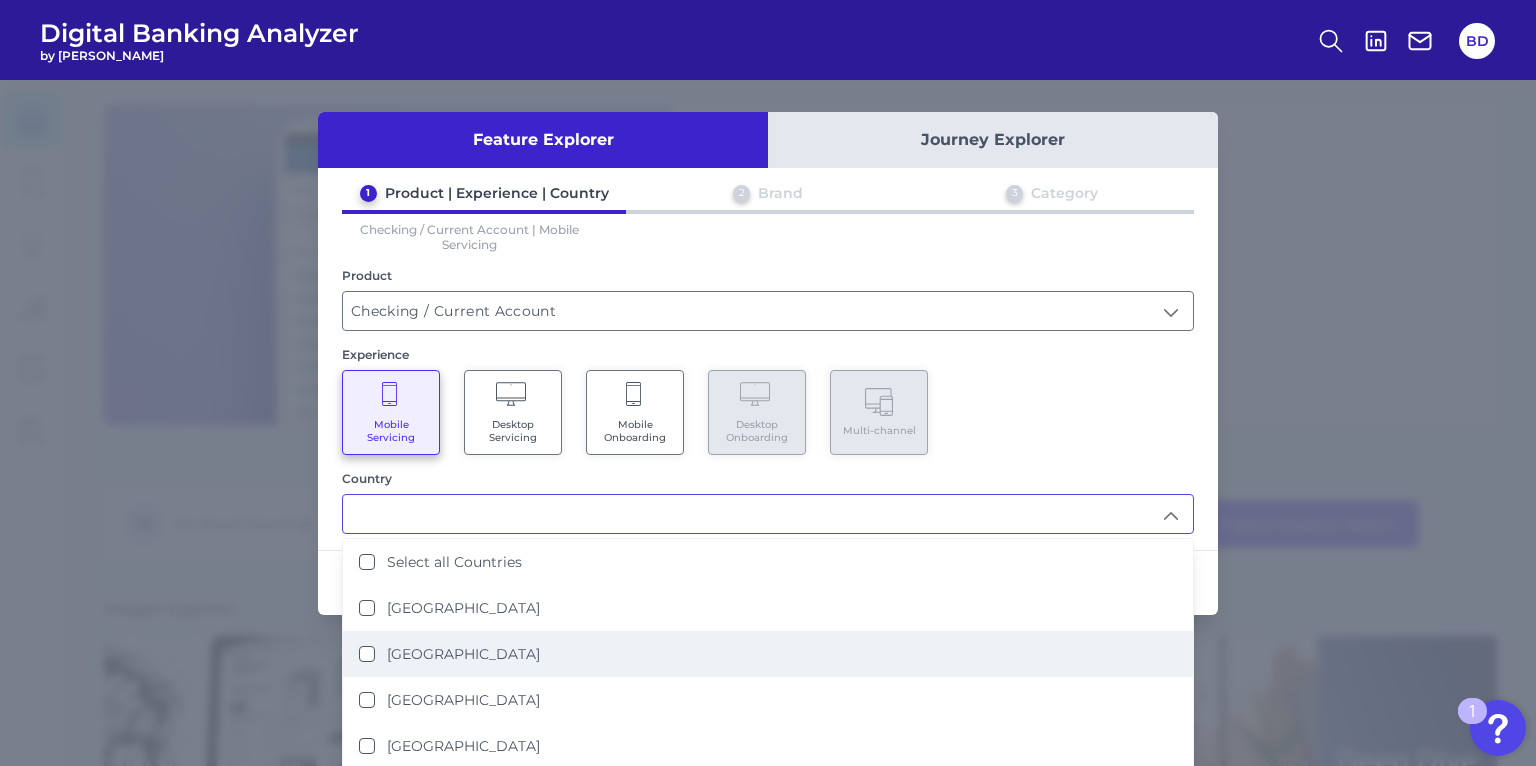 click on "[GEOGRAPHIC_DATA]" at bounding box center (367, 654) 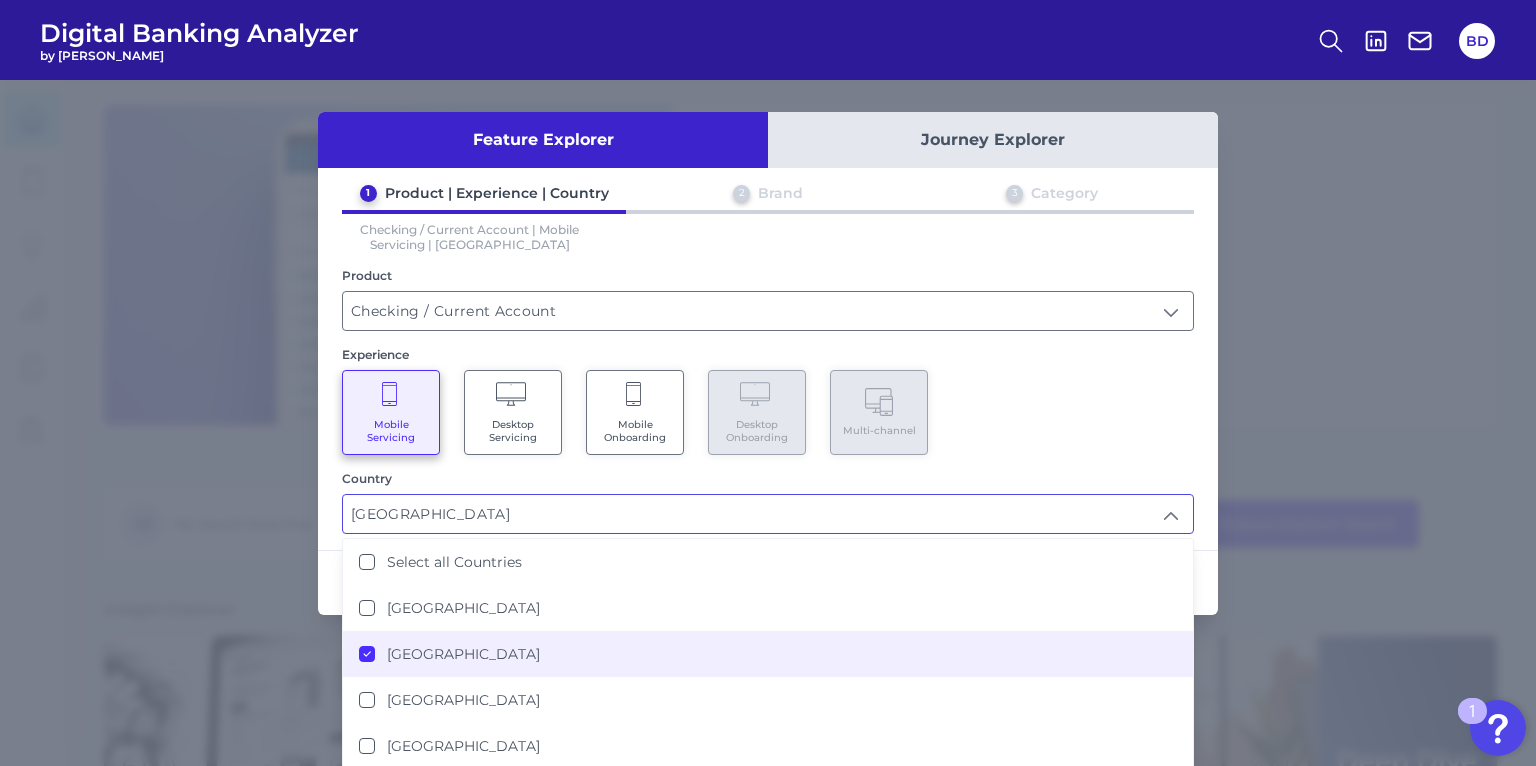 scroll, scrollTop: 0, scrollLeft: 0, axis: both 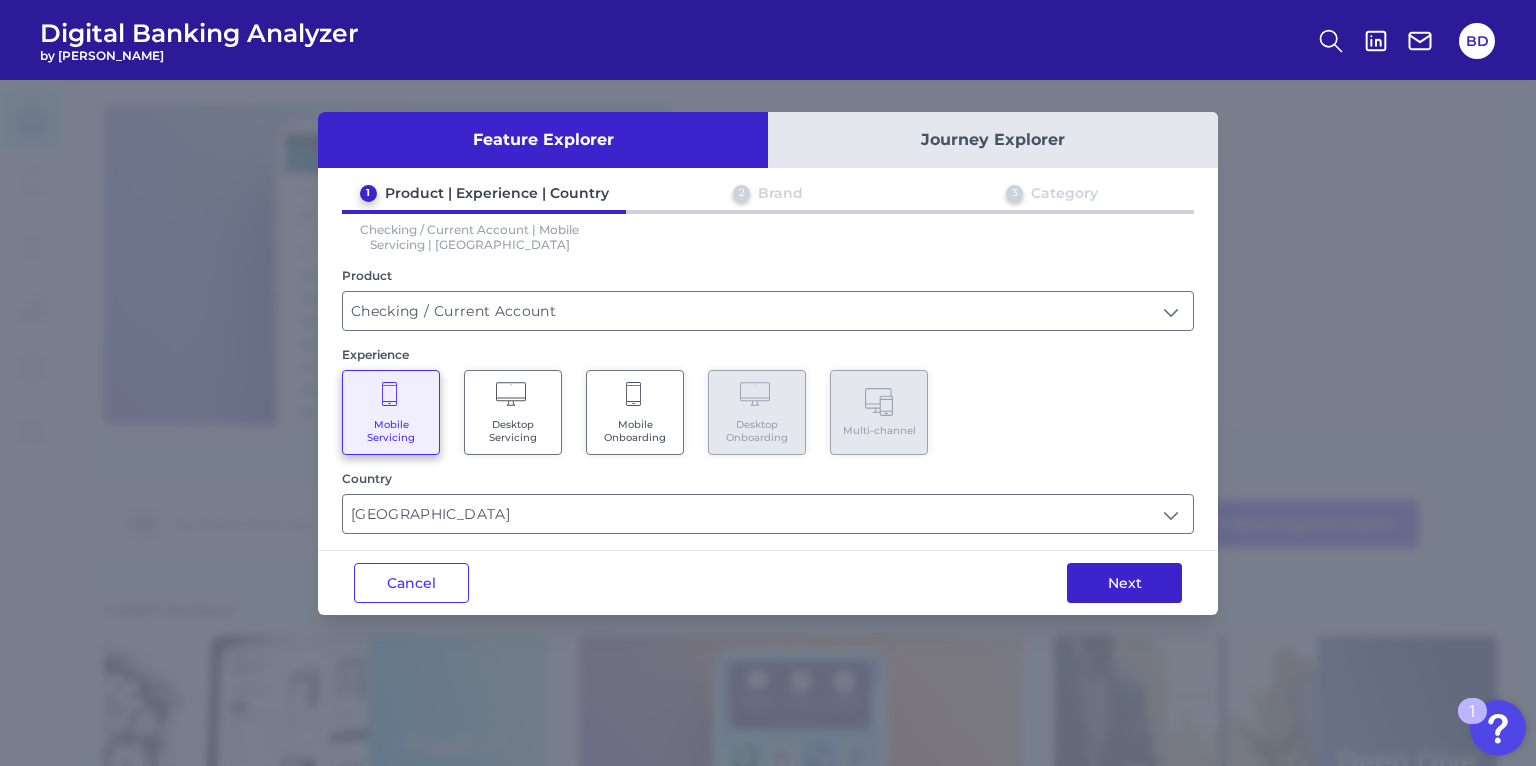click on "Next" at bounding box center (1124, 583) 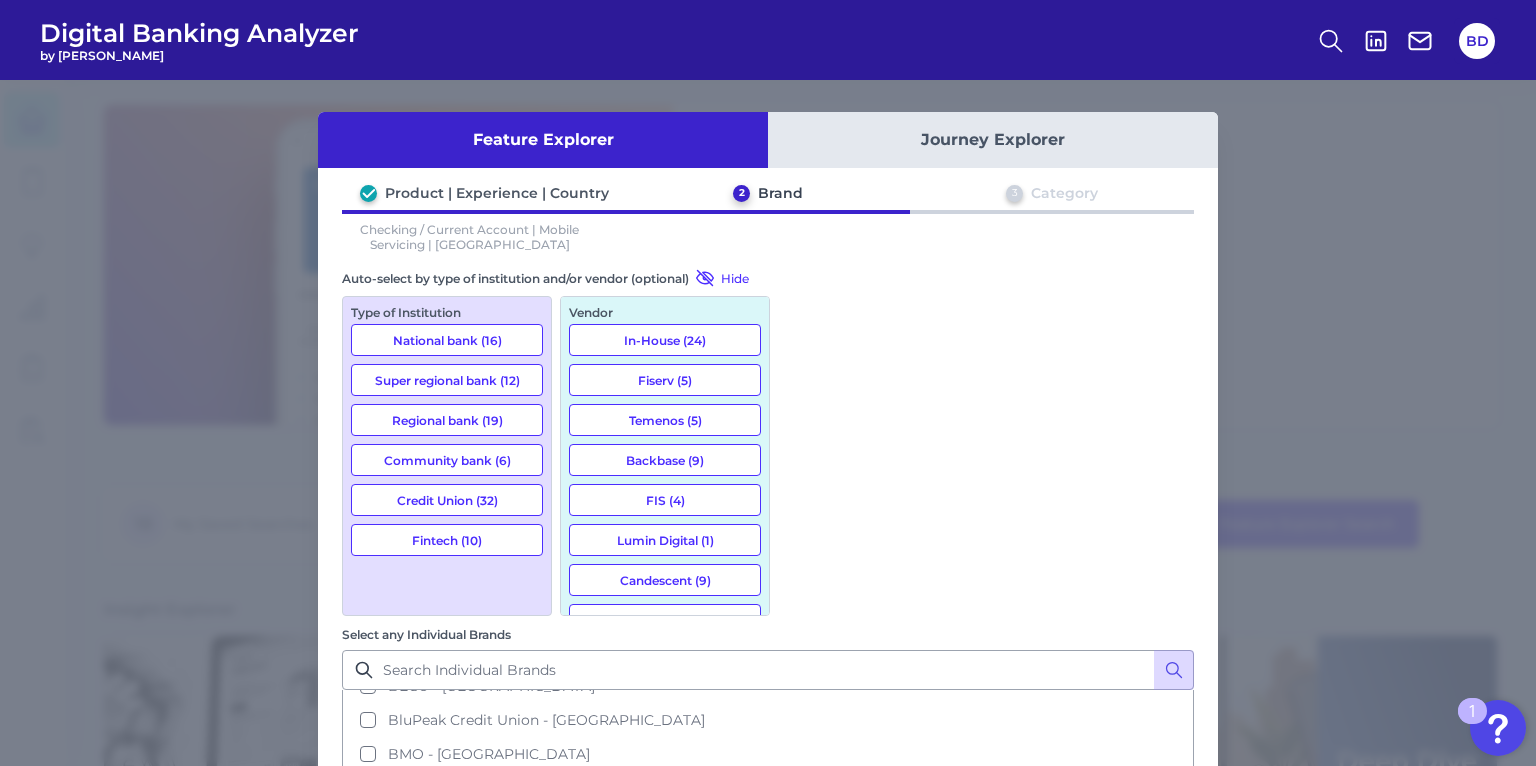 scroll, scrollTop: 0, scrollLeft: 0, axis: both 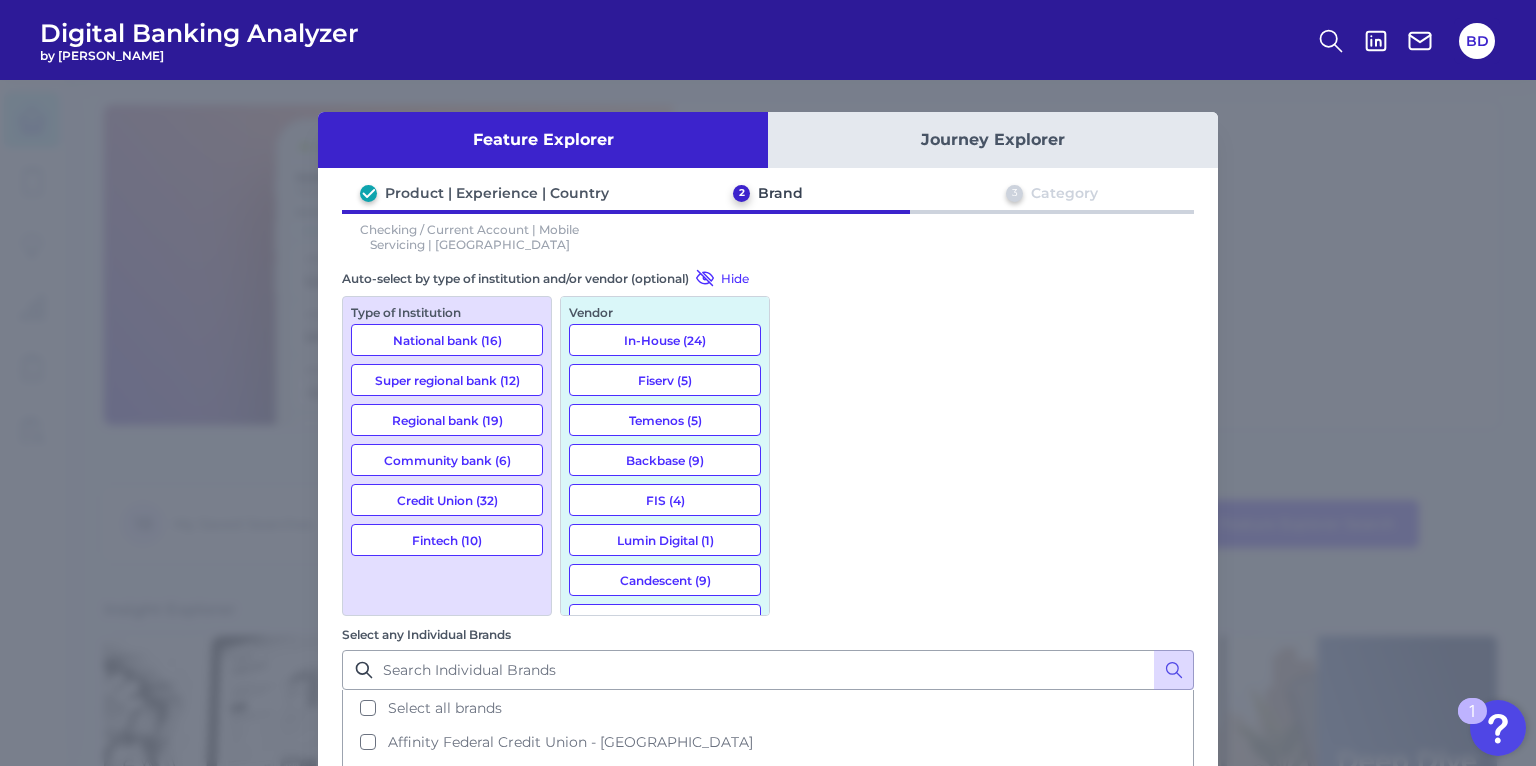 click on "Cancel" at bounding box center (411, 1019) 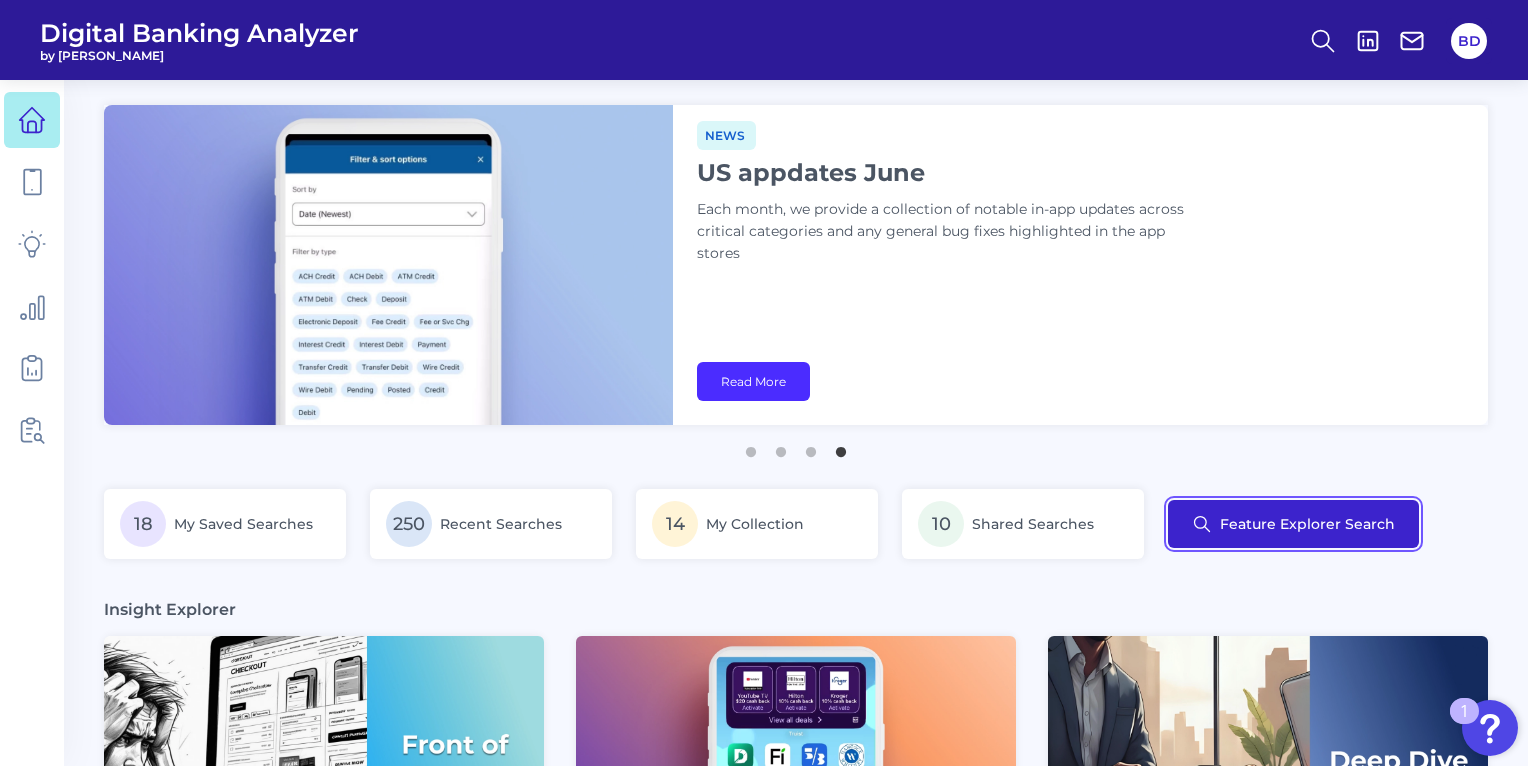 click on "Feature Explorer Search" at bounding box center [1293, 524] 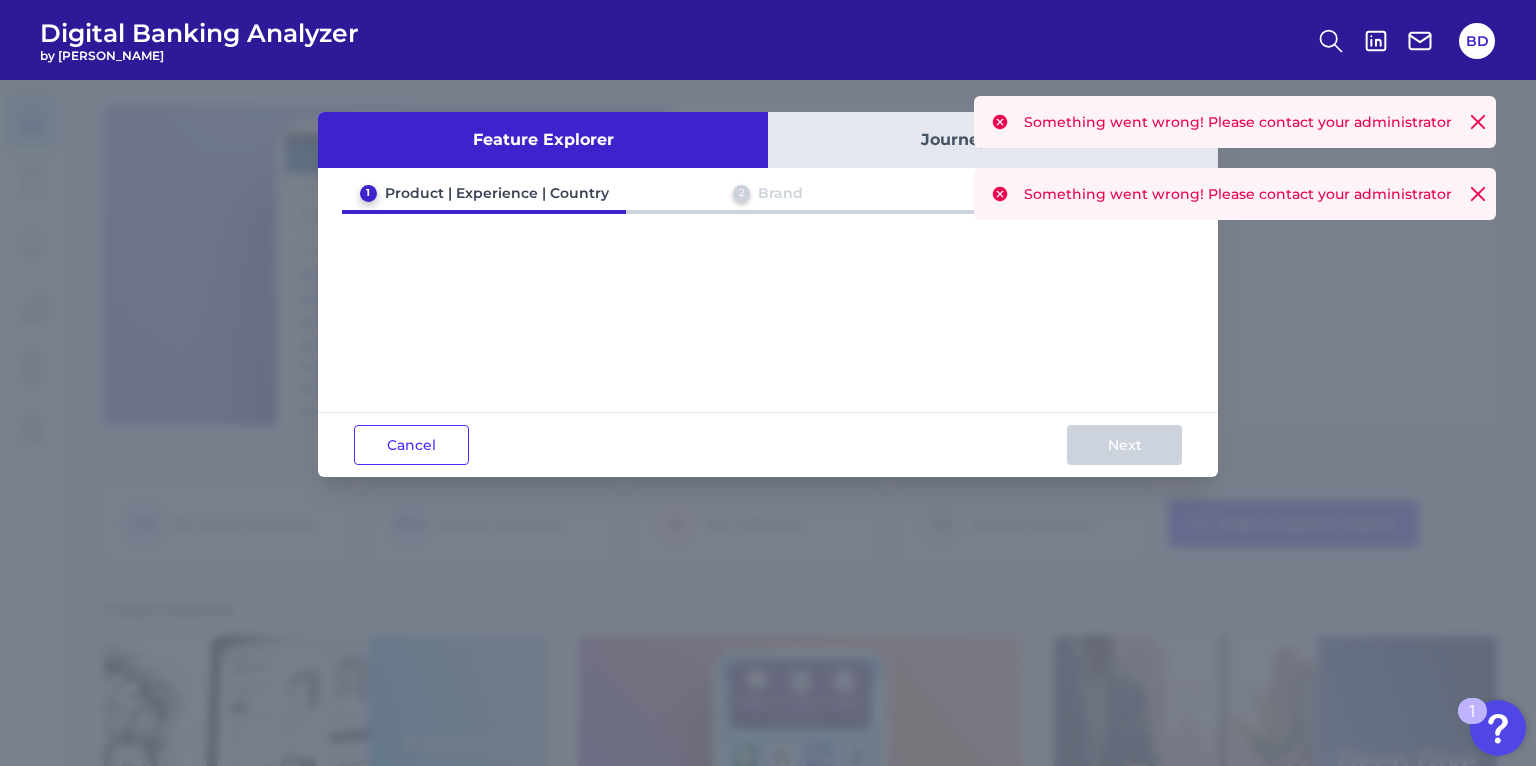 click 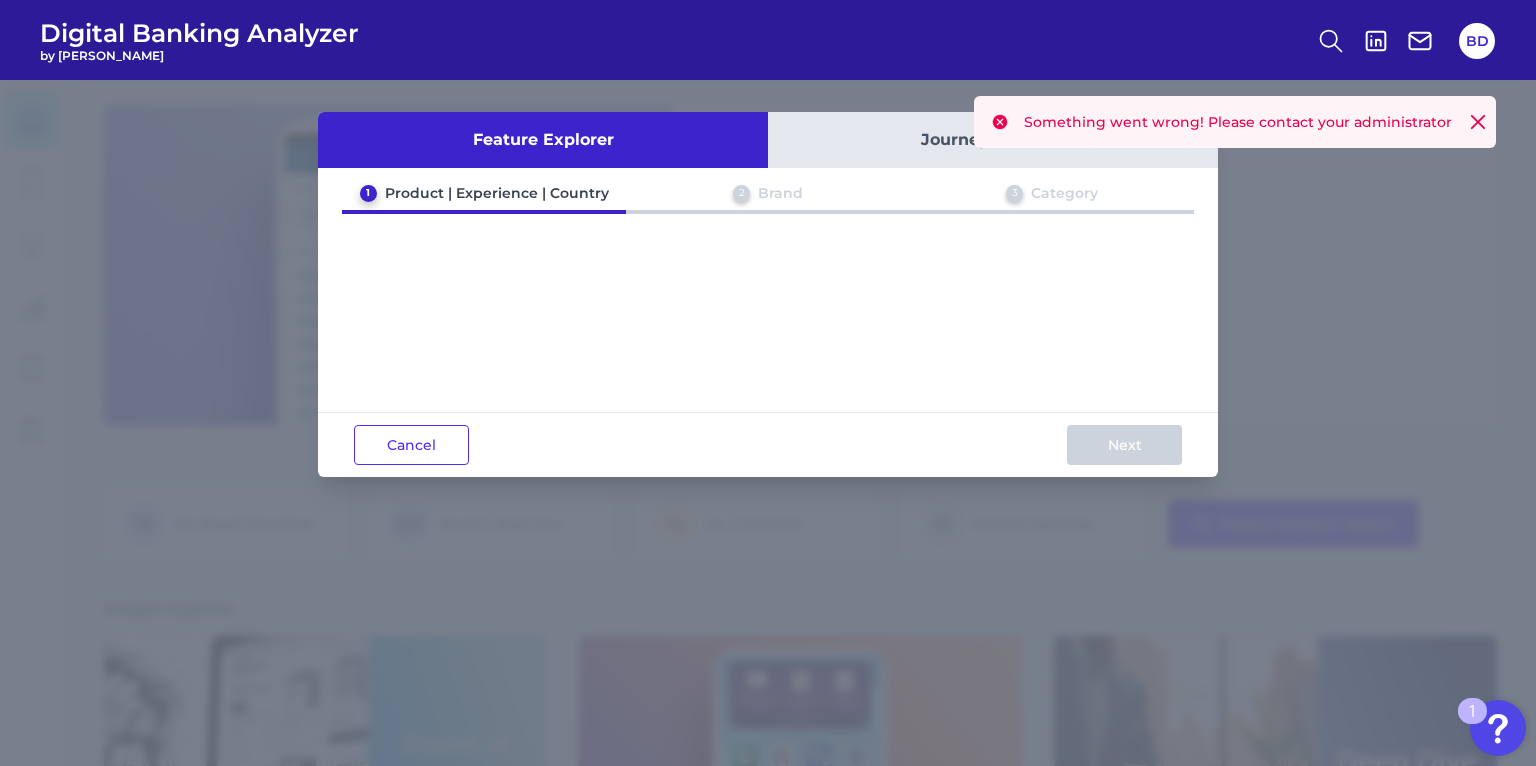 click on "Something went wrong! Please contact your administrator" at bounding box center [1235, 122] 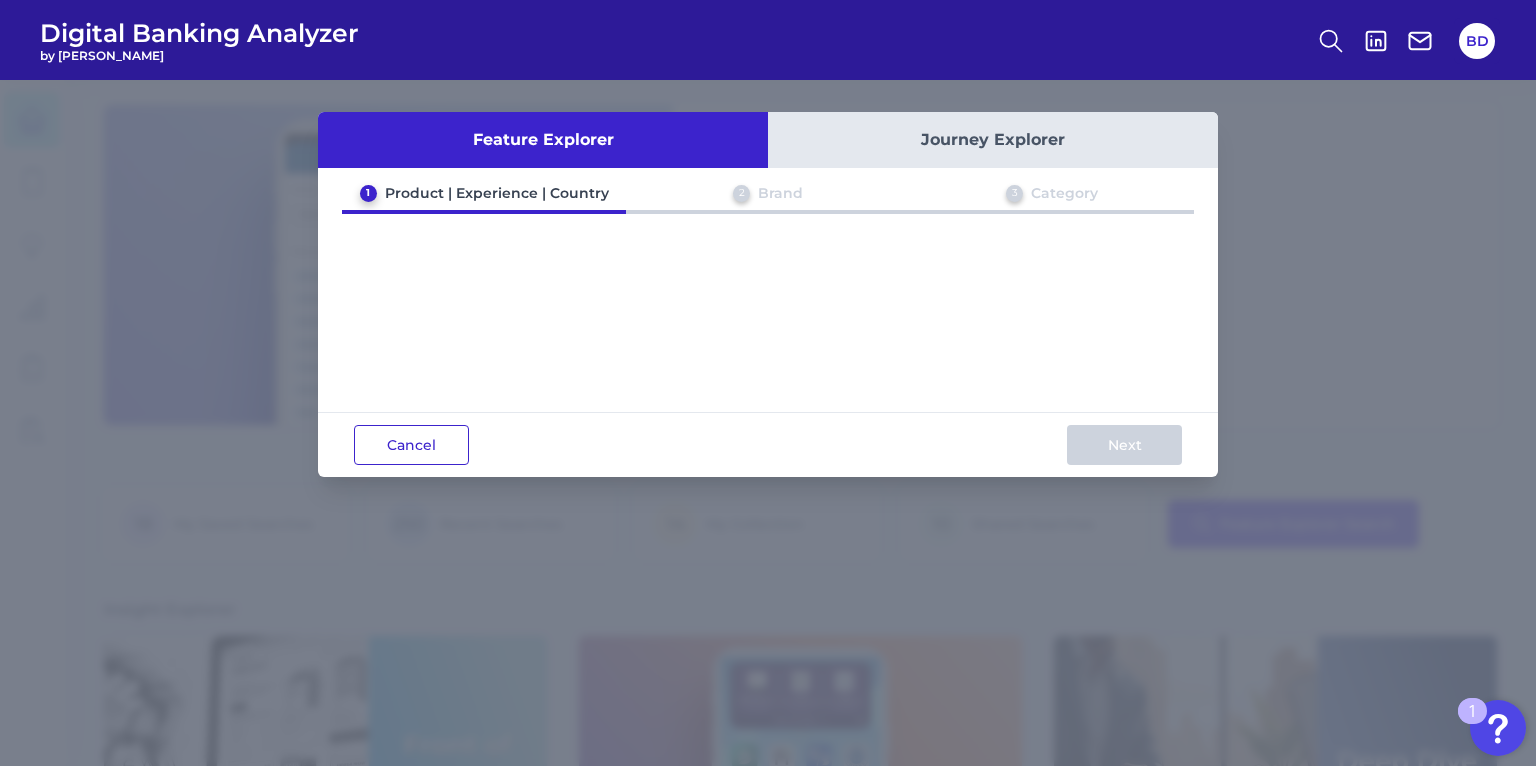 click on "Cancel" at bounding box center [411, 445] 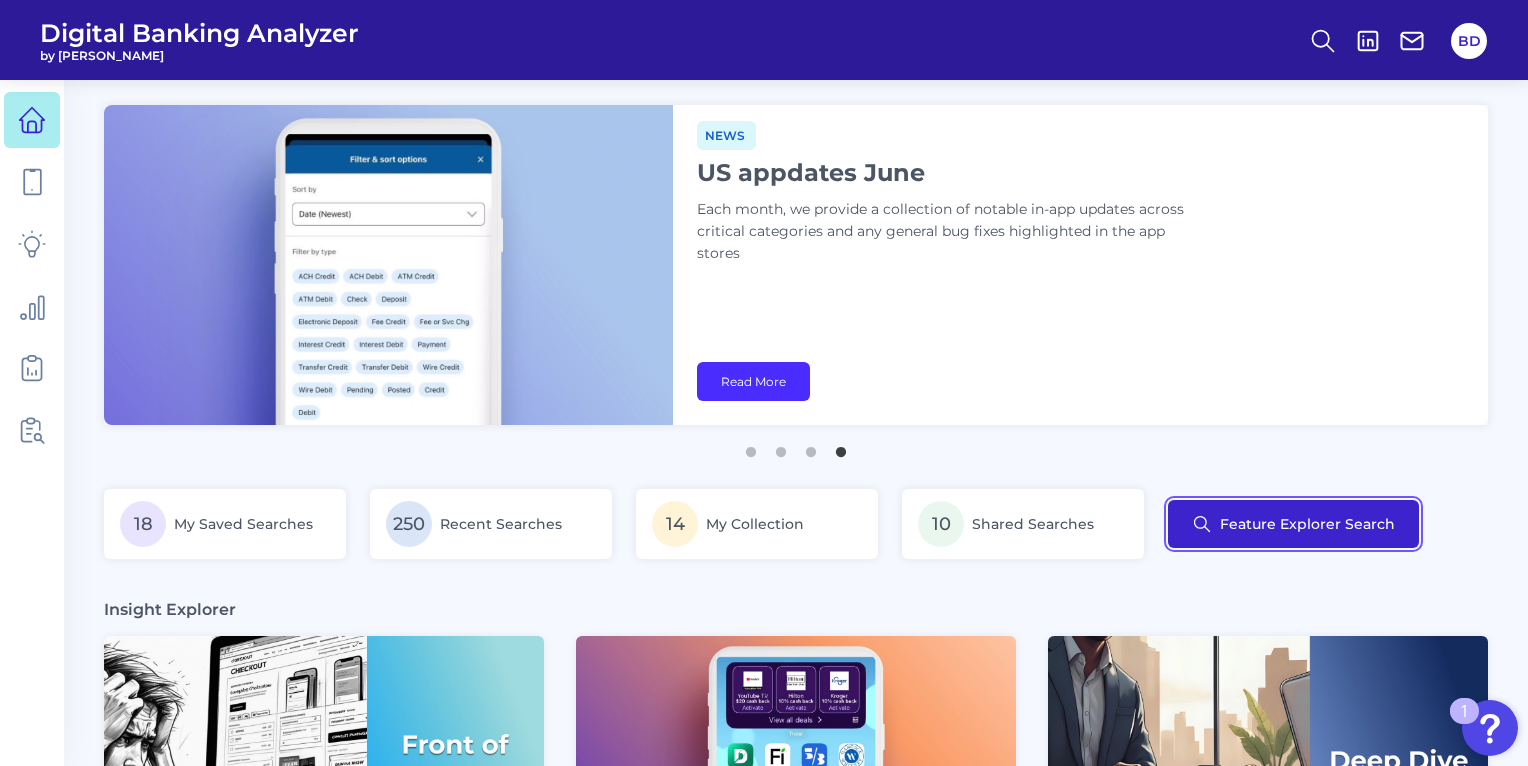 click on "Feature Explorer Search" at bounding box center (1293, 524) 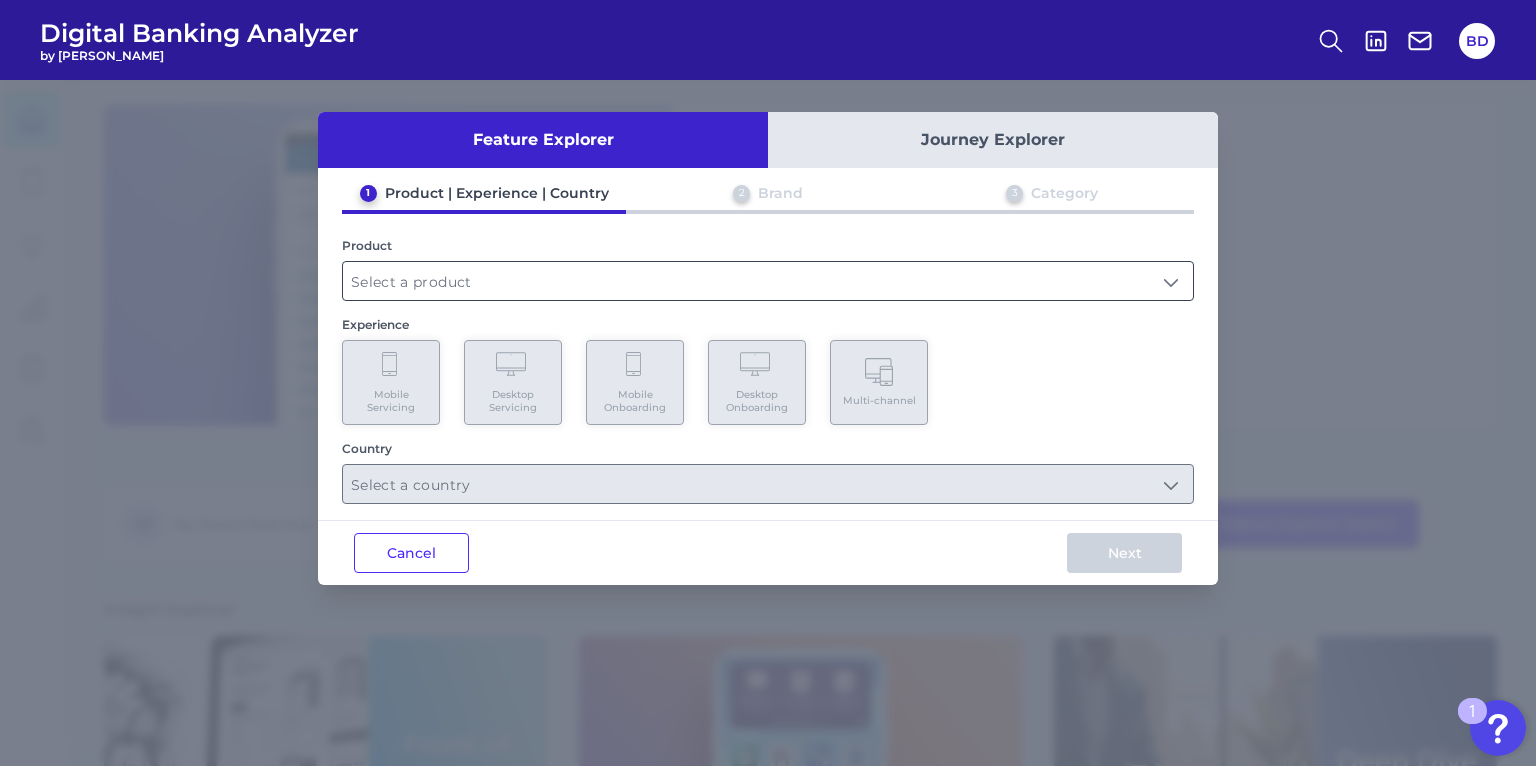 click at bounding box center [768, 281] 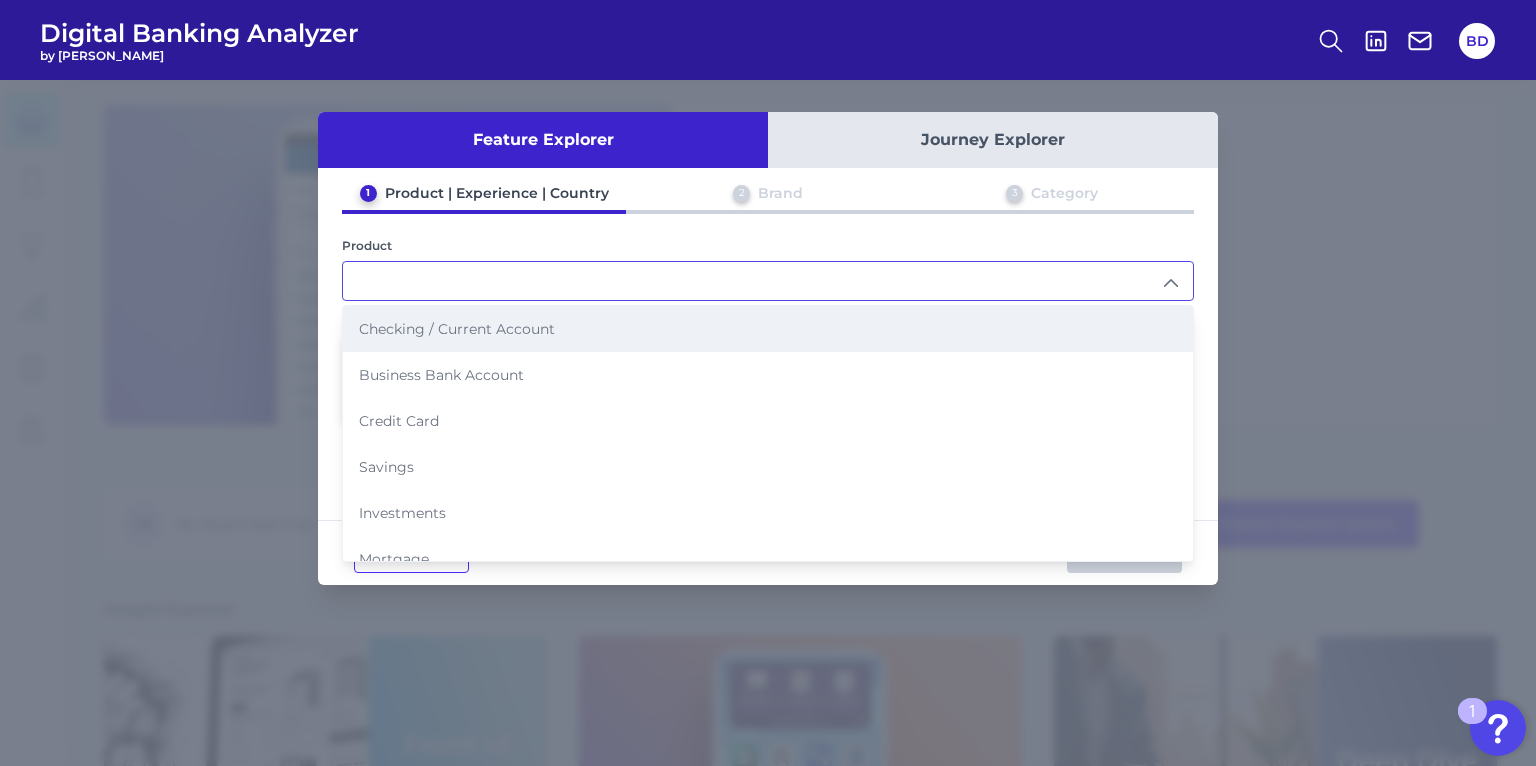 click on "Checking / Current Account" at bounding box center [457, 329] 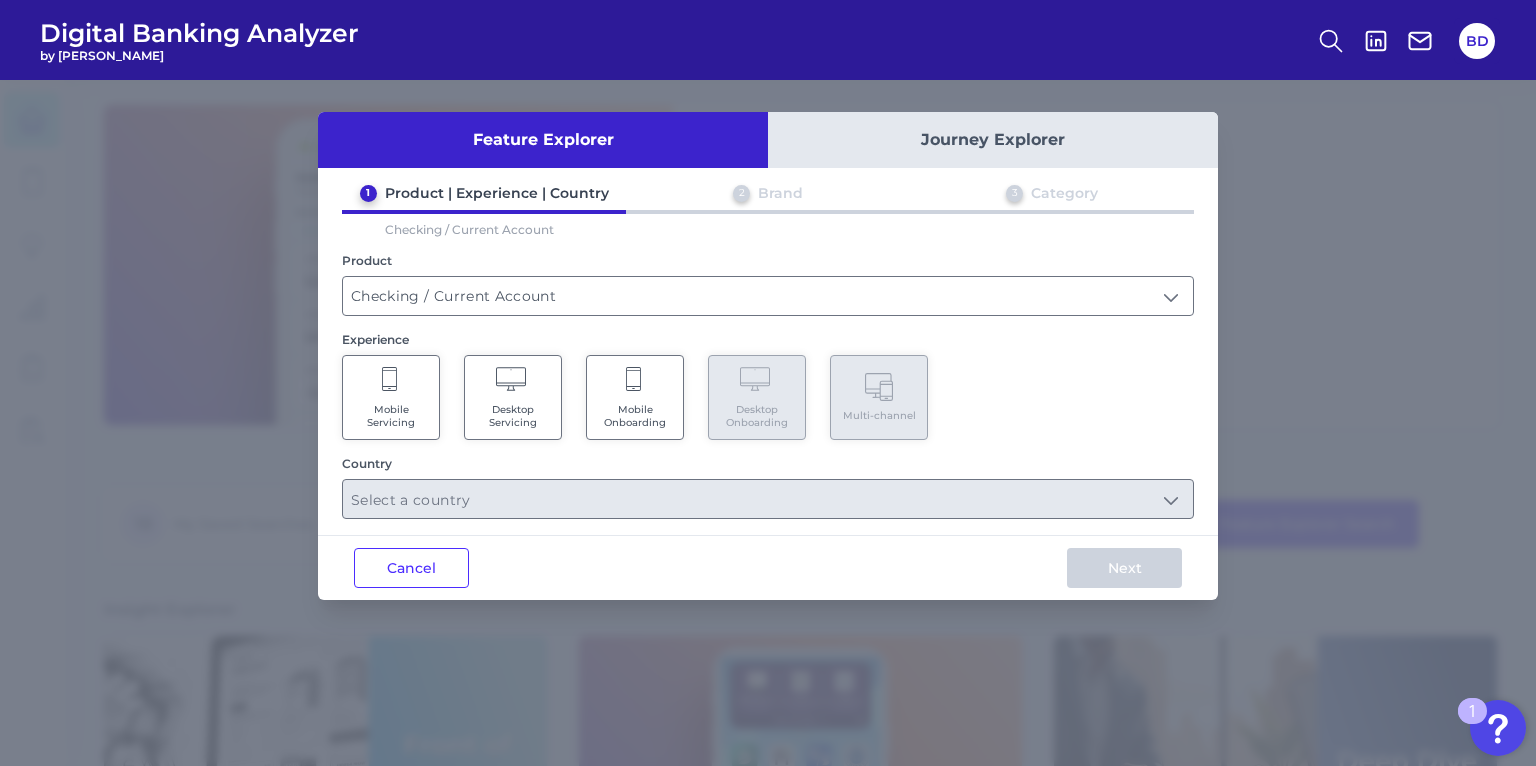 click on "Mobile Servicing" at bounding box center [391, 397] 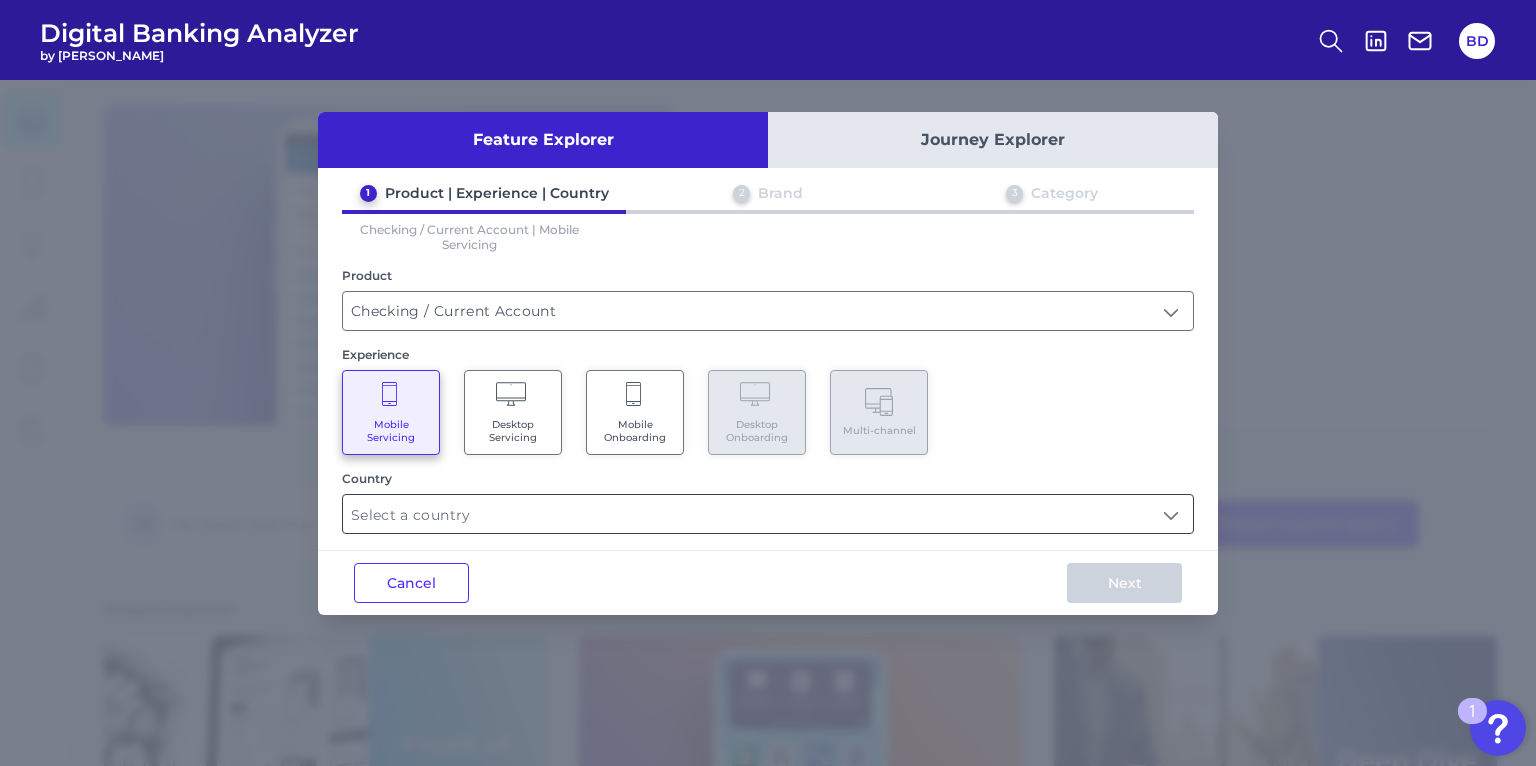 click at bounding box center (768, 514) 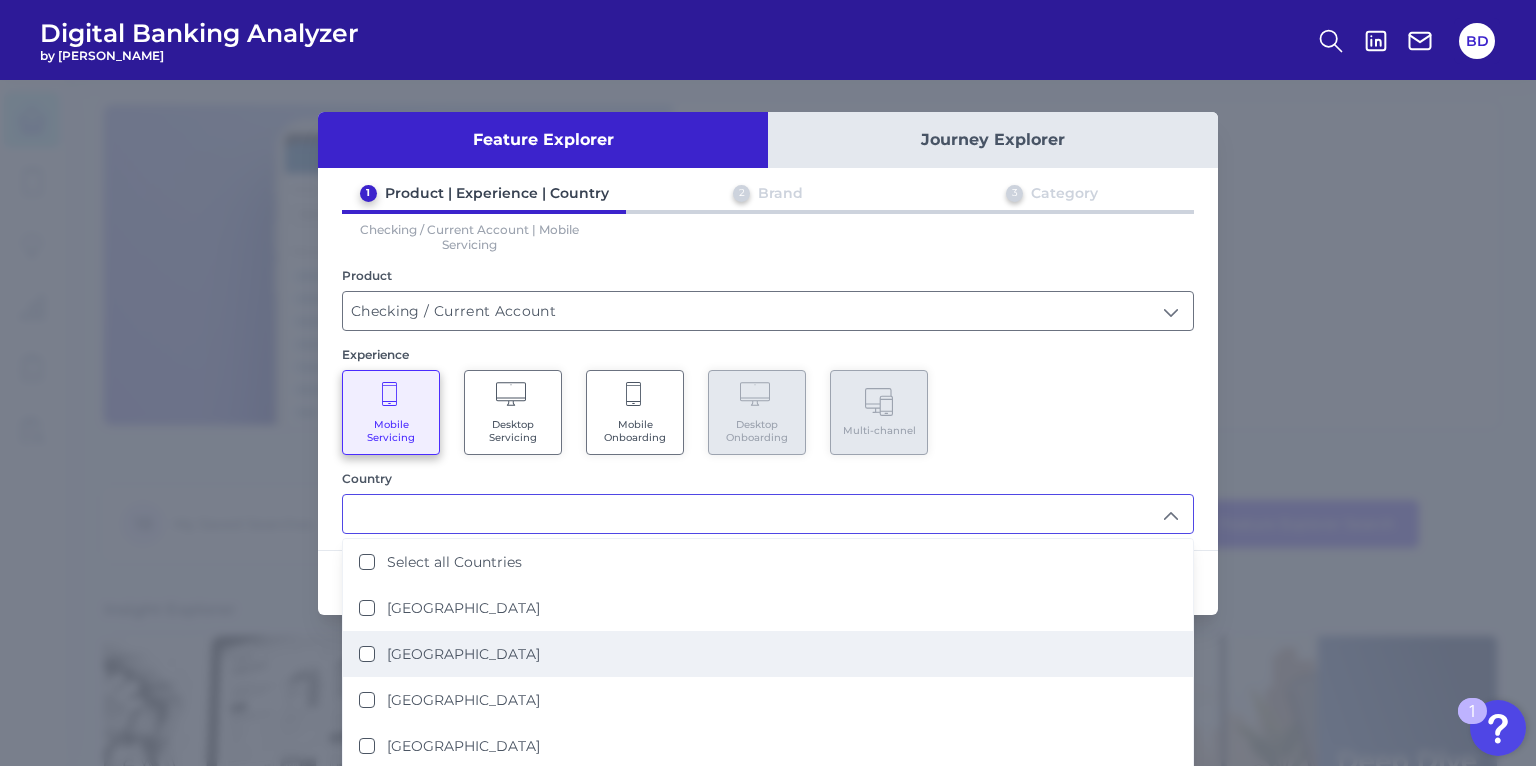 click on "[GEOGRAPHIC_DATA]" at bounding box center (367, 654) 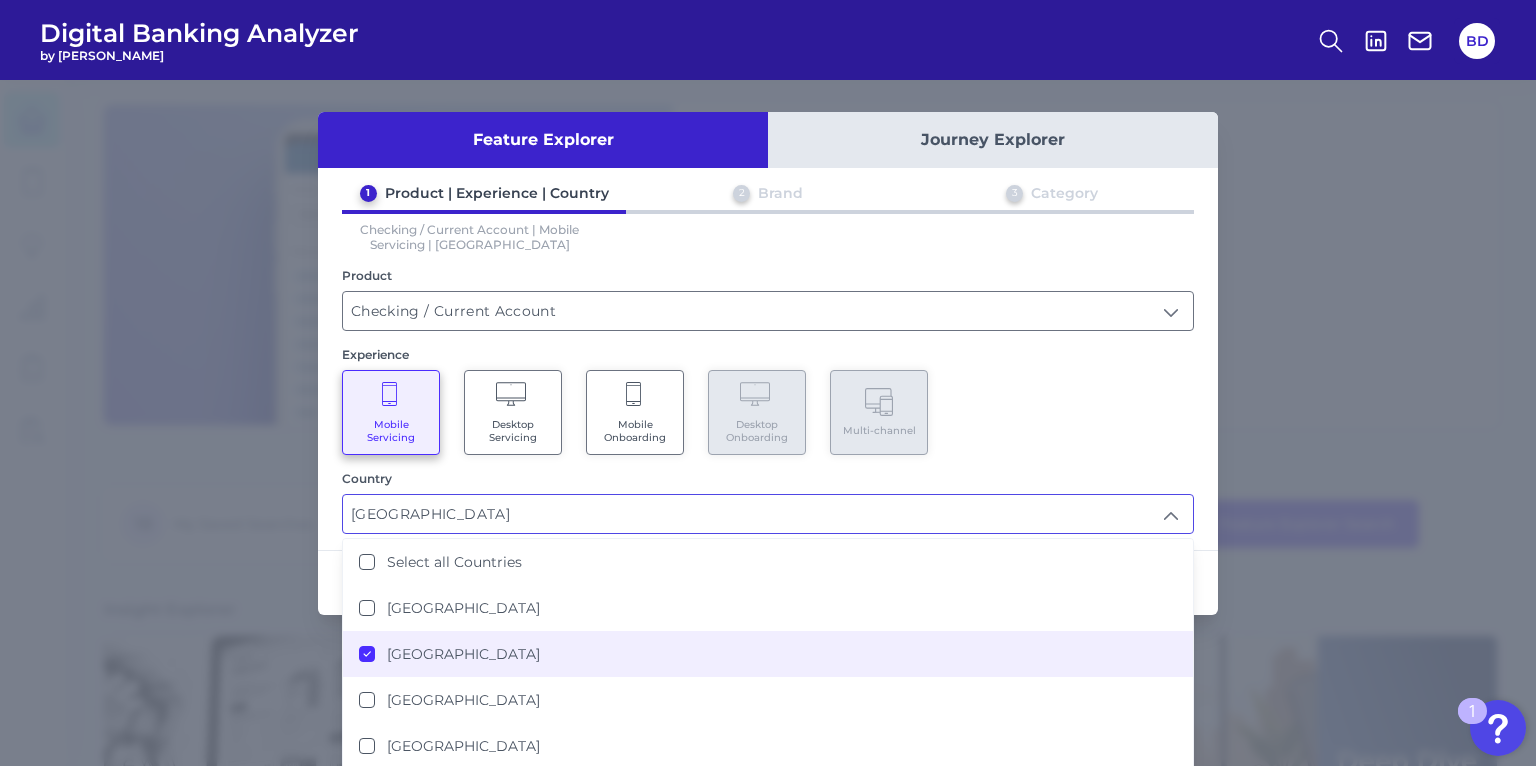 scroll, scrollTop: 1, scrollLeft: 0, axis: vertical 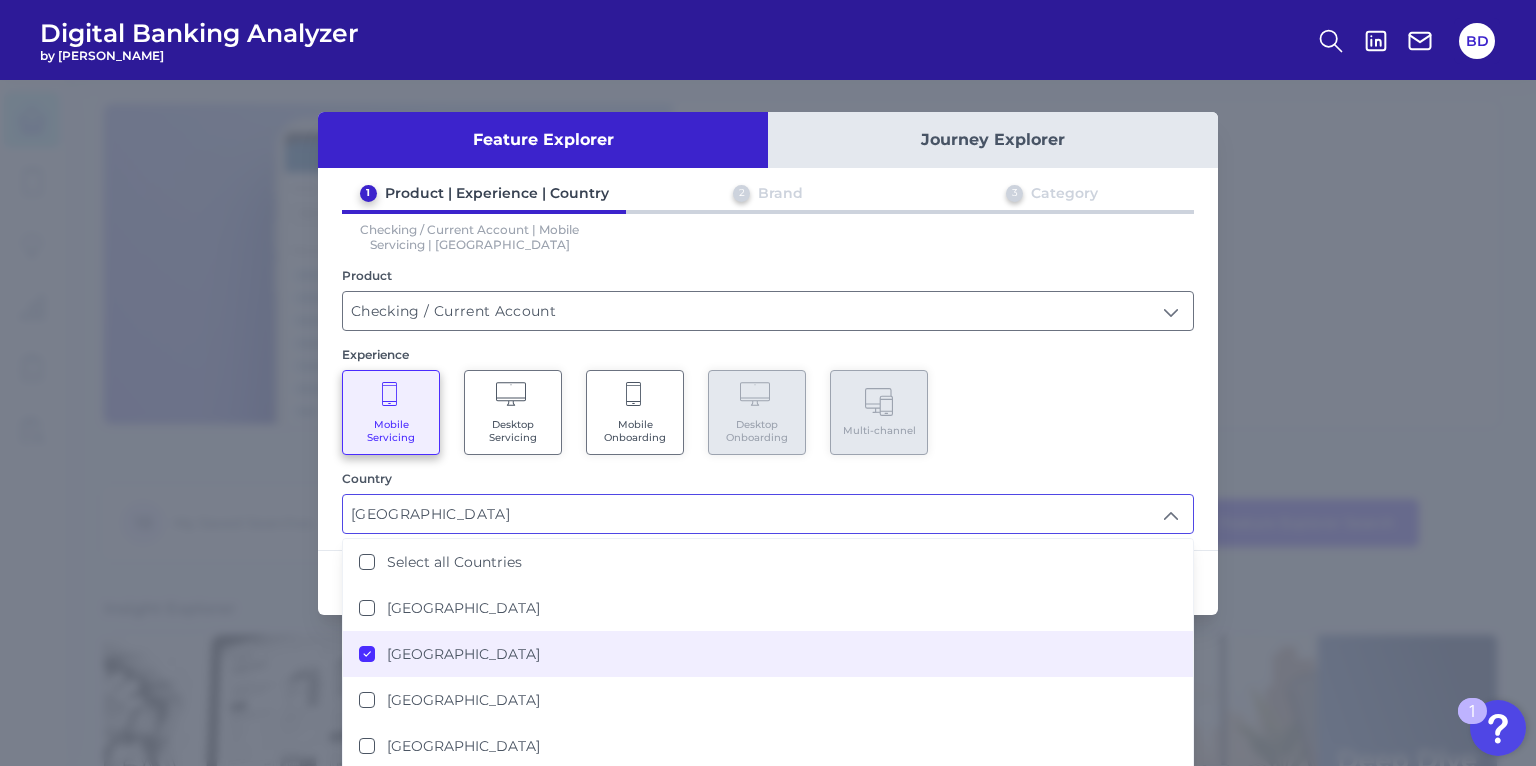 click on "Mobile Servicing Desktop Servicing Mobile Onboarding Desktop Onboarding Multi-channel" at bounding box center (768, 412) 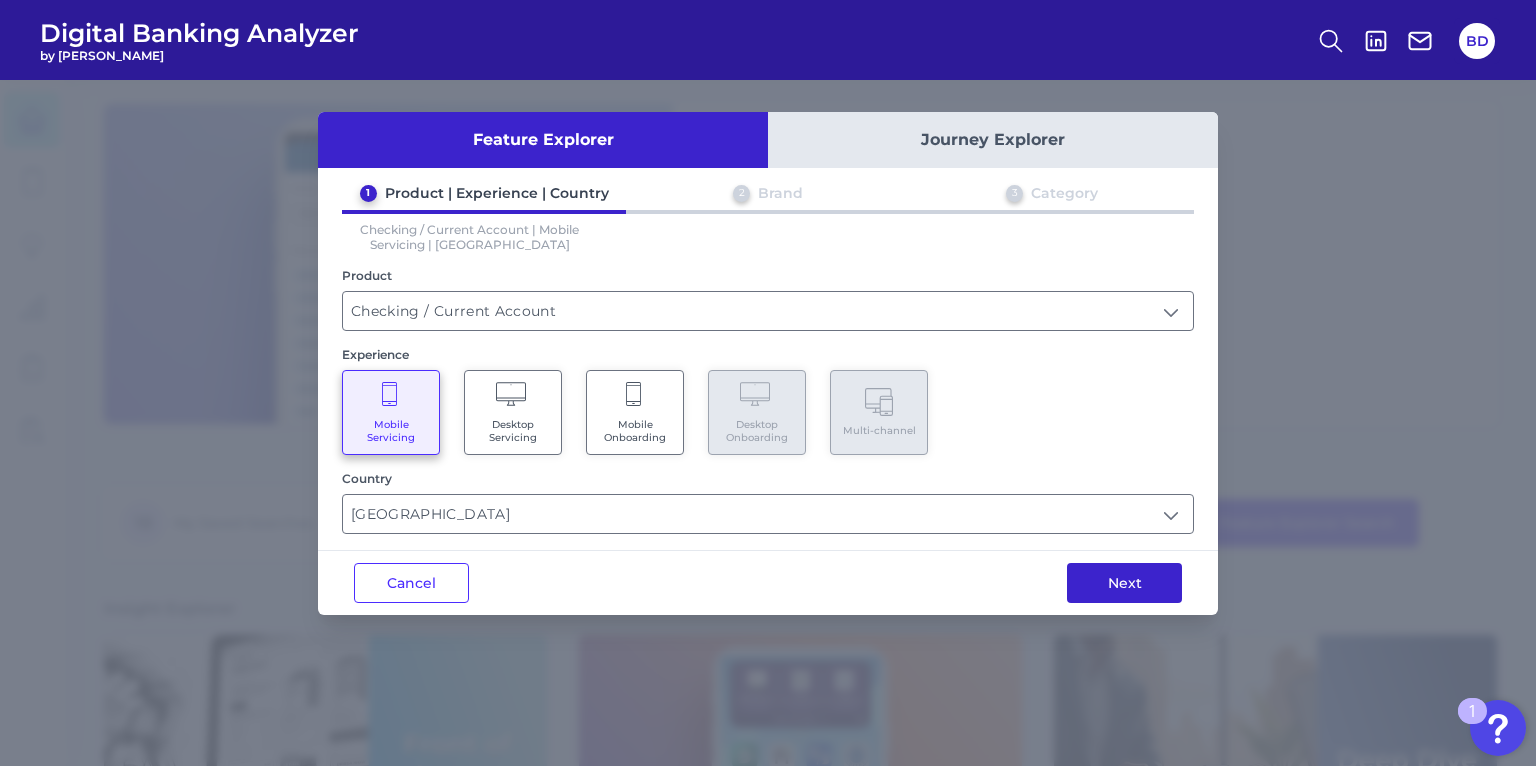 click on "Next" at bounding box center [1124, 583] 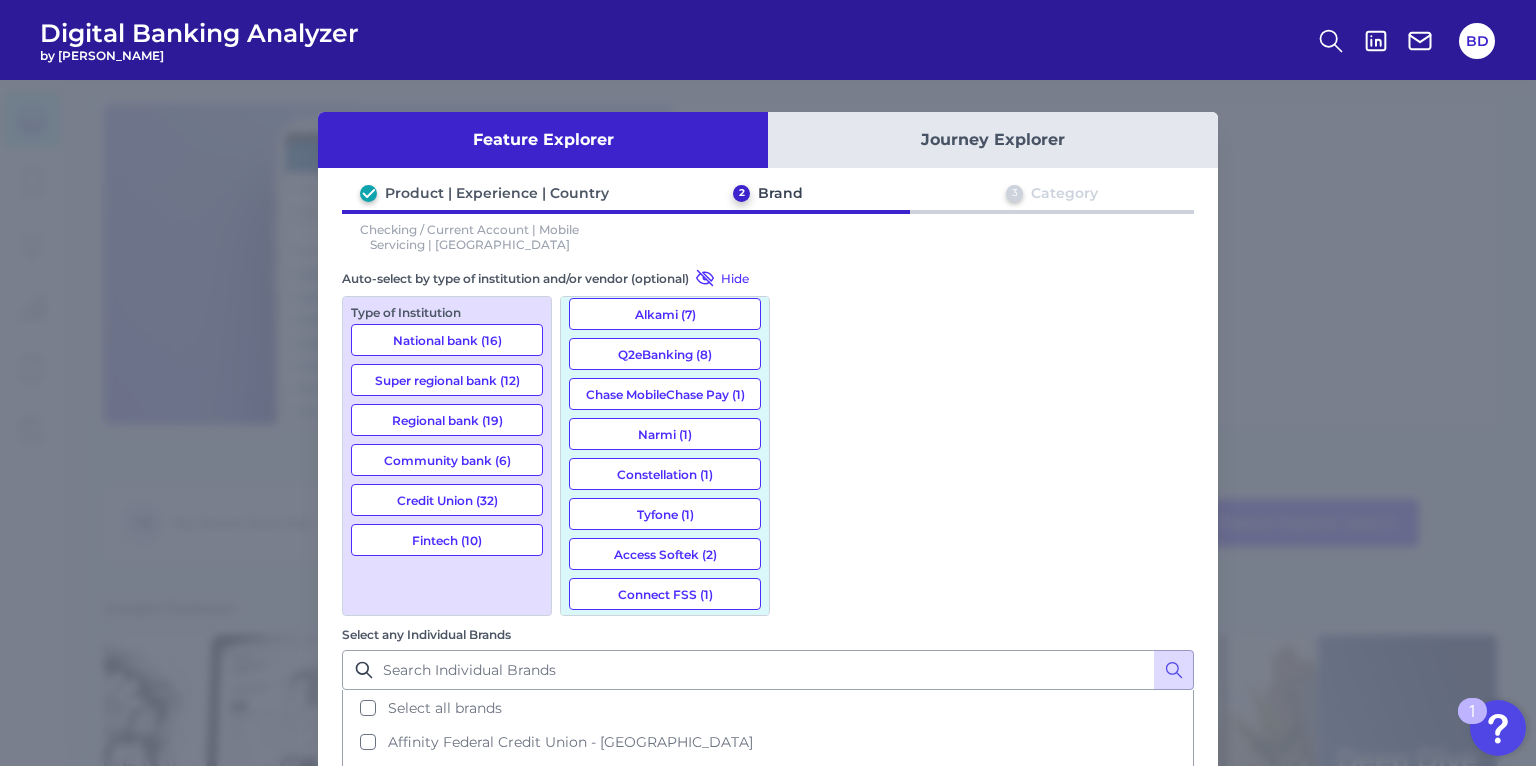 scroll, scrollTop: 308, scrollLeft: 0, axis: vertical 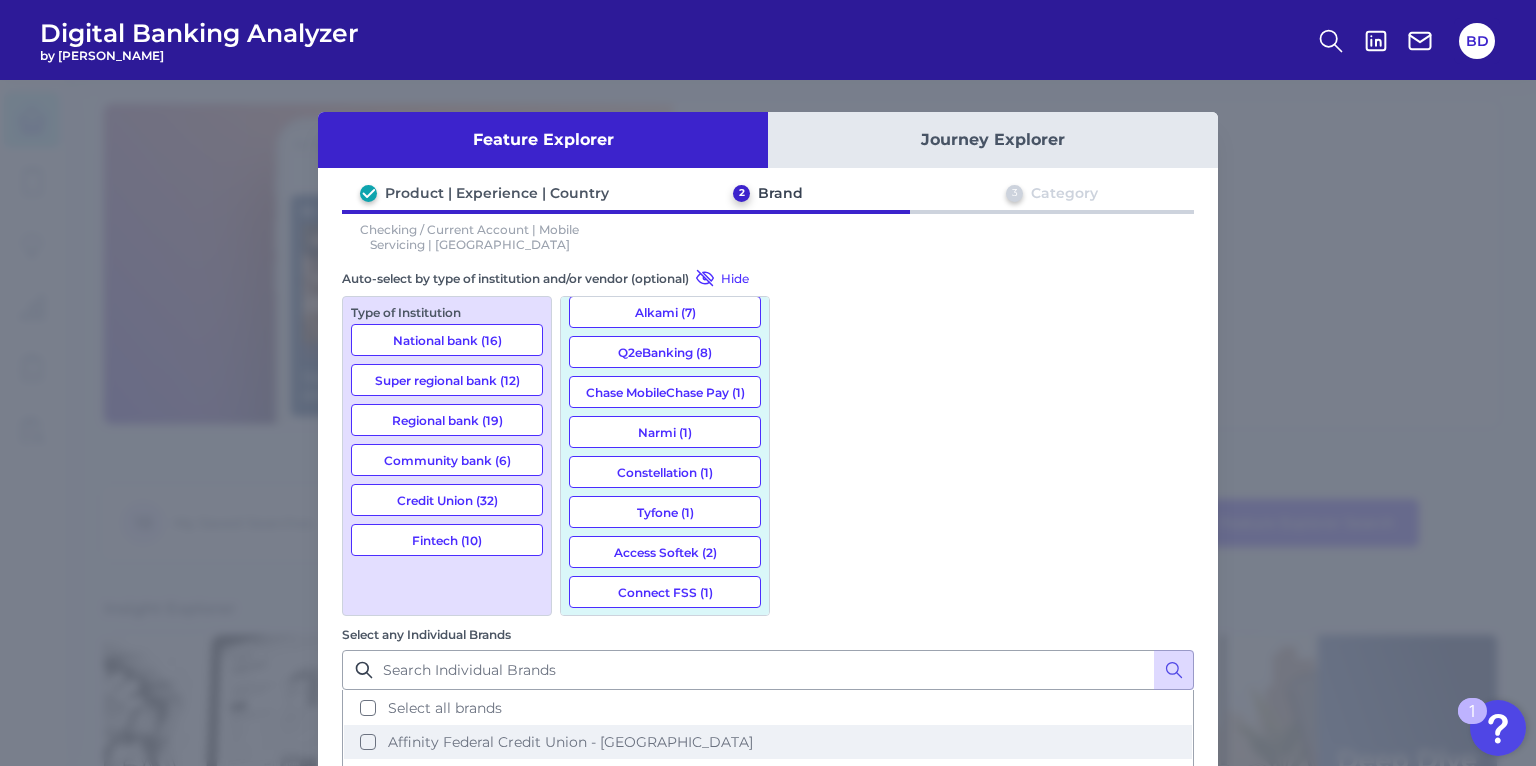 click on "Affinity Federal Credit Union - US" at bounding box center (768, 742) 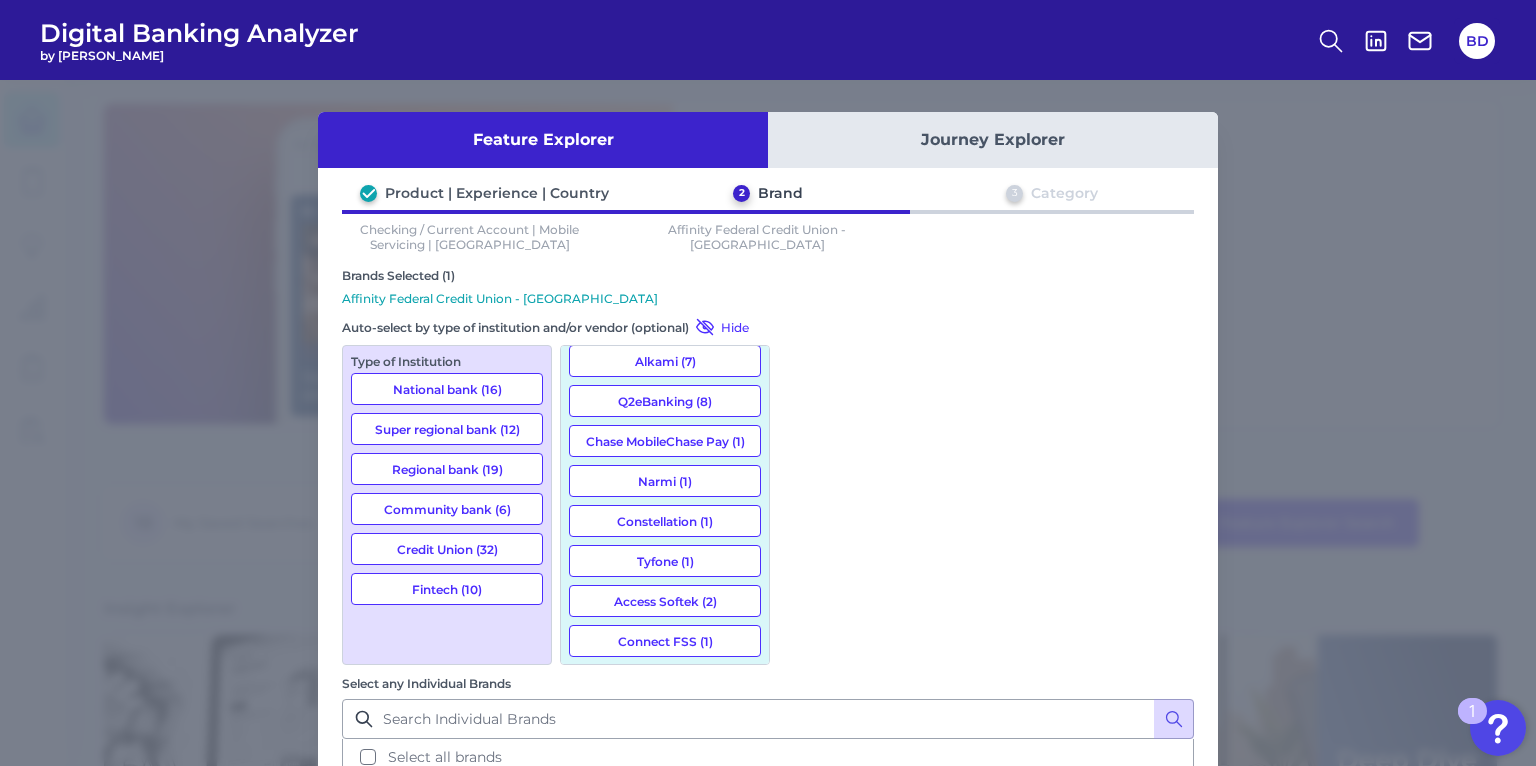 click on "Alliant Credit Union - US" at bounding box center [768, 825] 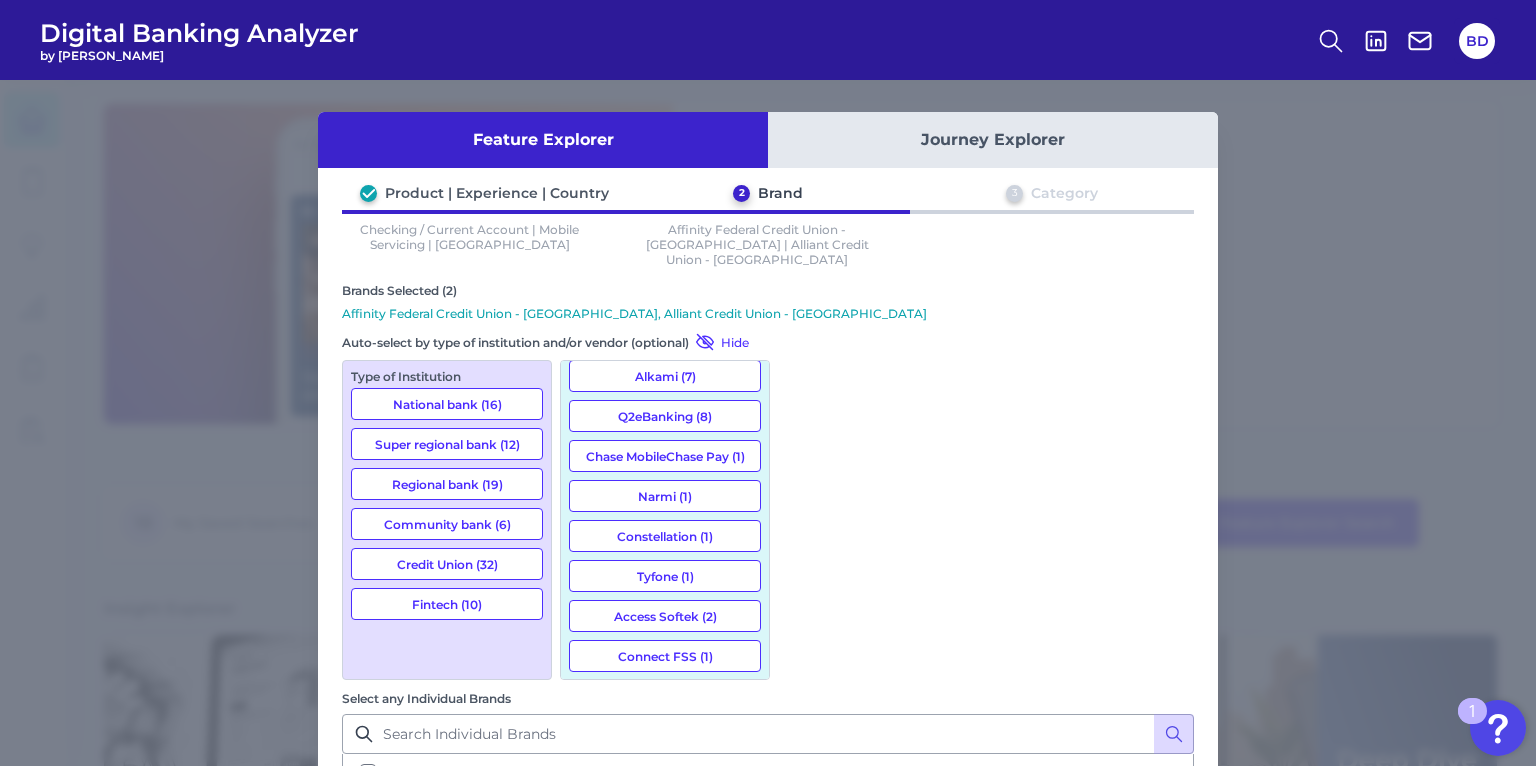 click on "America First Credit Union - US" at bounding box center (768, 908) 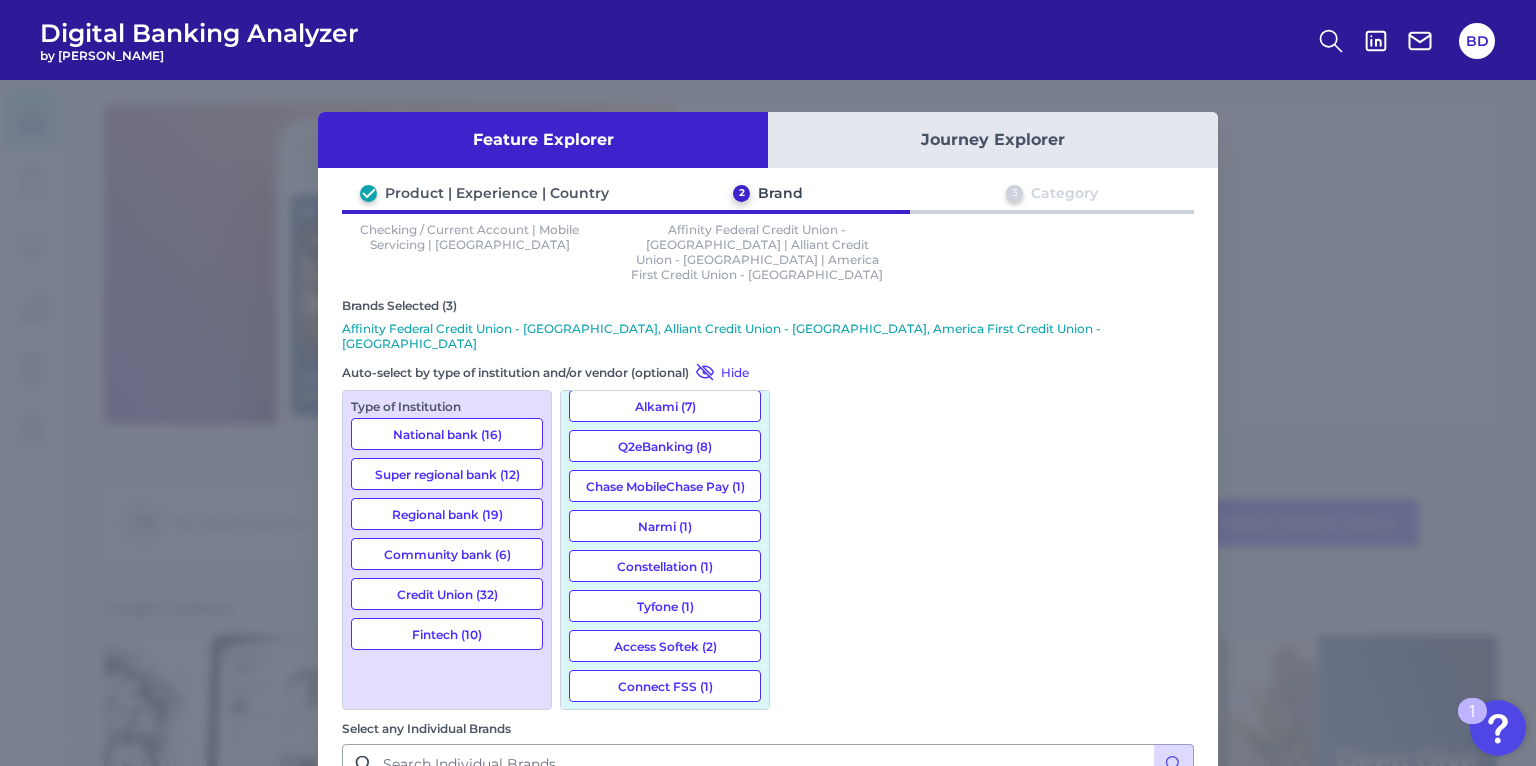 scroll, scrollTop: 276, scrollLeft: 0, axis: vertical 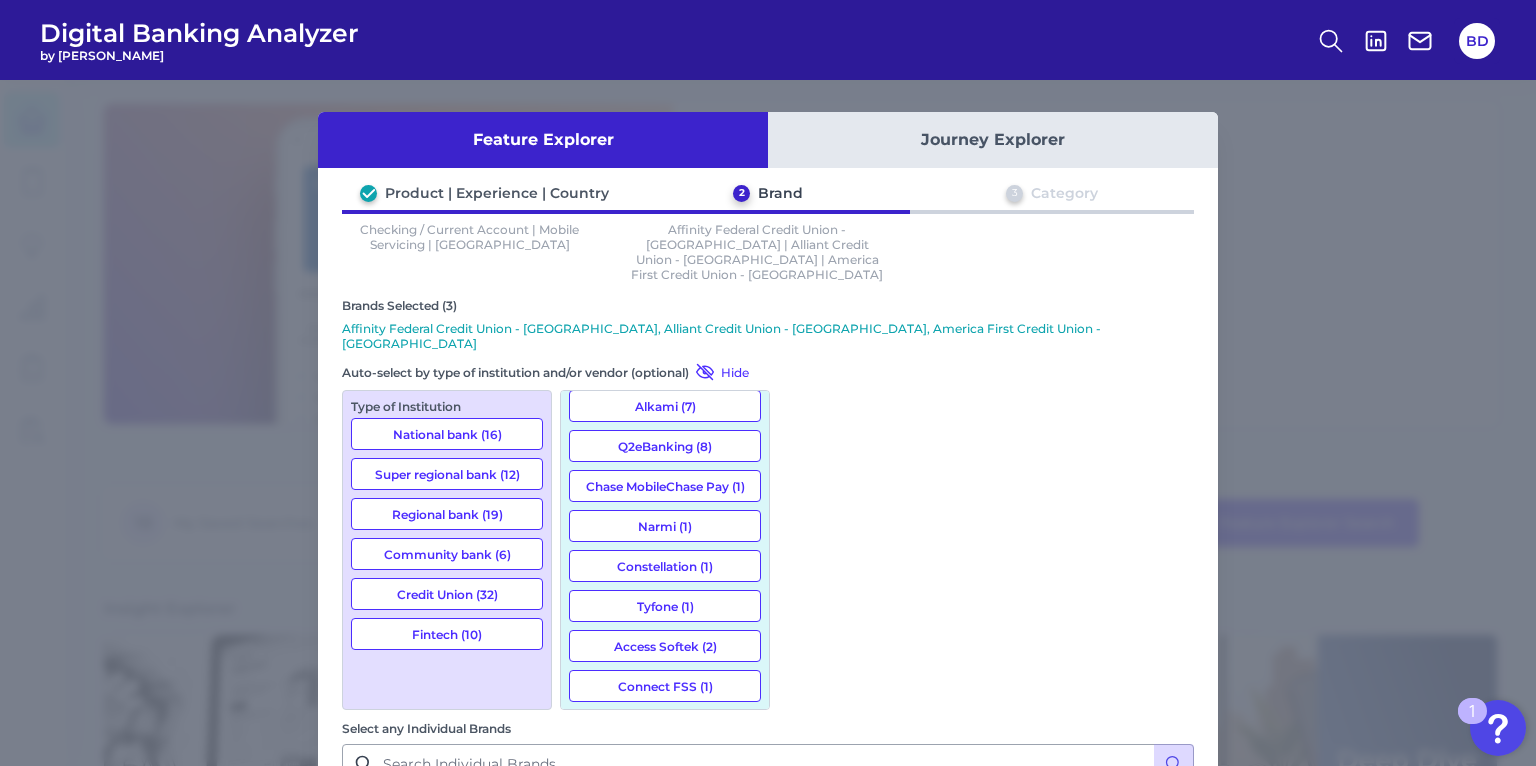 click on "Baxter Credit Union - US" at bounding box center (768, 968) 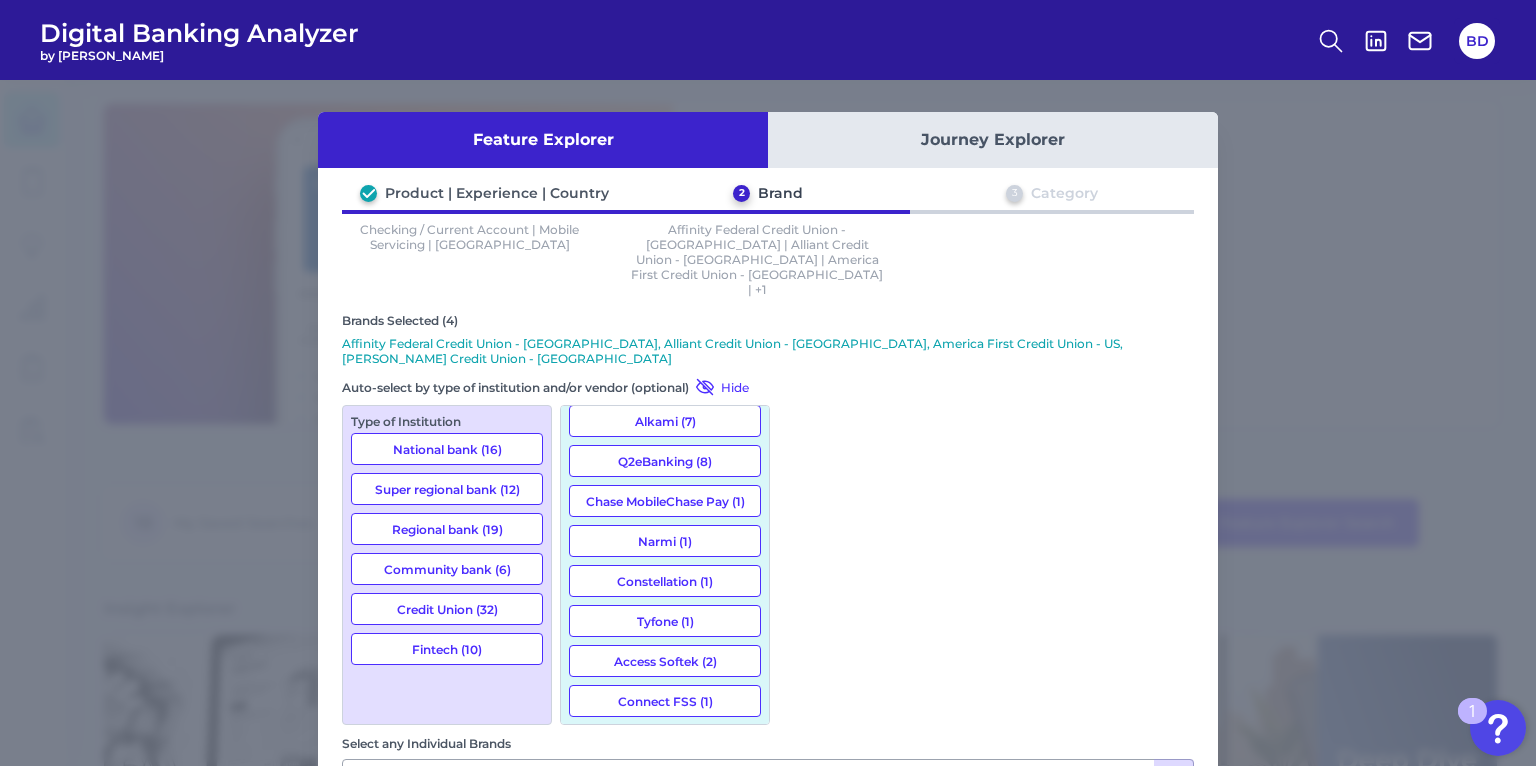 click on "BluPeak Credit Union - US" at bounding box center [768, 1051] 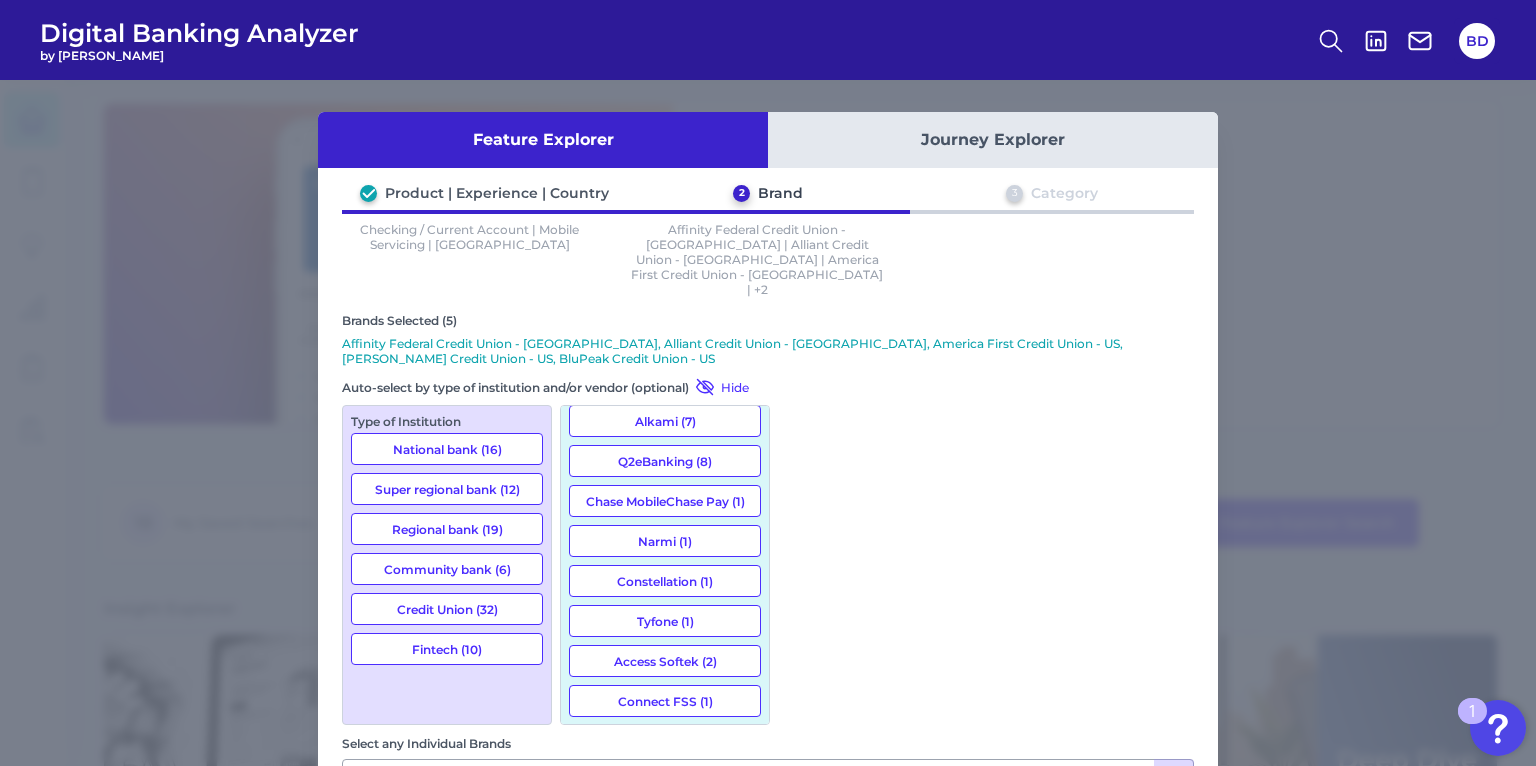 click on "Next" at bounding box center [1124, 1128] 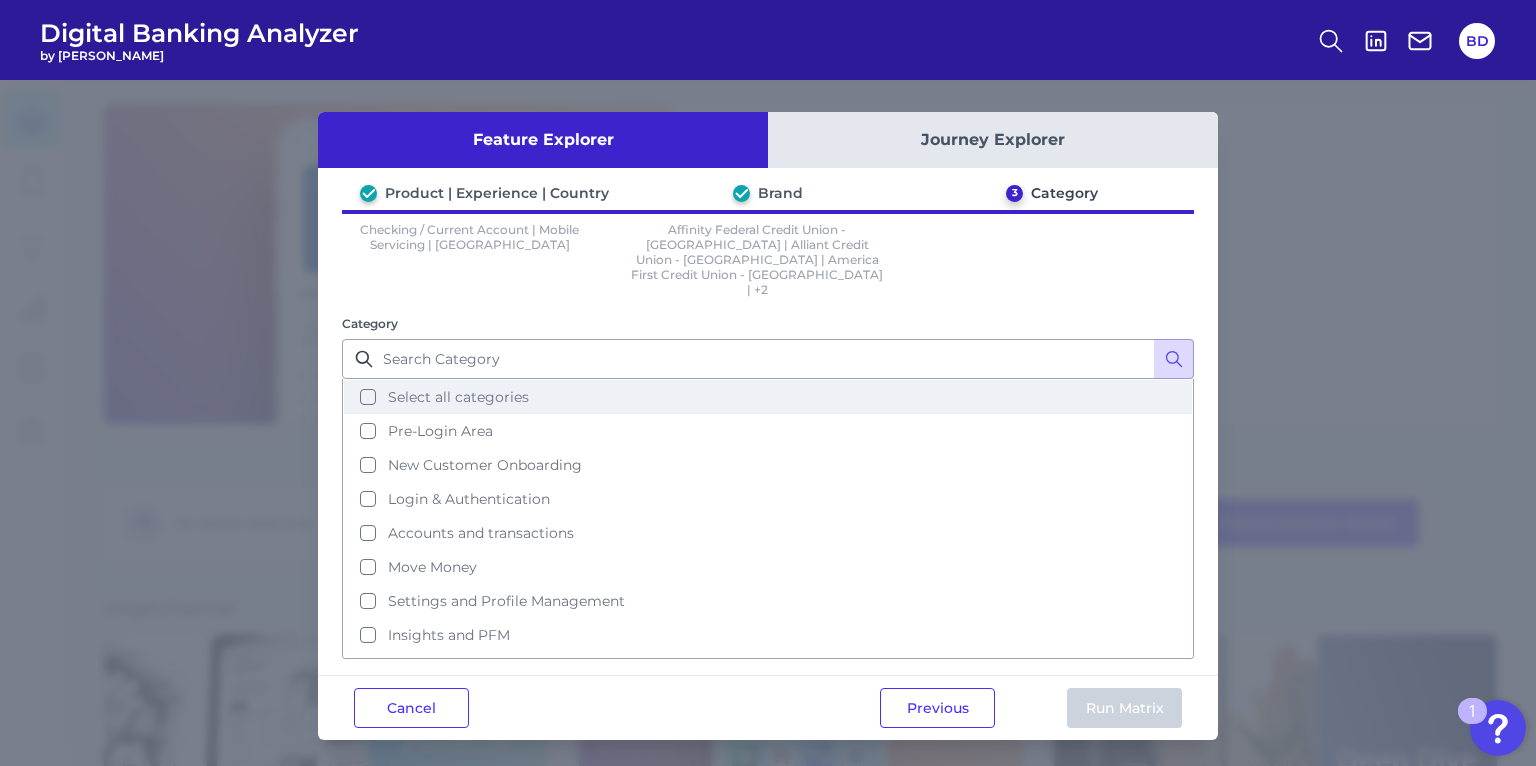click on "Select all categories" at bounding box center (768, 397) 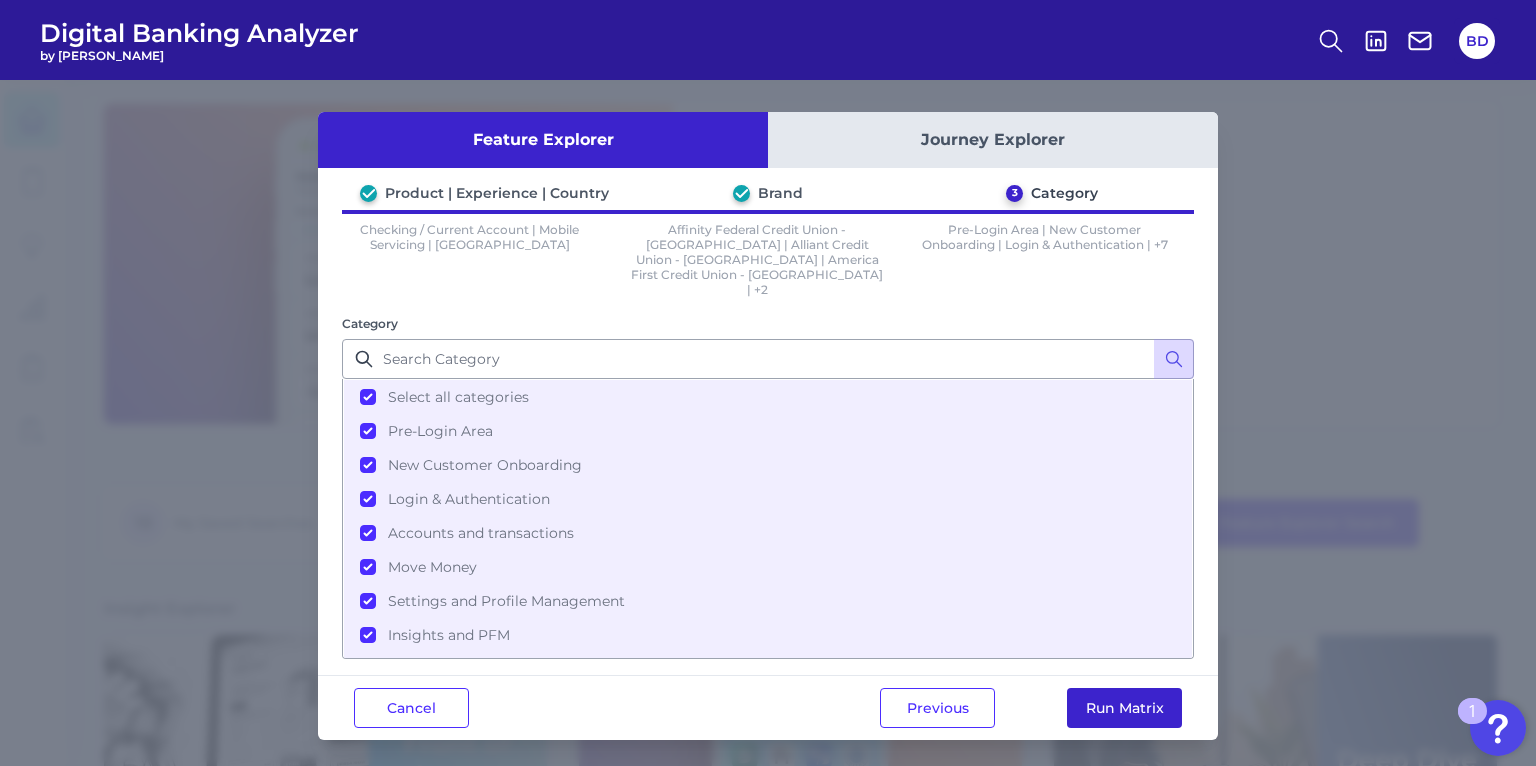 click on "Run Matrix" at bounding box center [1124, 708] 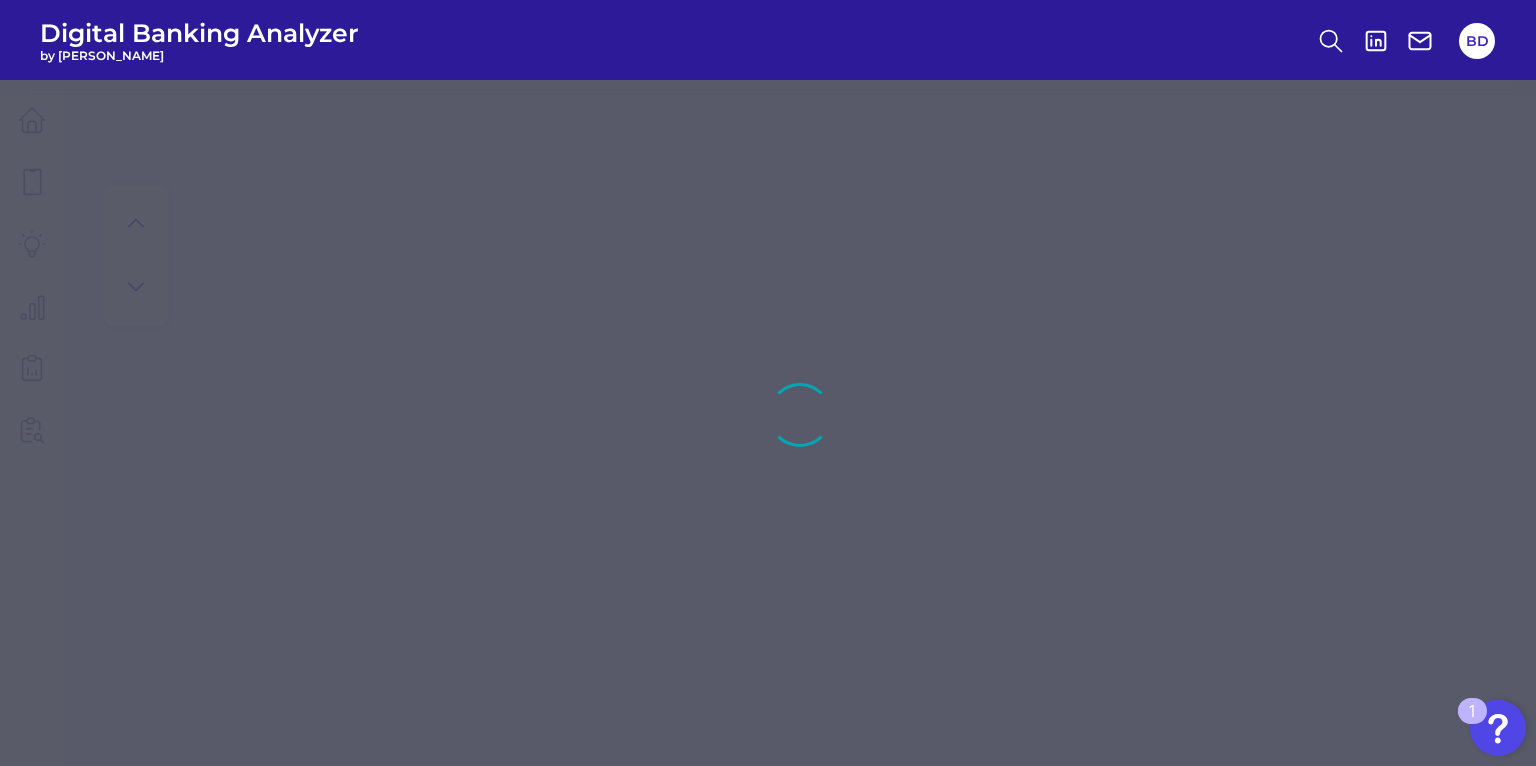 scroll, scrollTop: 0, scrollLeft: 0, axis: both 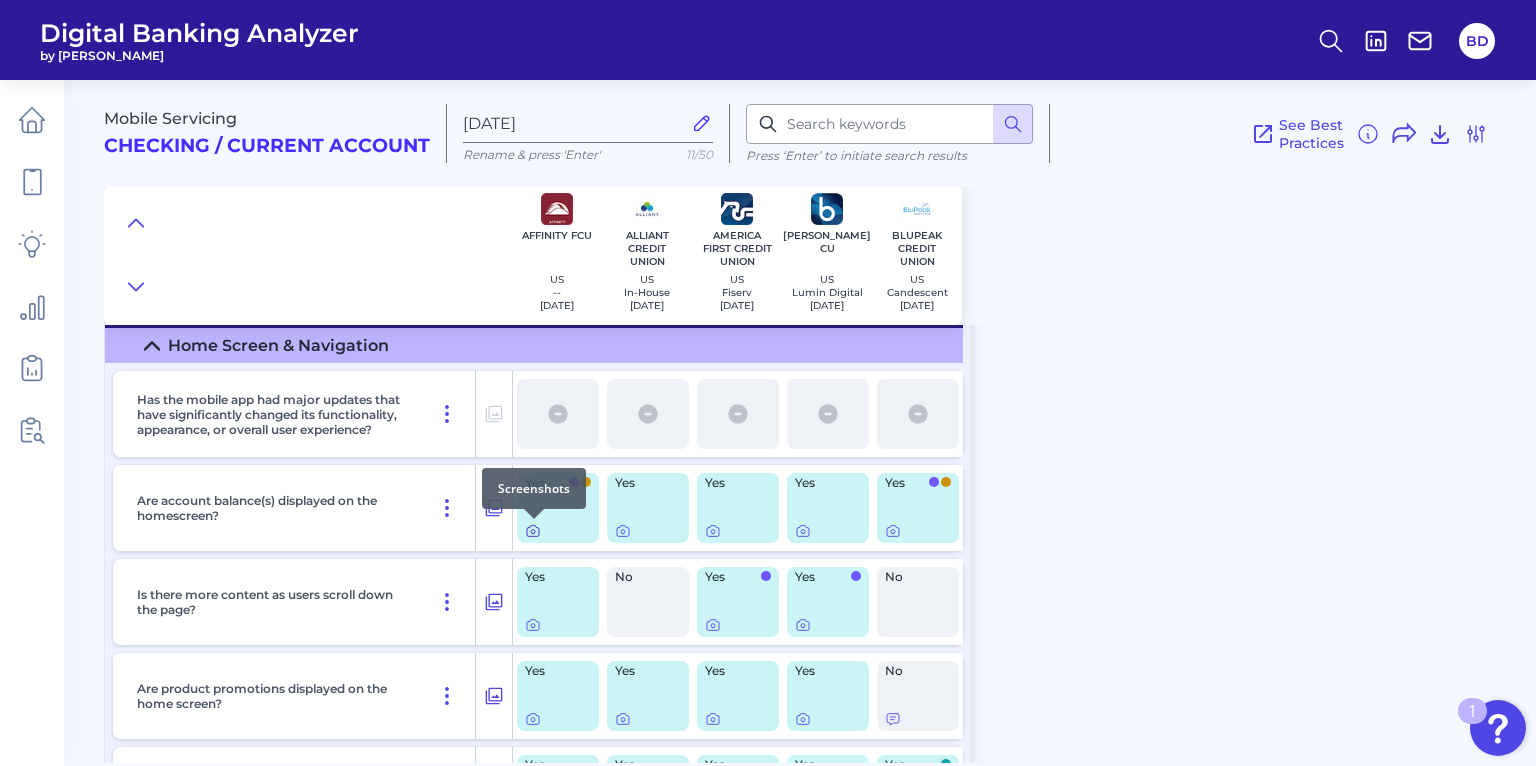 click 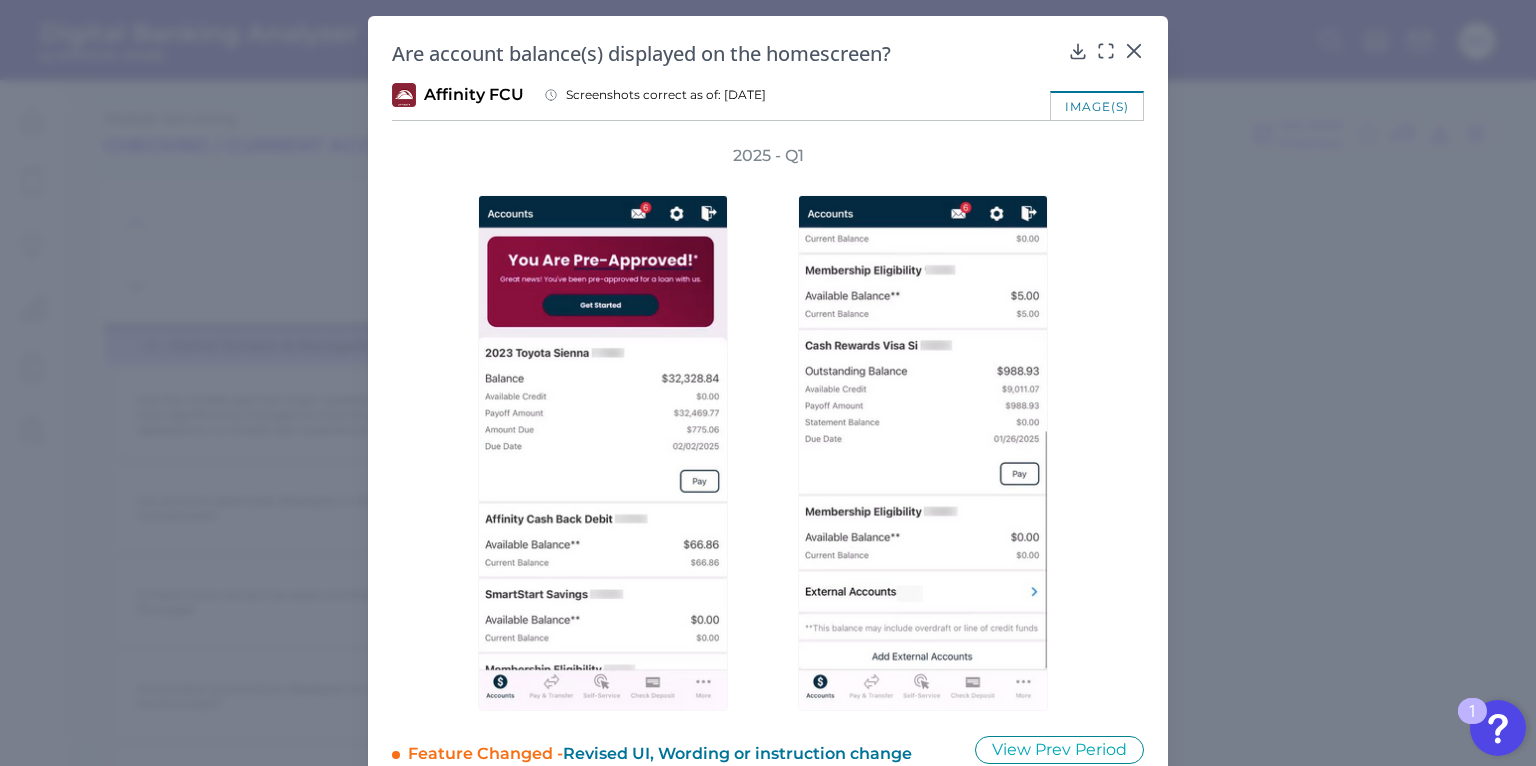 scroll, scrollTop: 38, scrollLeft: 0, axis: vertical 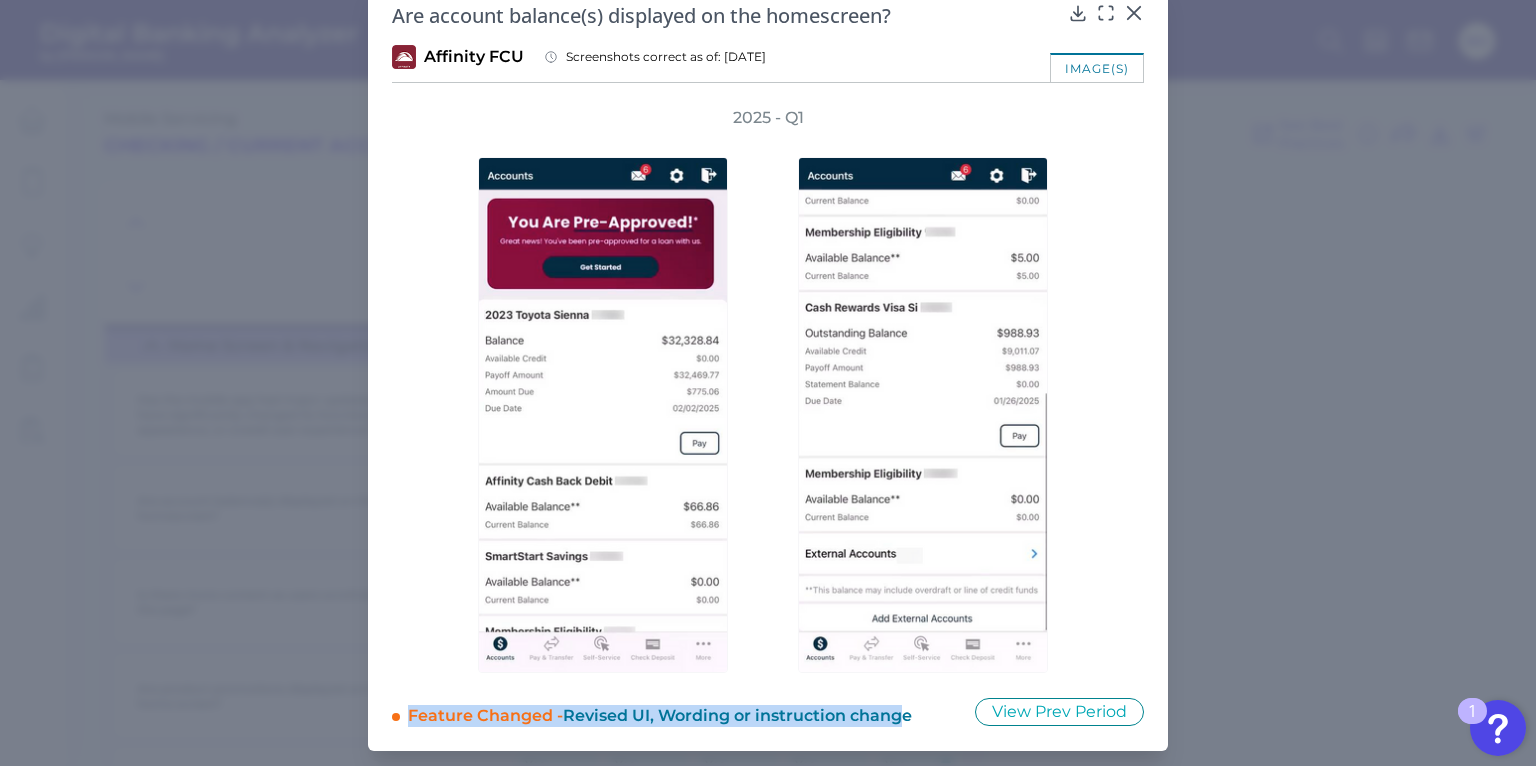 drag, startPoint x: 409, startPoint y: 717, endPoint x: 903, endPoint y: 713, distance: 494.0162 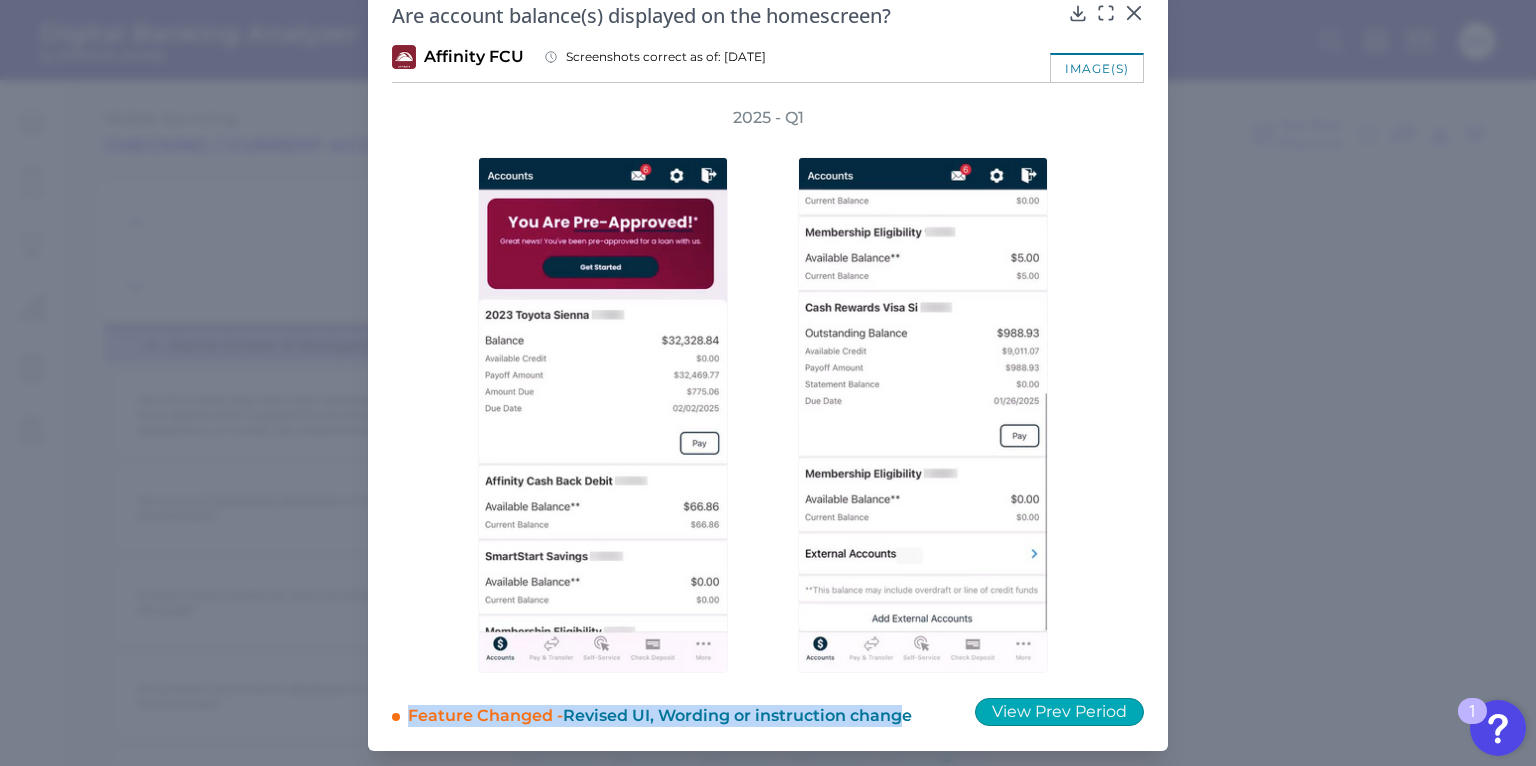click on "View Prev Period" at bounding box center (1059, 712) 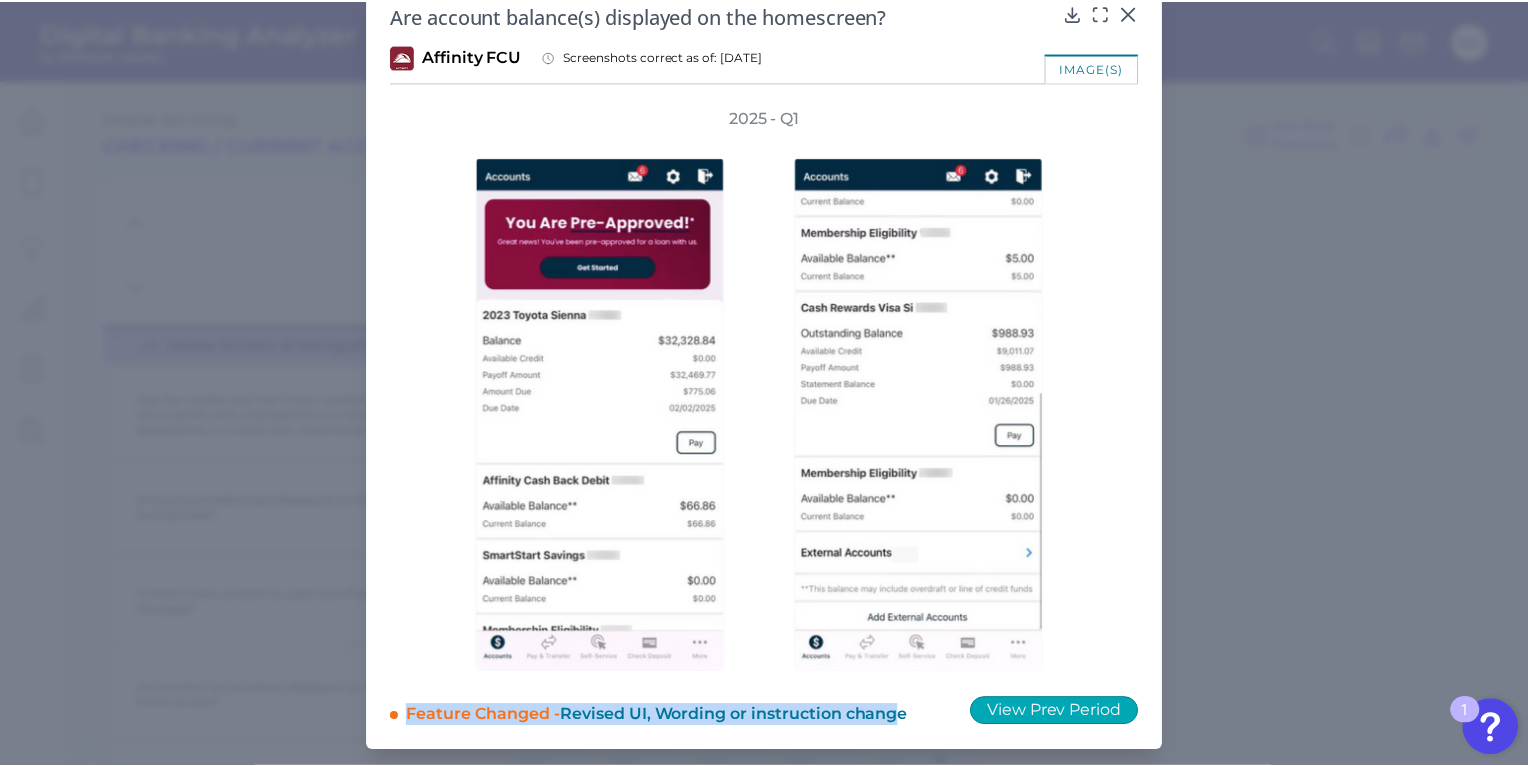 scroll, scrollTop: 0, scrollLeft: 0, axis: both 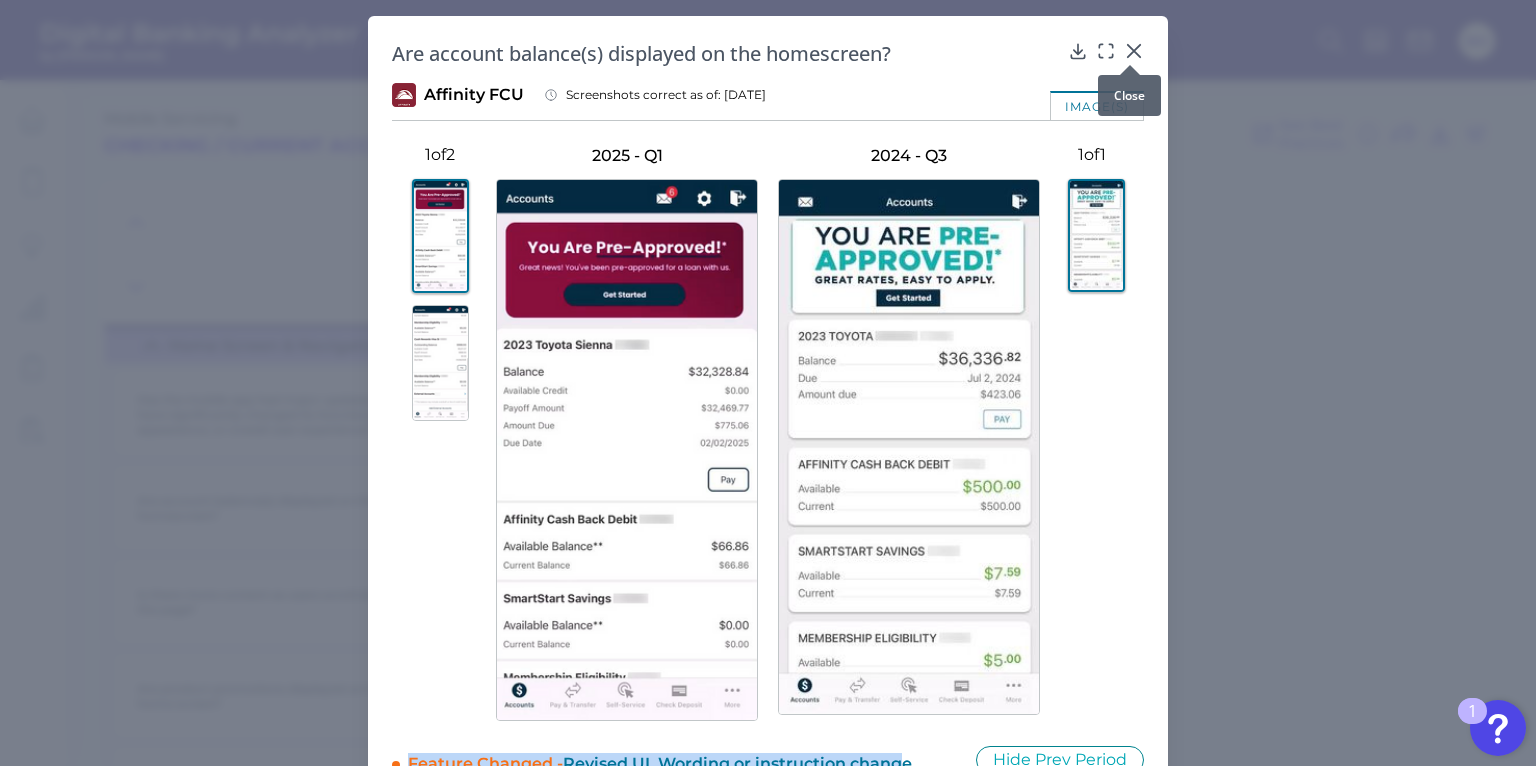 click 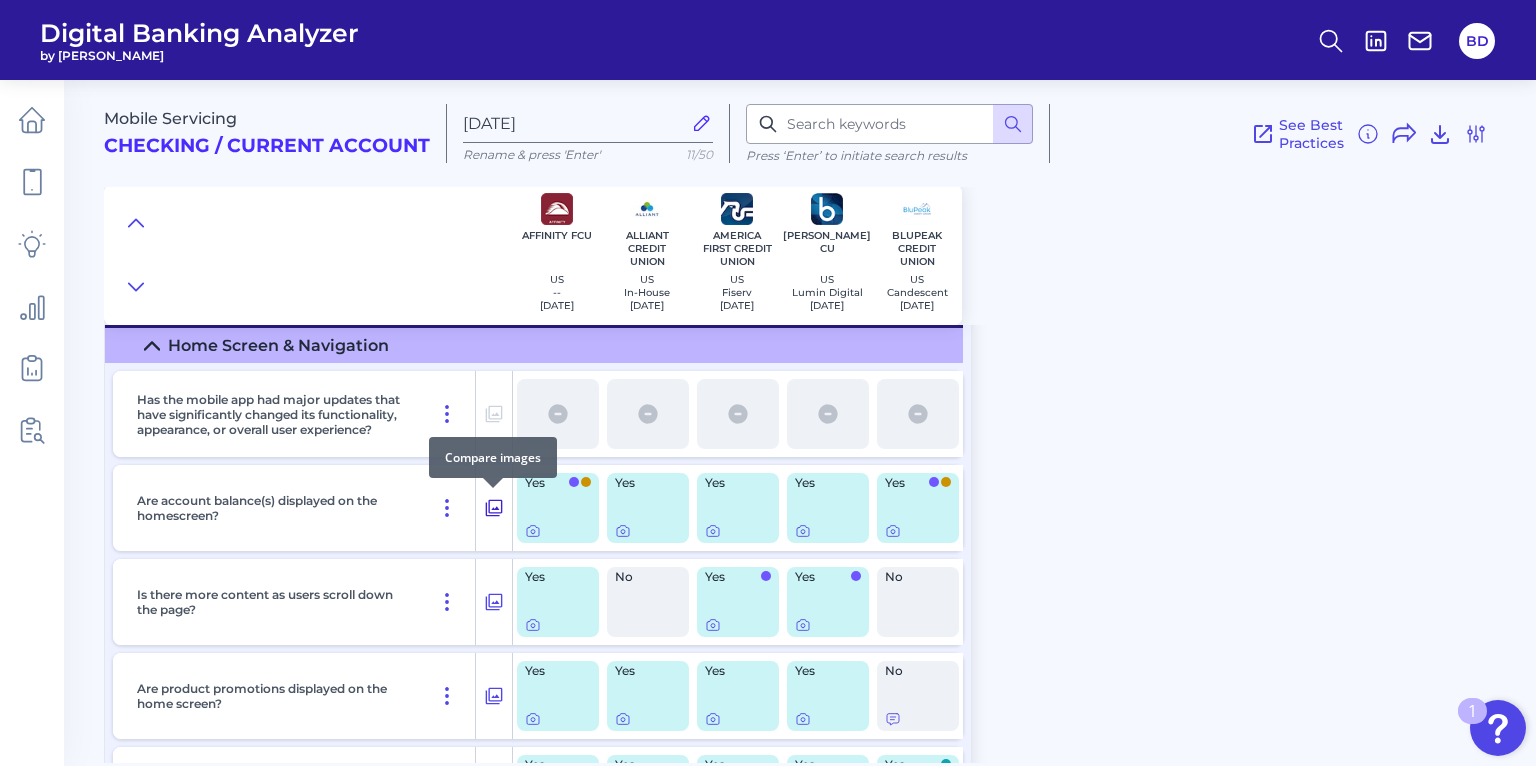 click 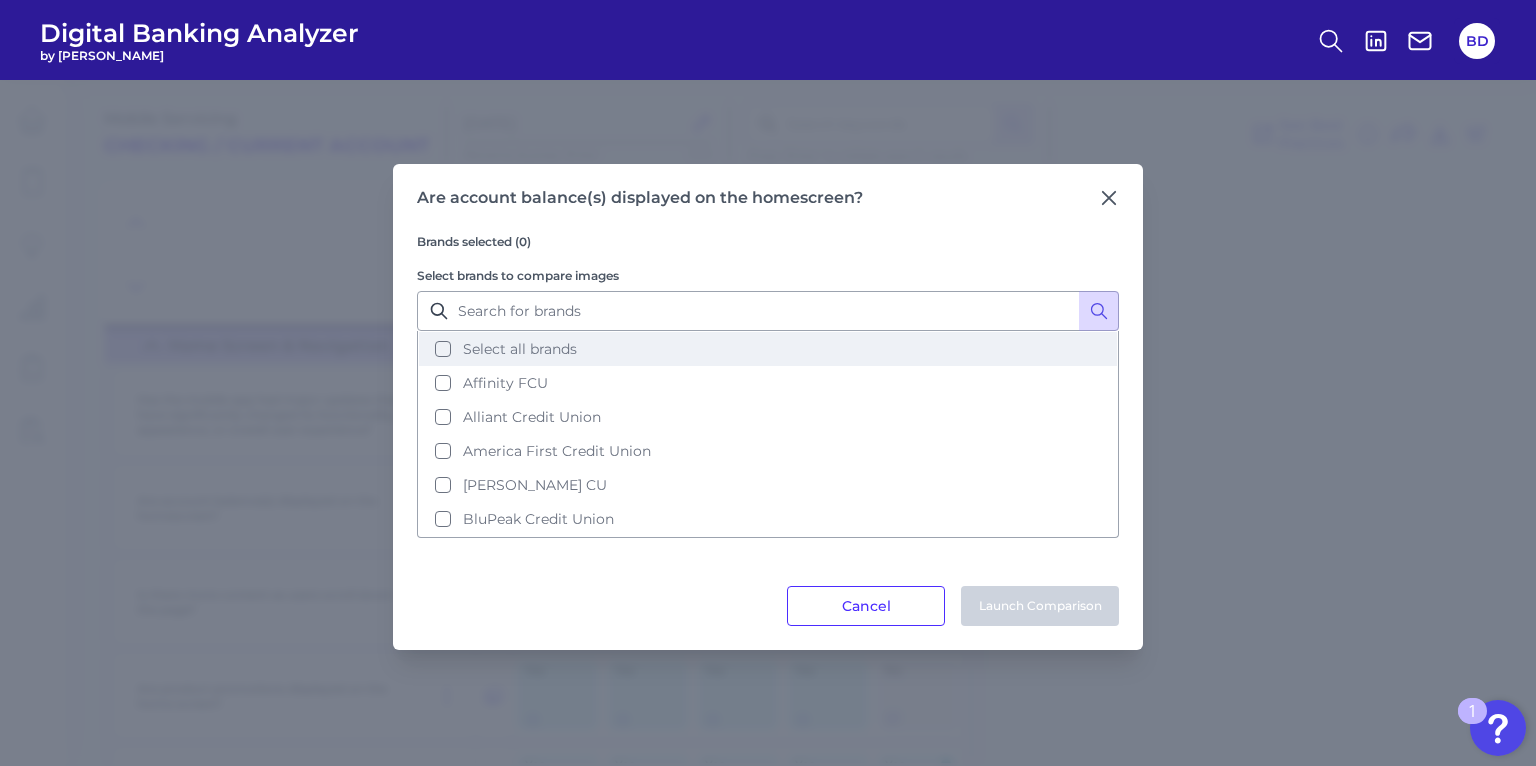 click on "Select all brands" at bounding box center [768, 349] 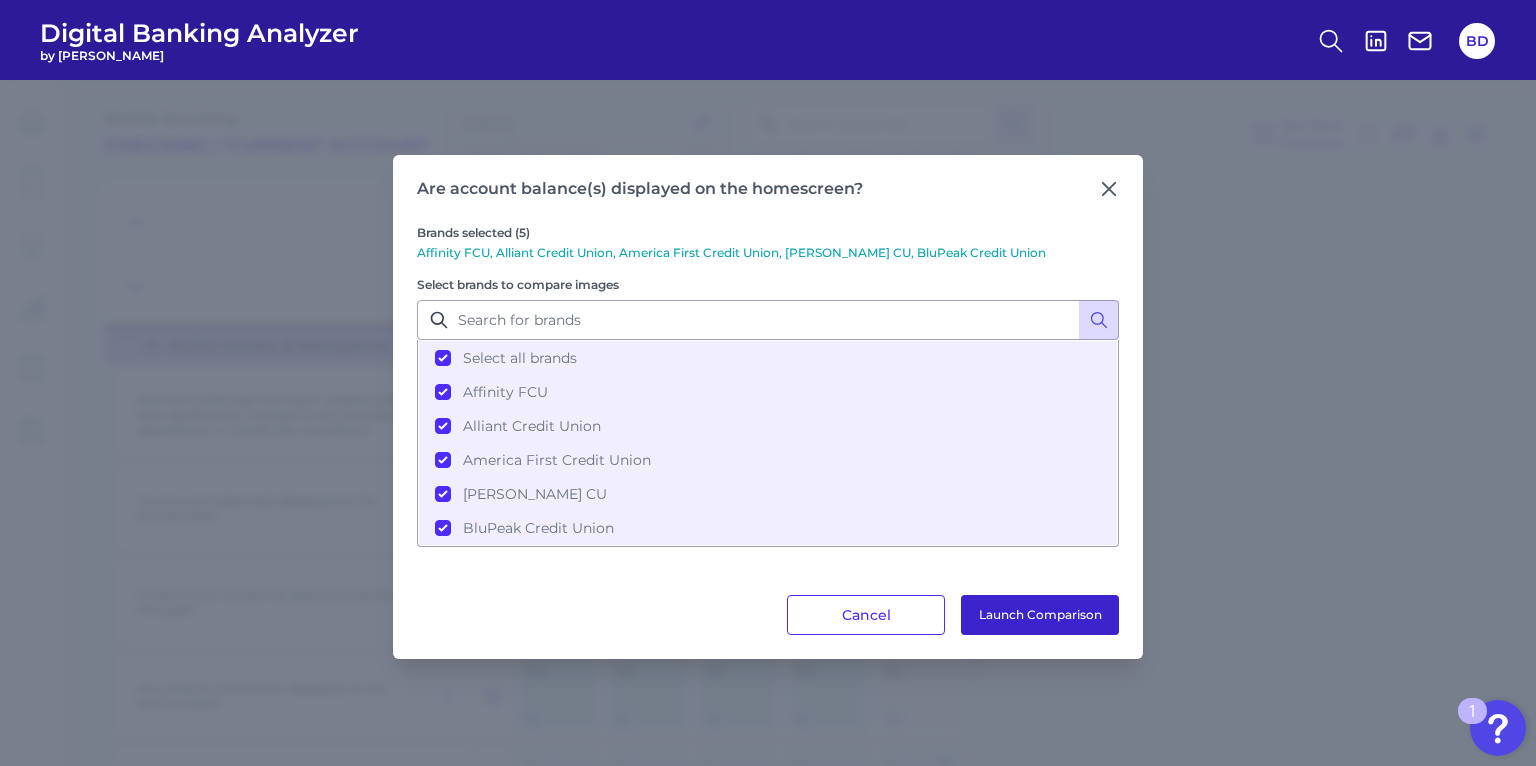 click on "Launch Comparison" at bounding box center [1040, 615] 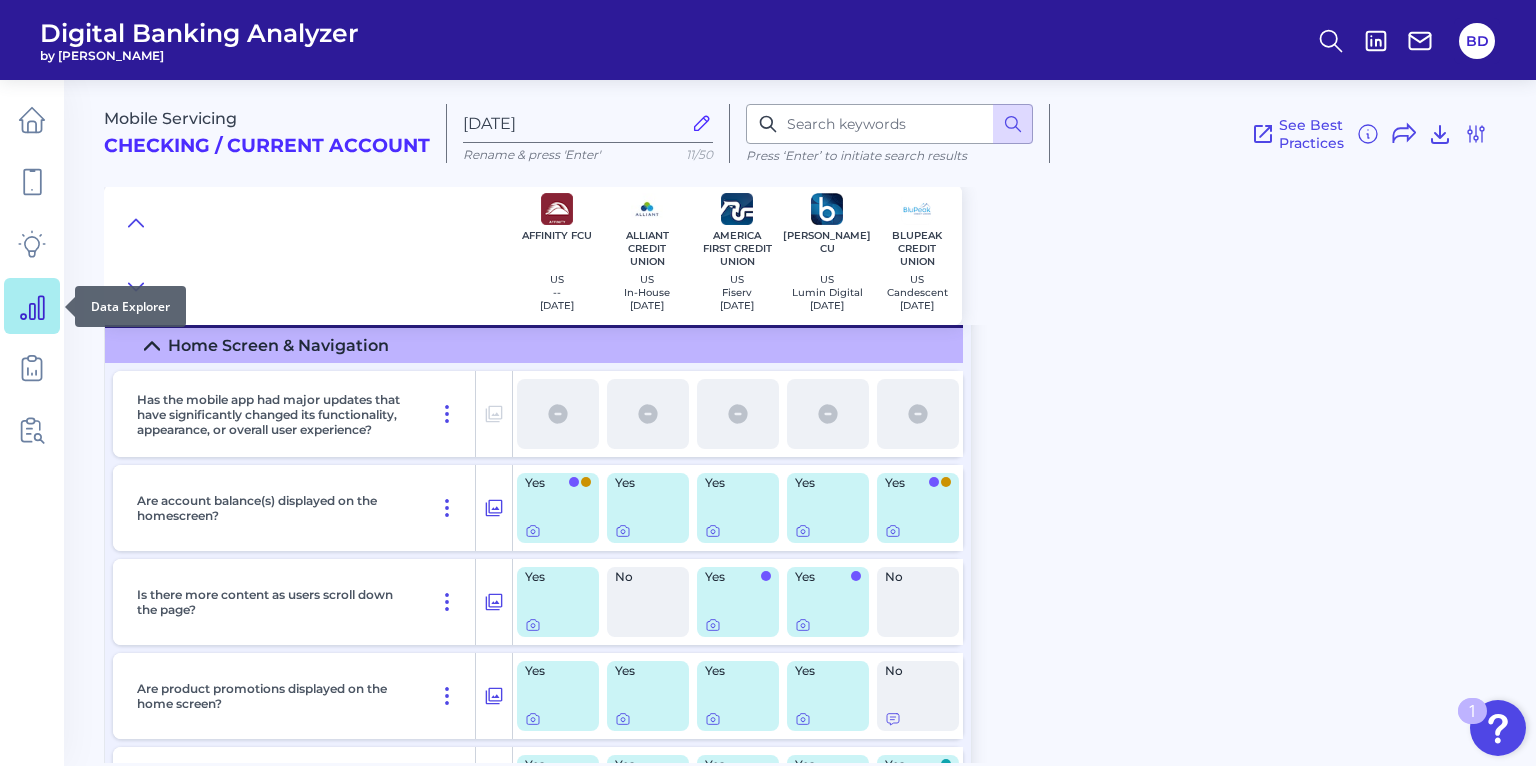 click 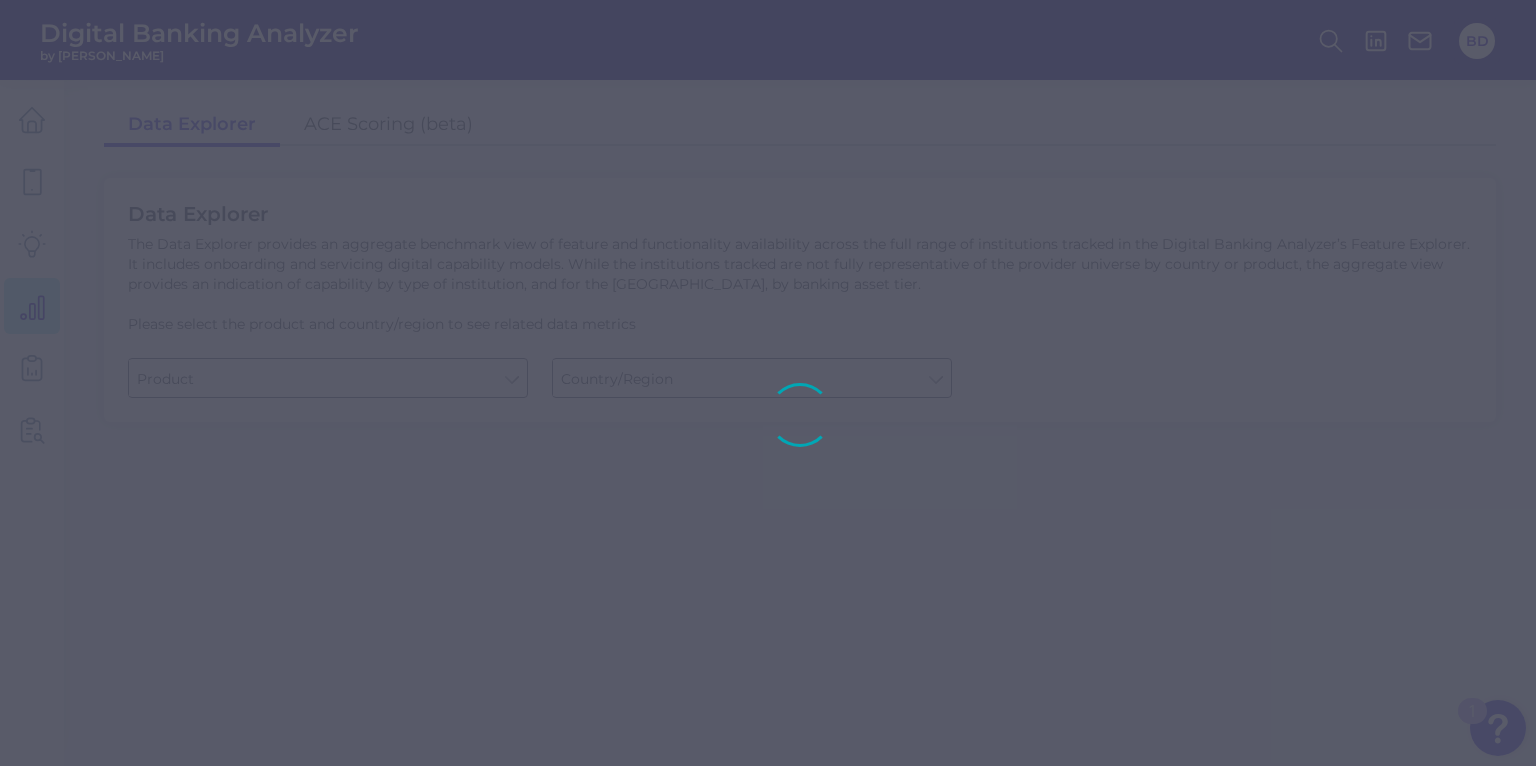 type on "Business Bank Account" 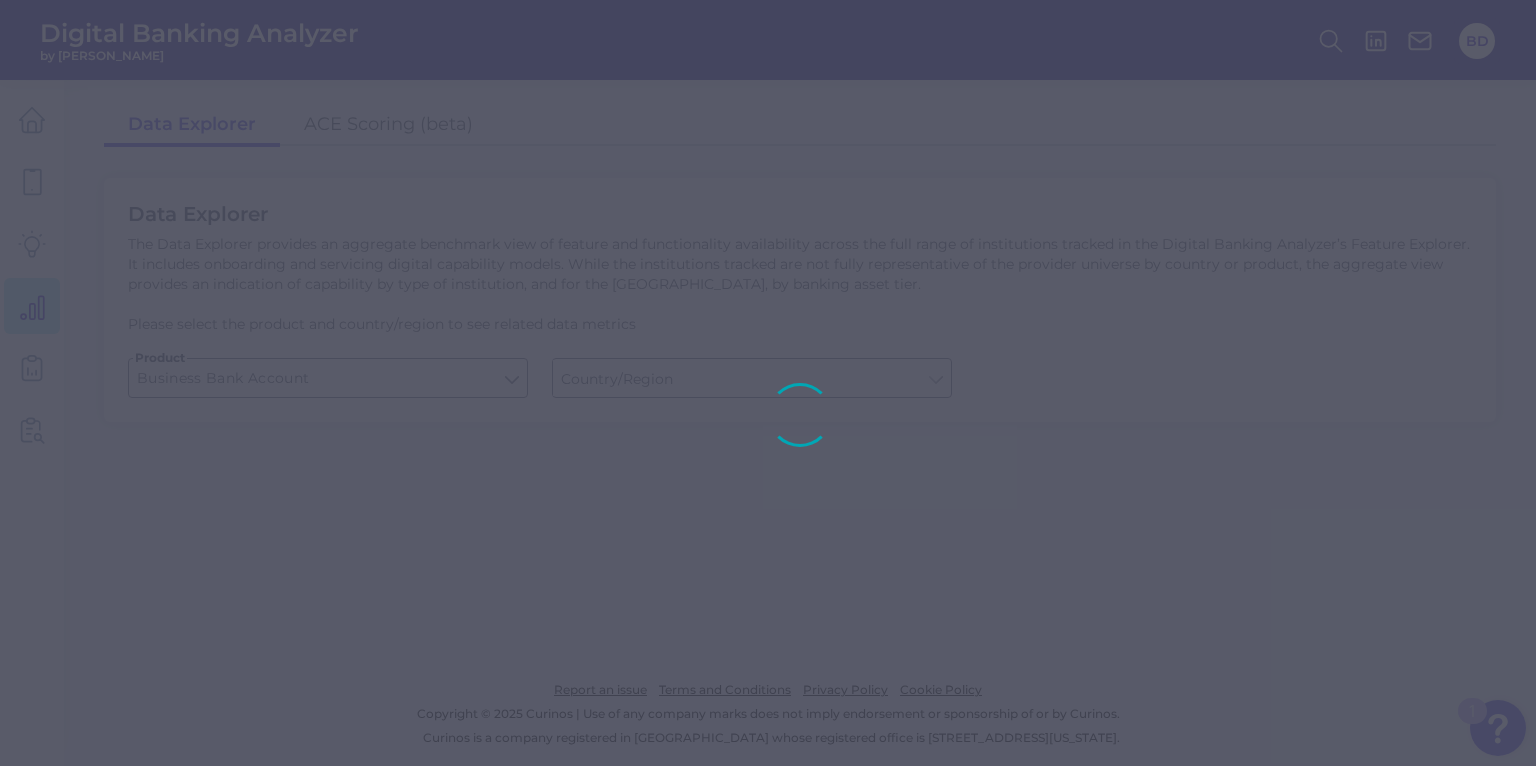 type on "[GEOGRAPHIC_DATA]" 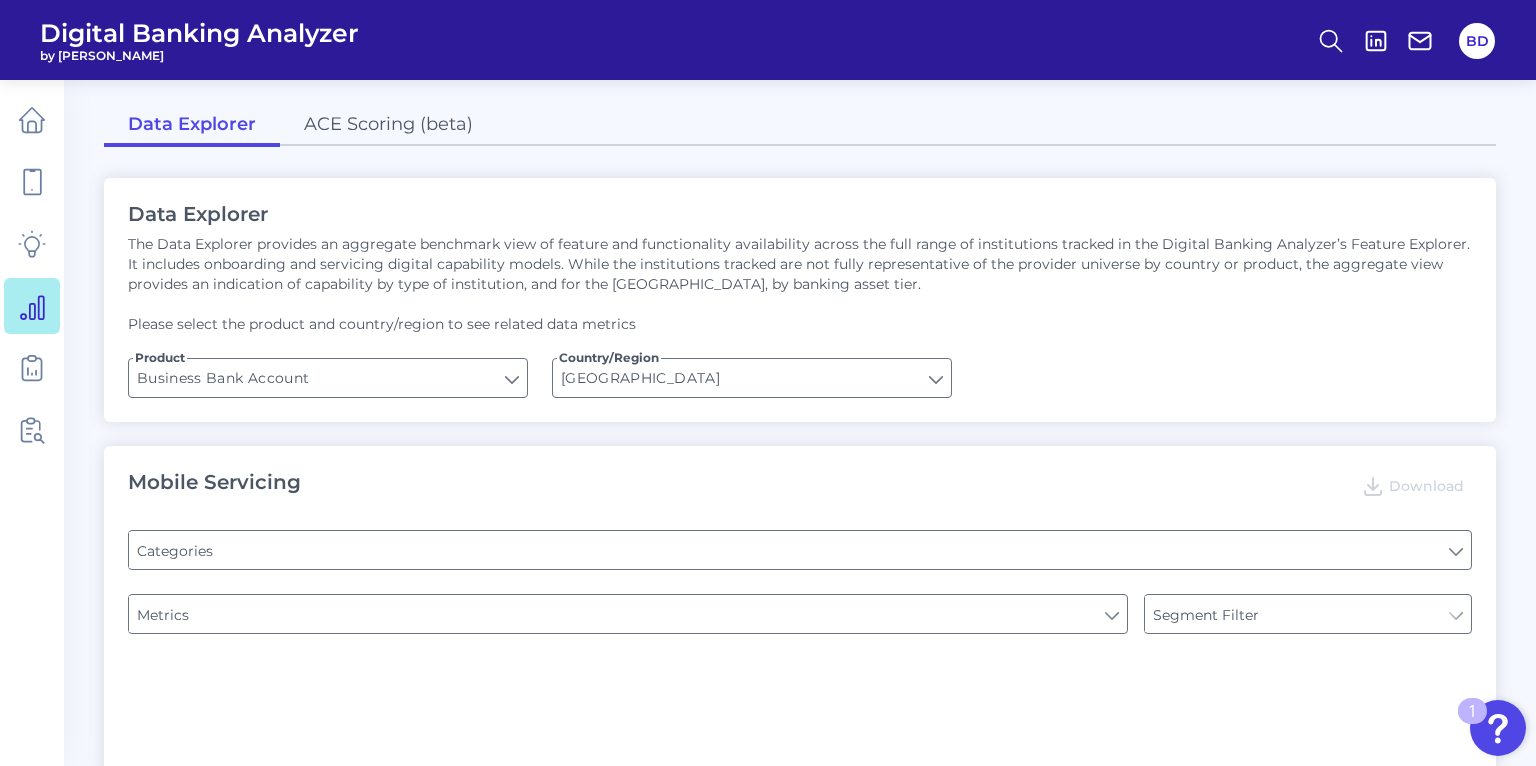 type on "Type of Institution" 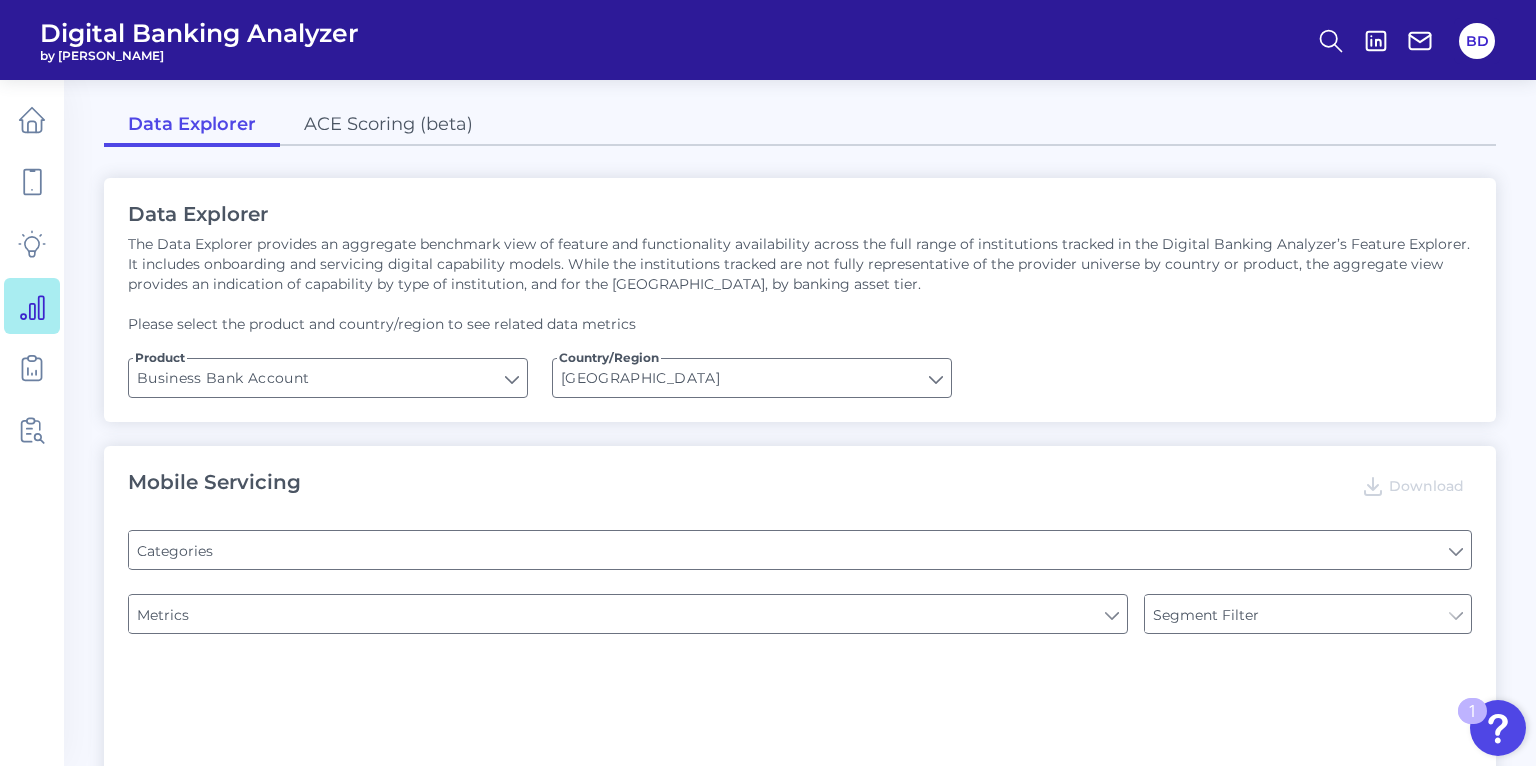 type on "Type of Institution" 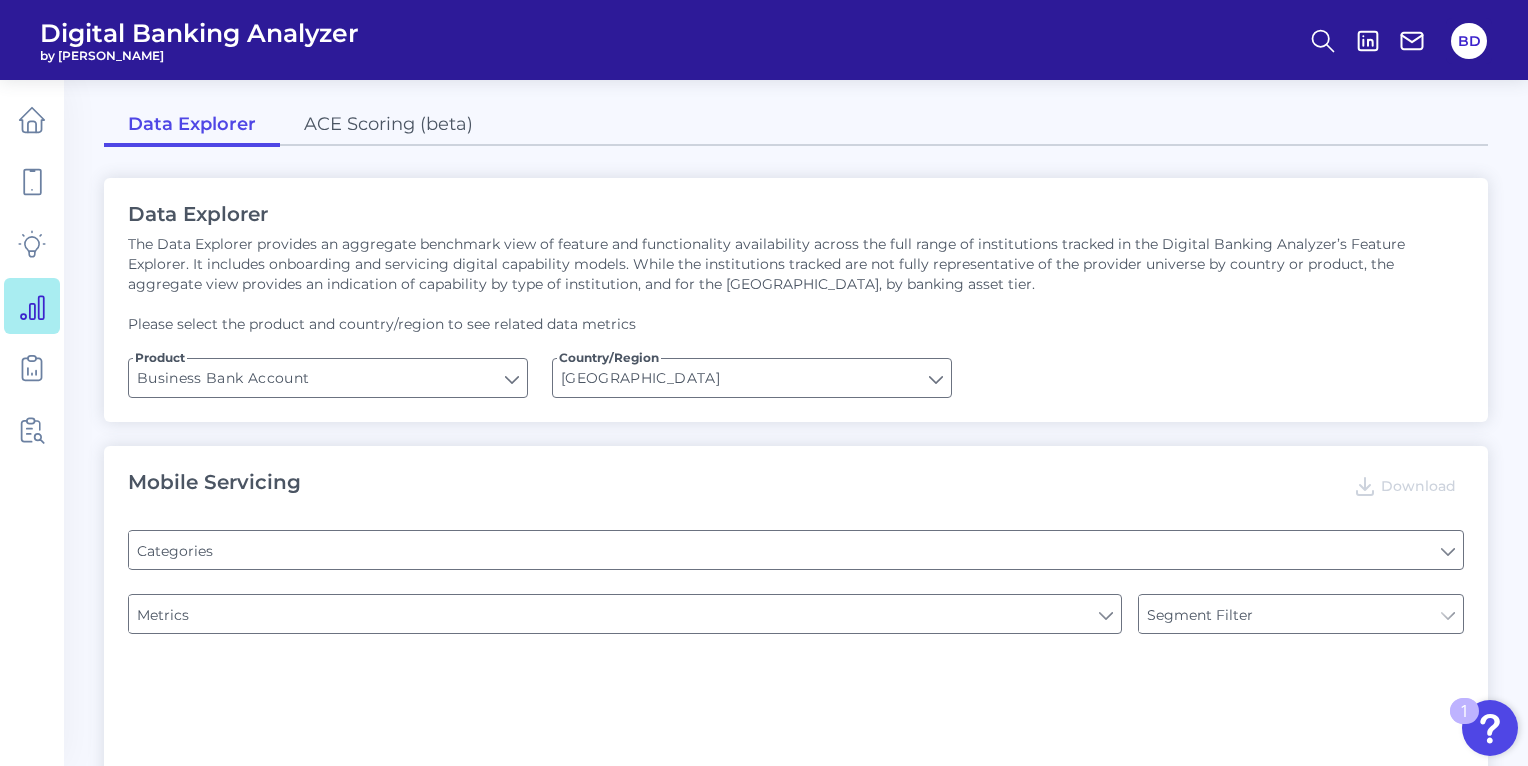 type on "Pre-login Features" 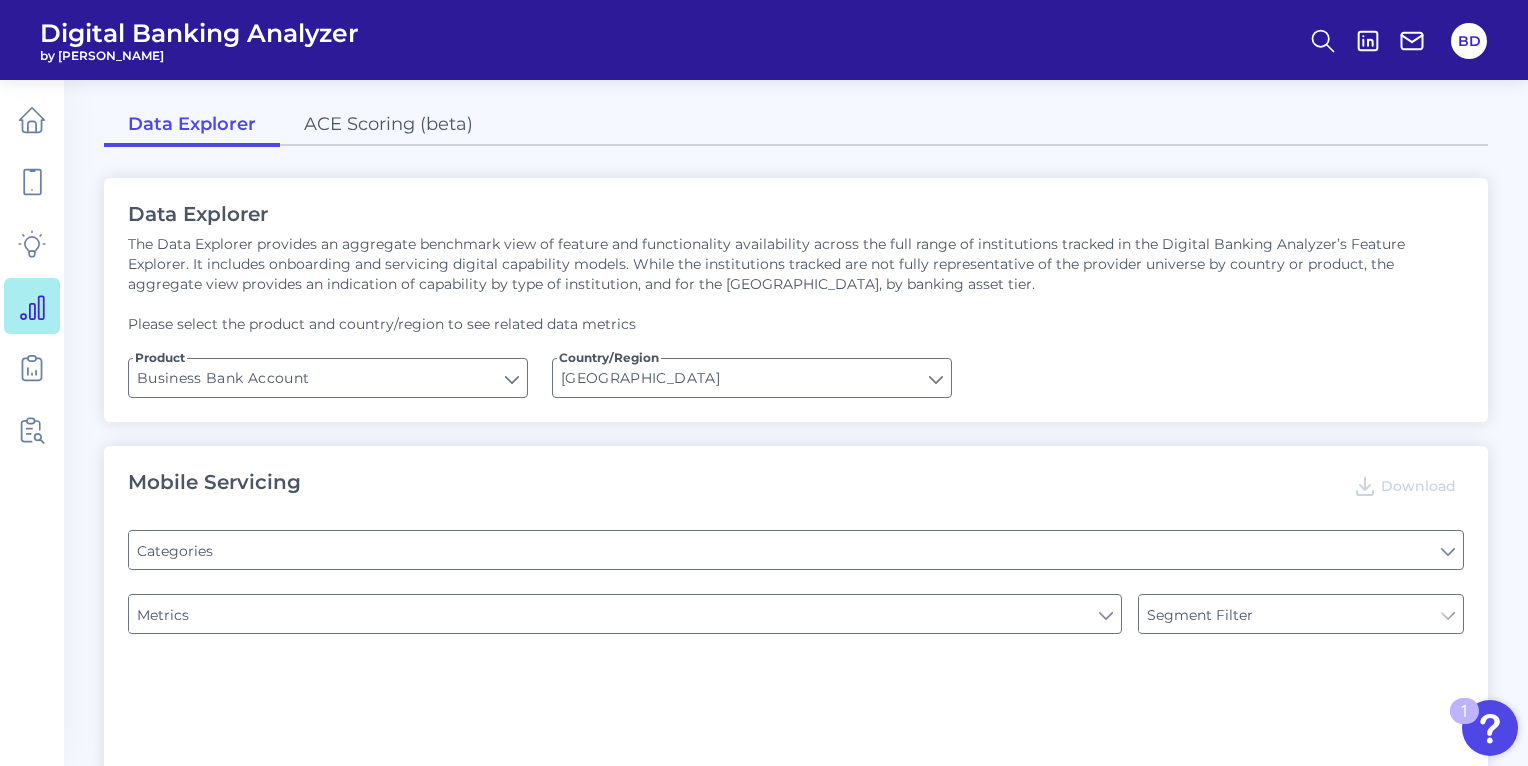 type on "Login" 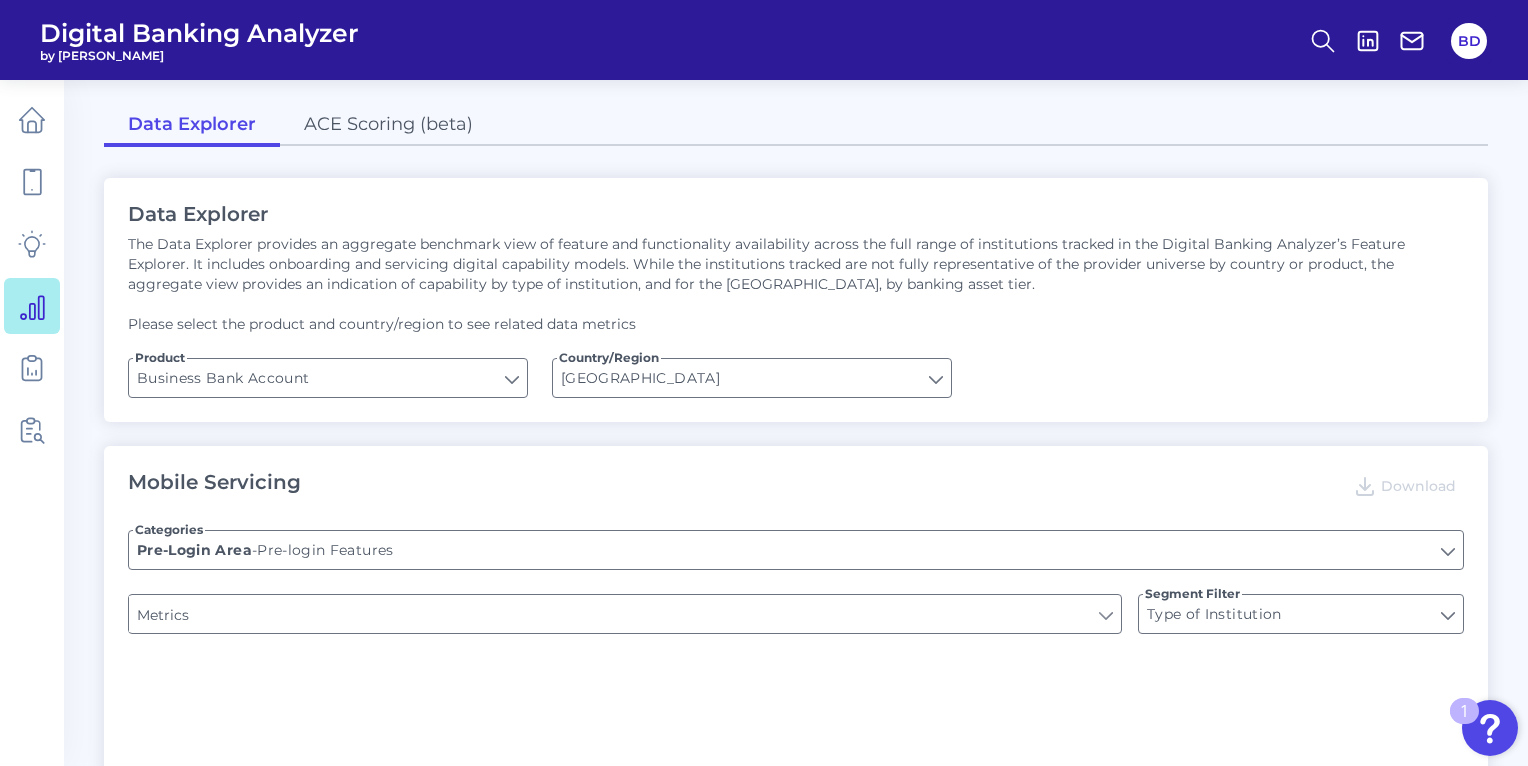 type on "Upon opening the app are users immediately prompted to use Touch/Face ID to login?" 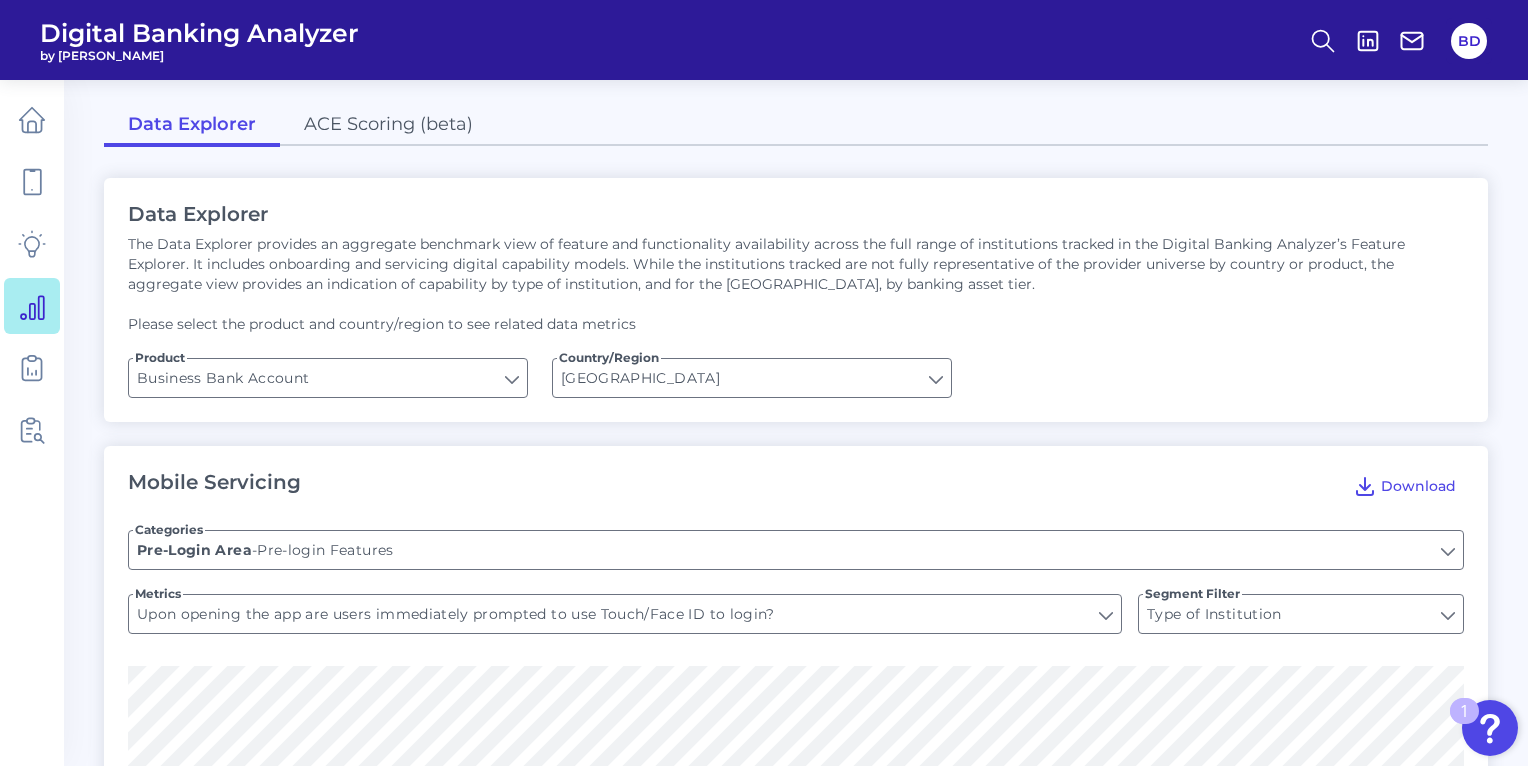 type on "Can you apply for the PRODUCT as a new to brand customer on ANY digital channel?" 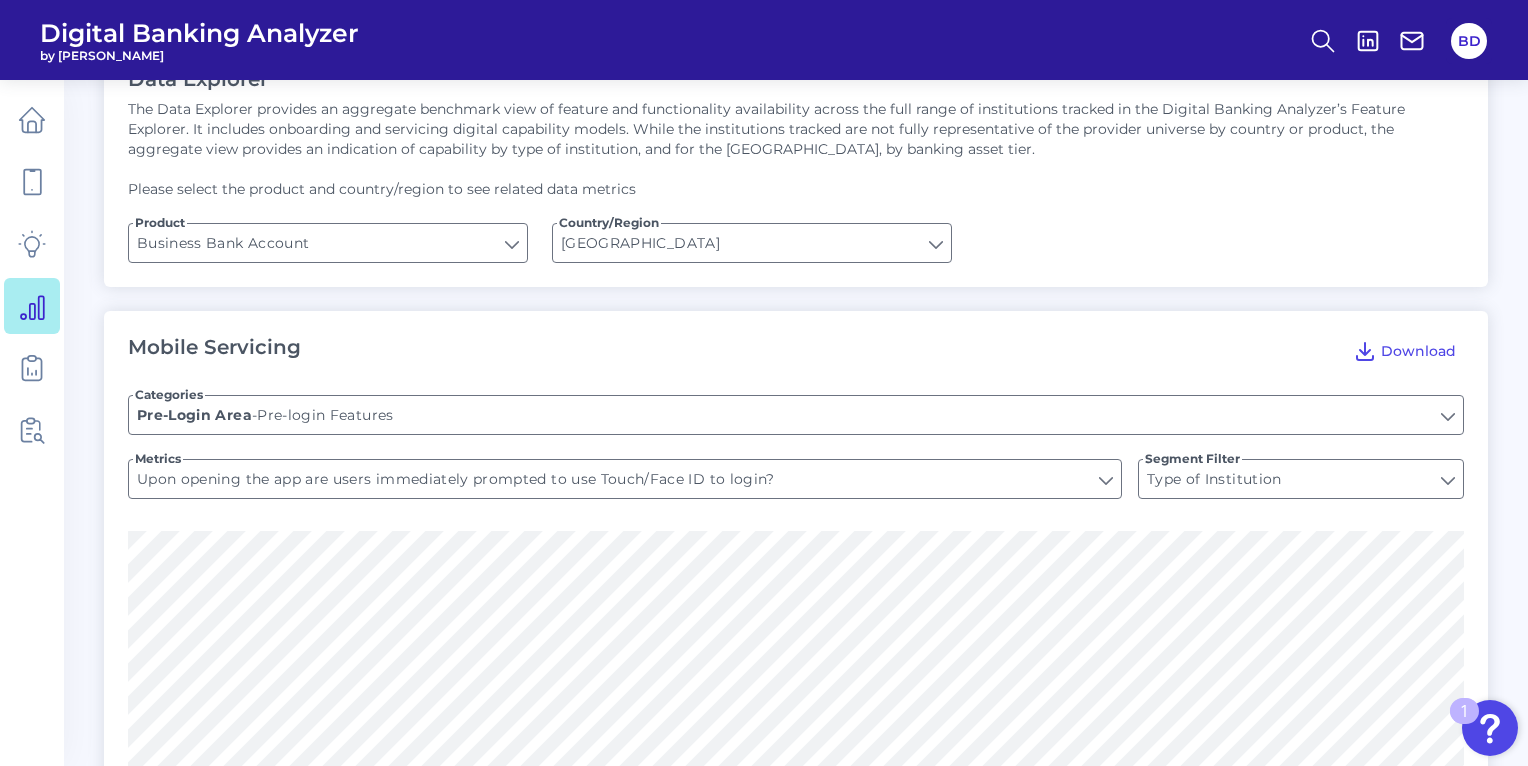 scroll, scrollTop: 150, scrollLeft: 0, axis: vertical 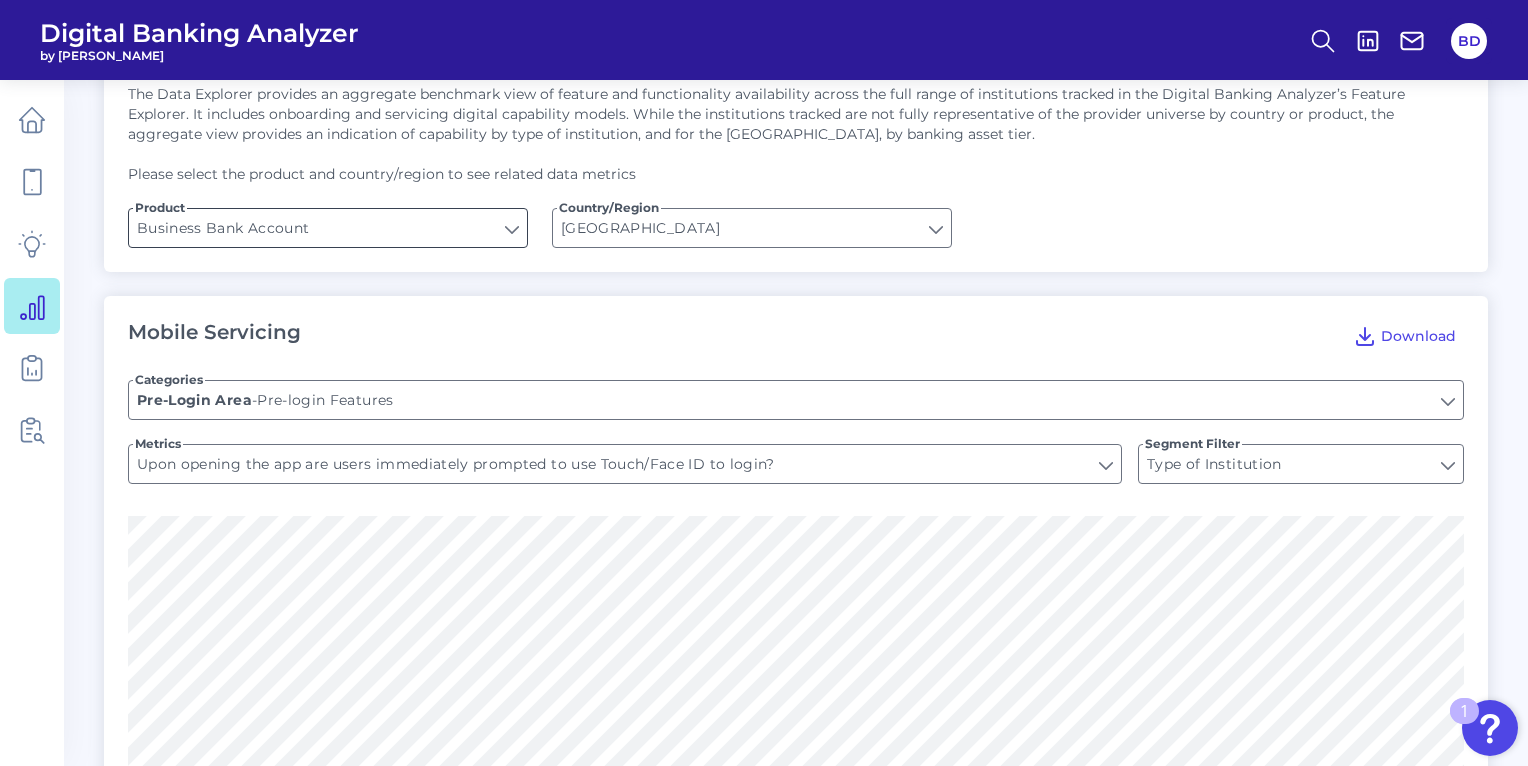 click on "Business Bank Account" at bounding box center [328, 228] 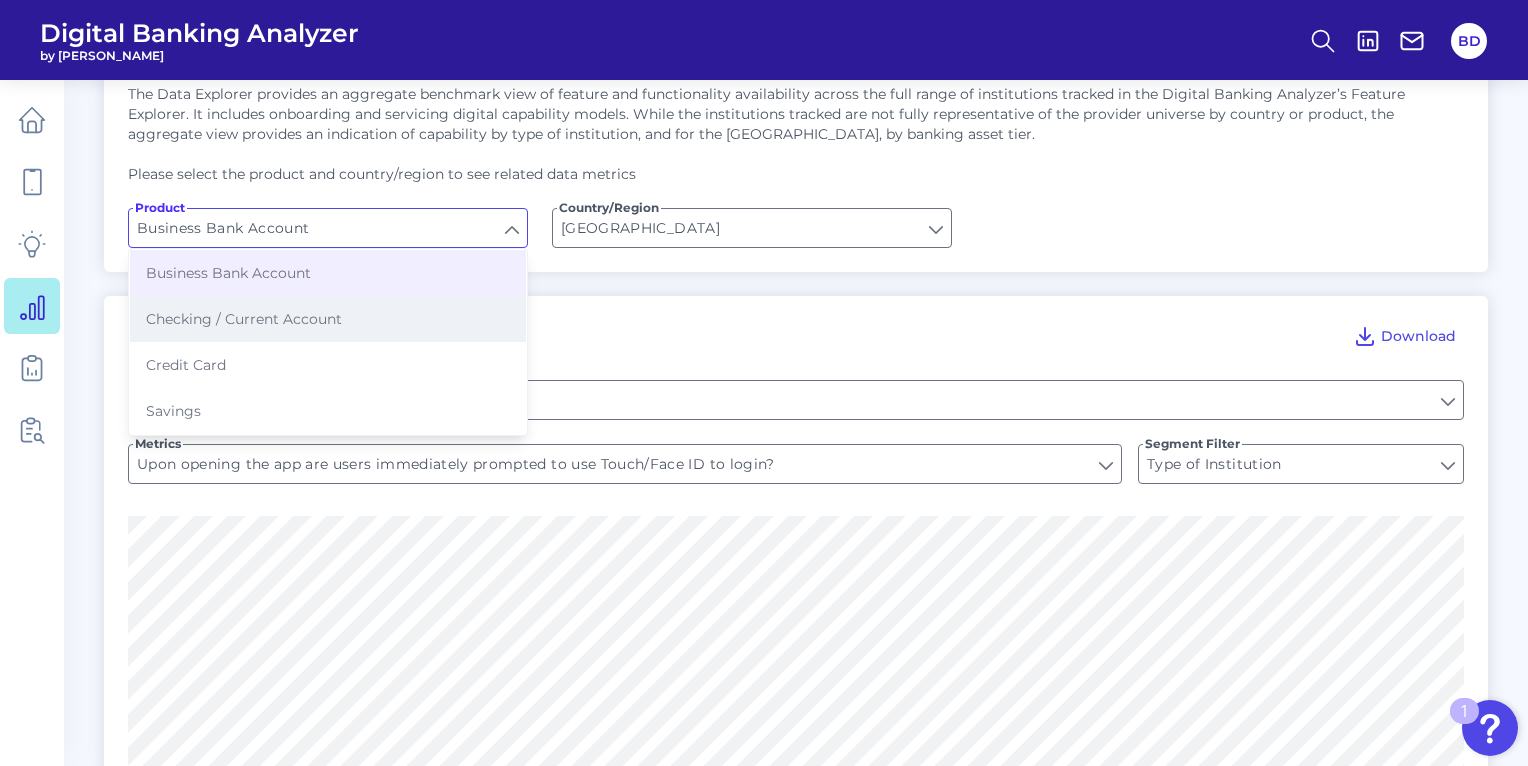 click on "Checking / Current Account" at bounding box center (328, 319) 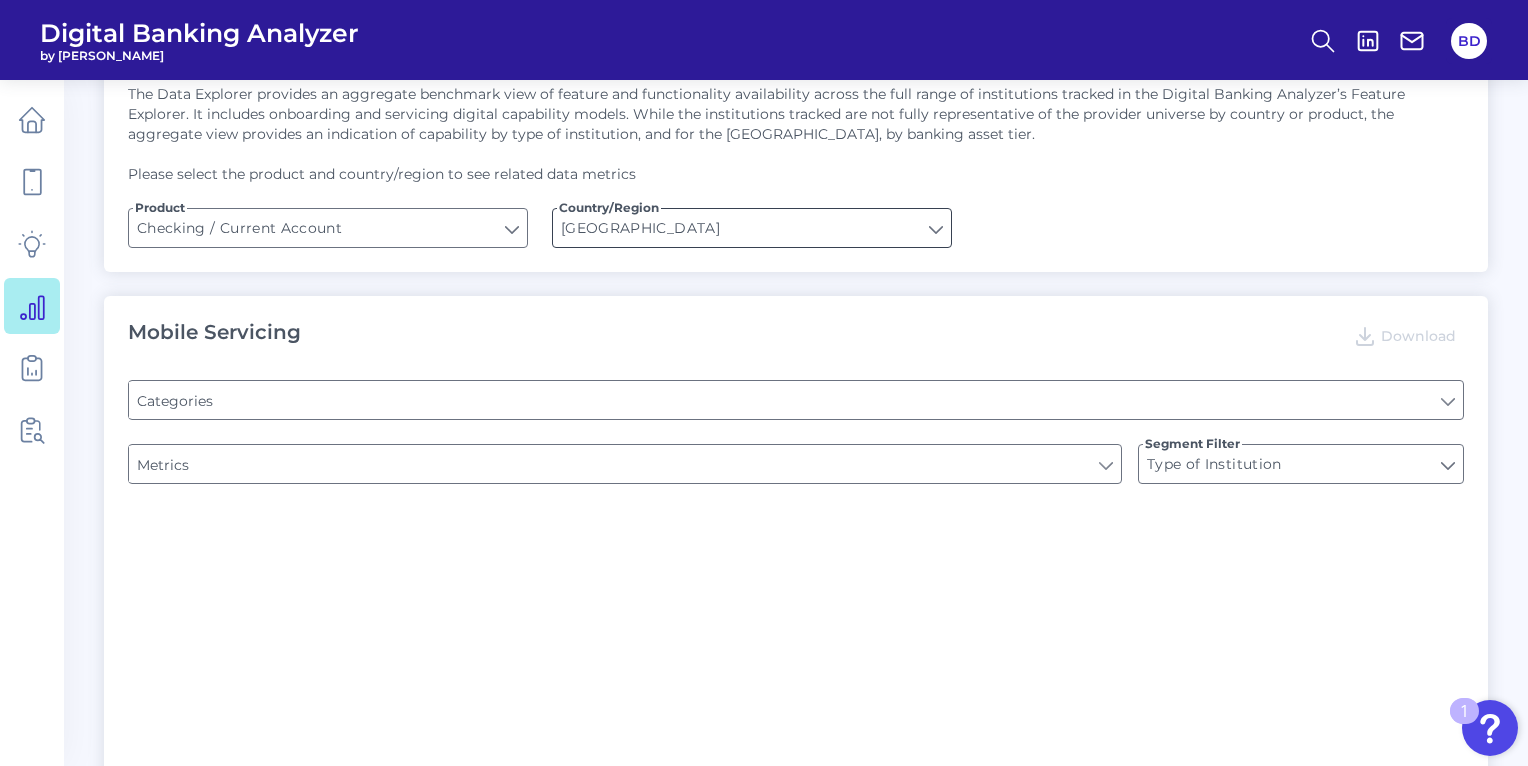 type on "Online Banking Registration" 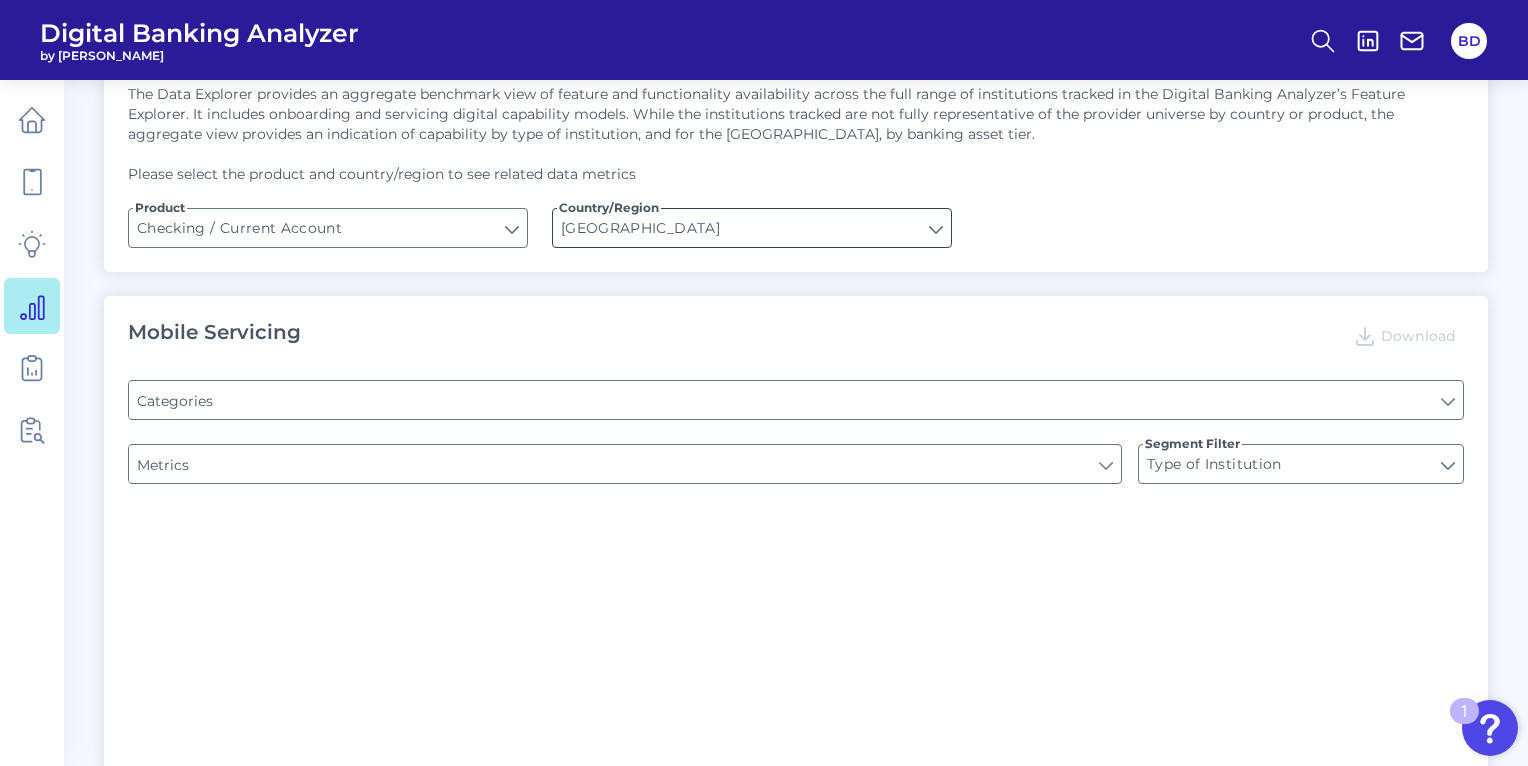 type on "Pre-login Features" 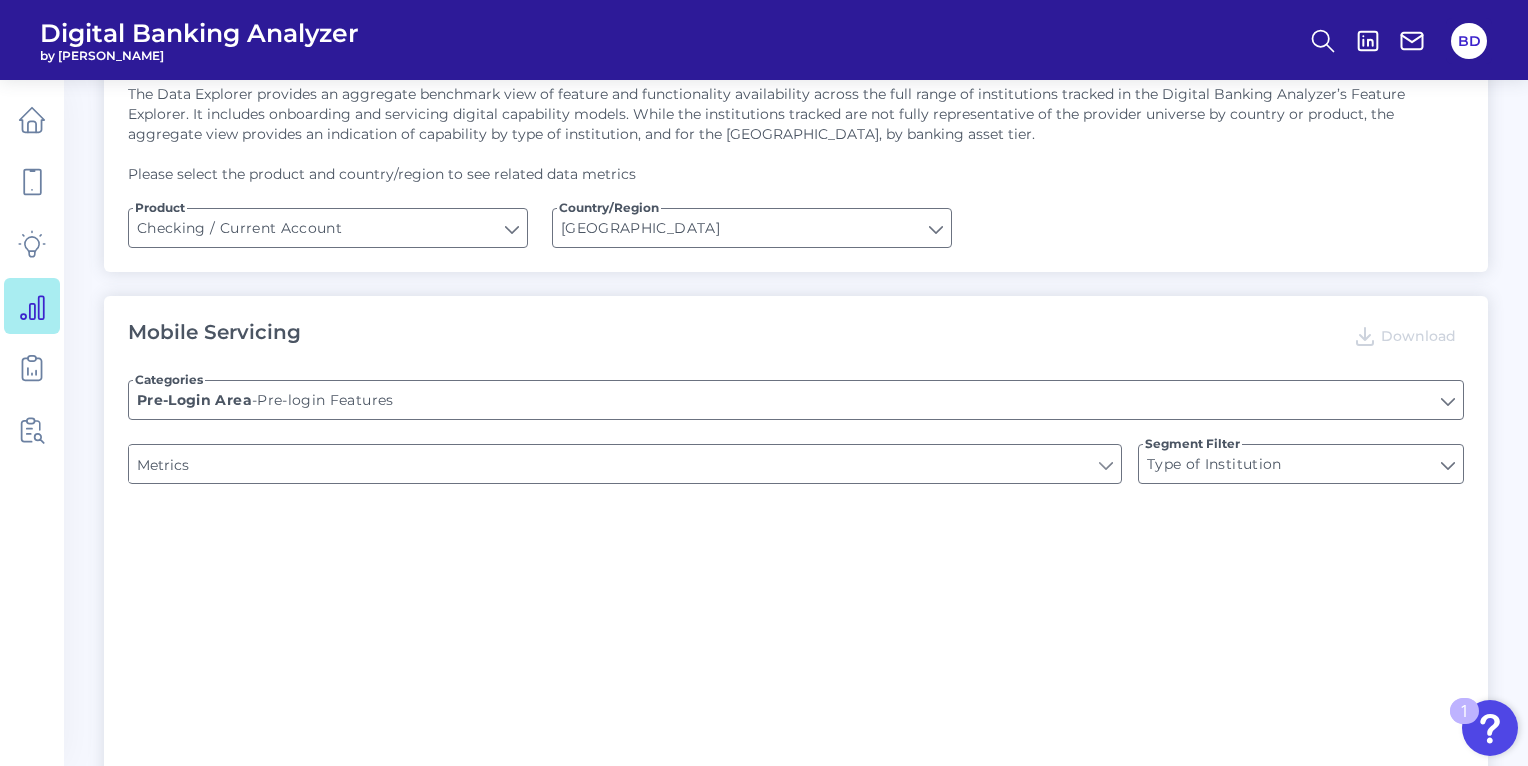 type on "END-TO-END JOURNEY: Can you apply for the PRODUCT as a new to brand customer on ANY digital channel?" 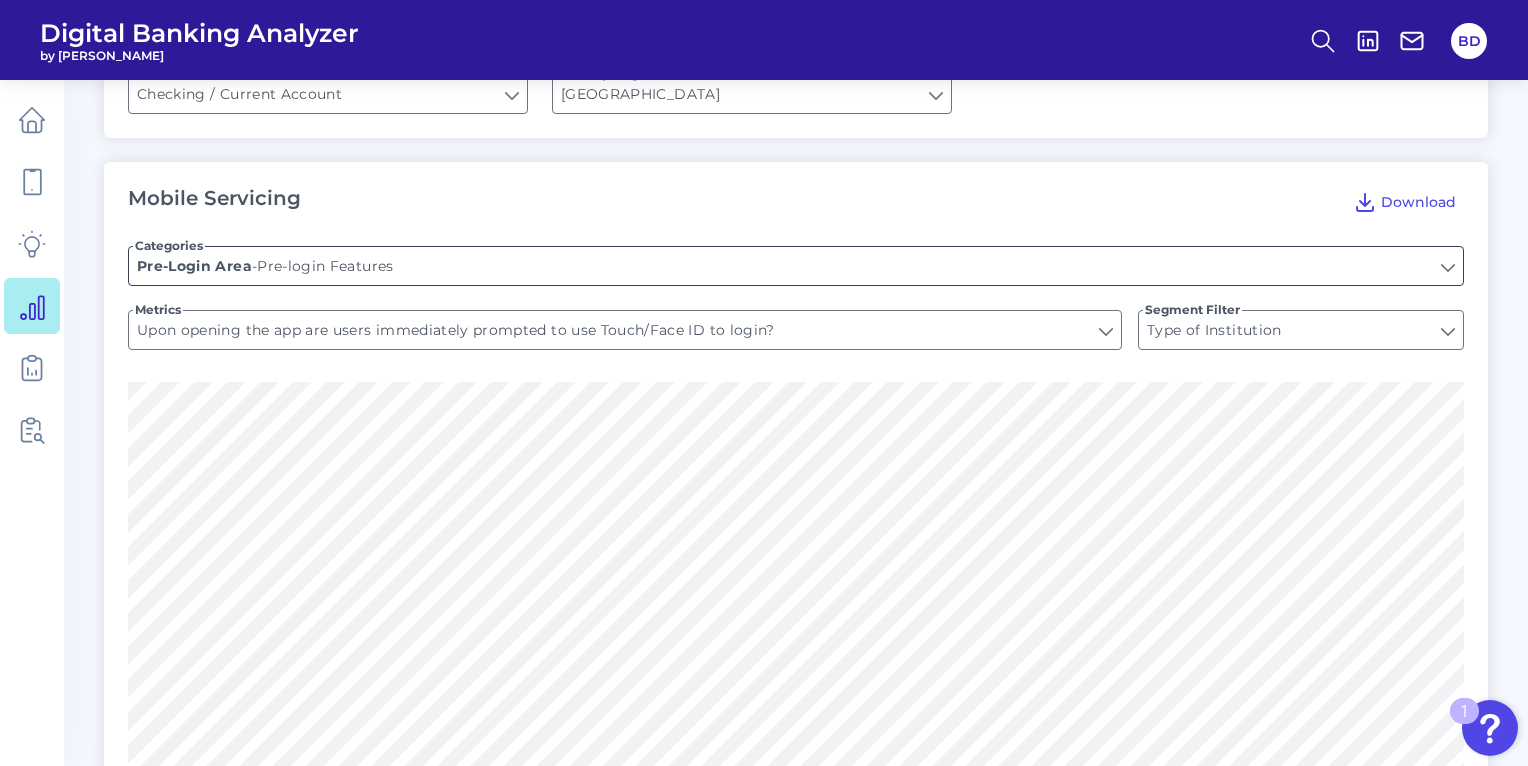 scroll, scrollTop: 320, scrollLeft: 0, axis: vertical 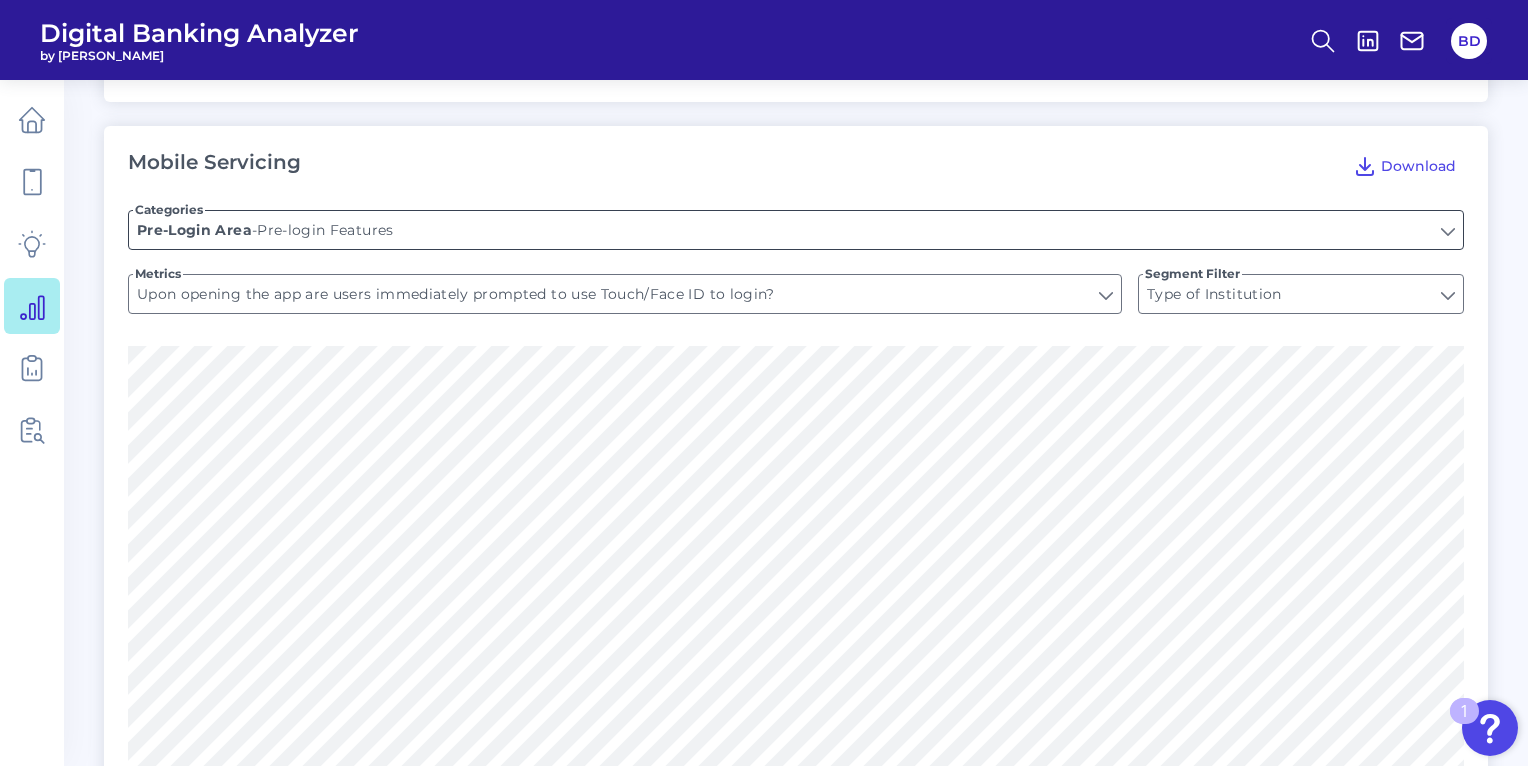 click on "Pre-login Features" at bounding box center [796, 230] 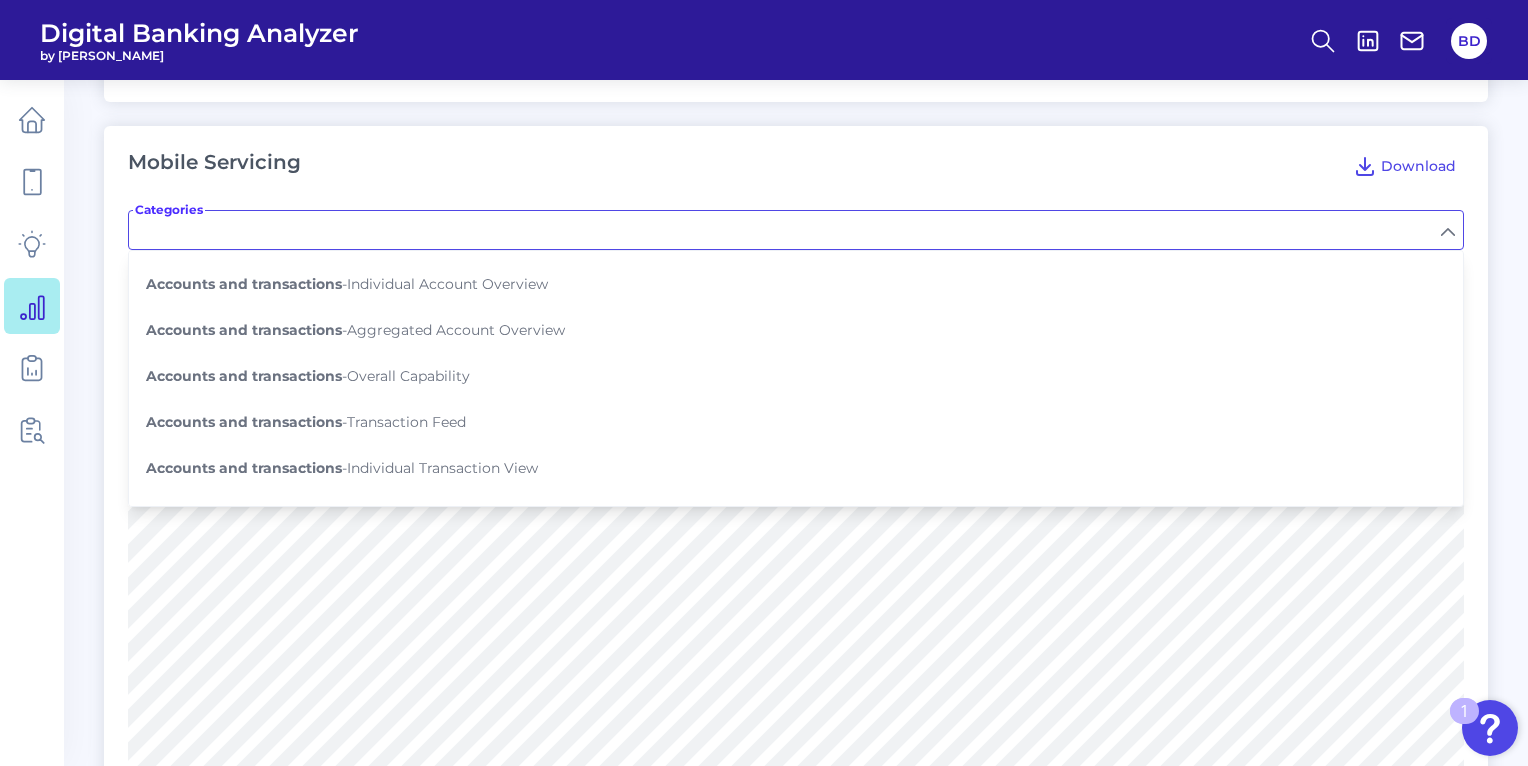 scroll, scrollTop: 239, scrollLeft: 0, axis: vertical 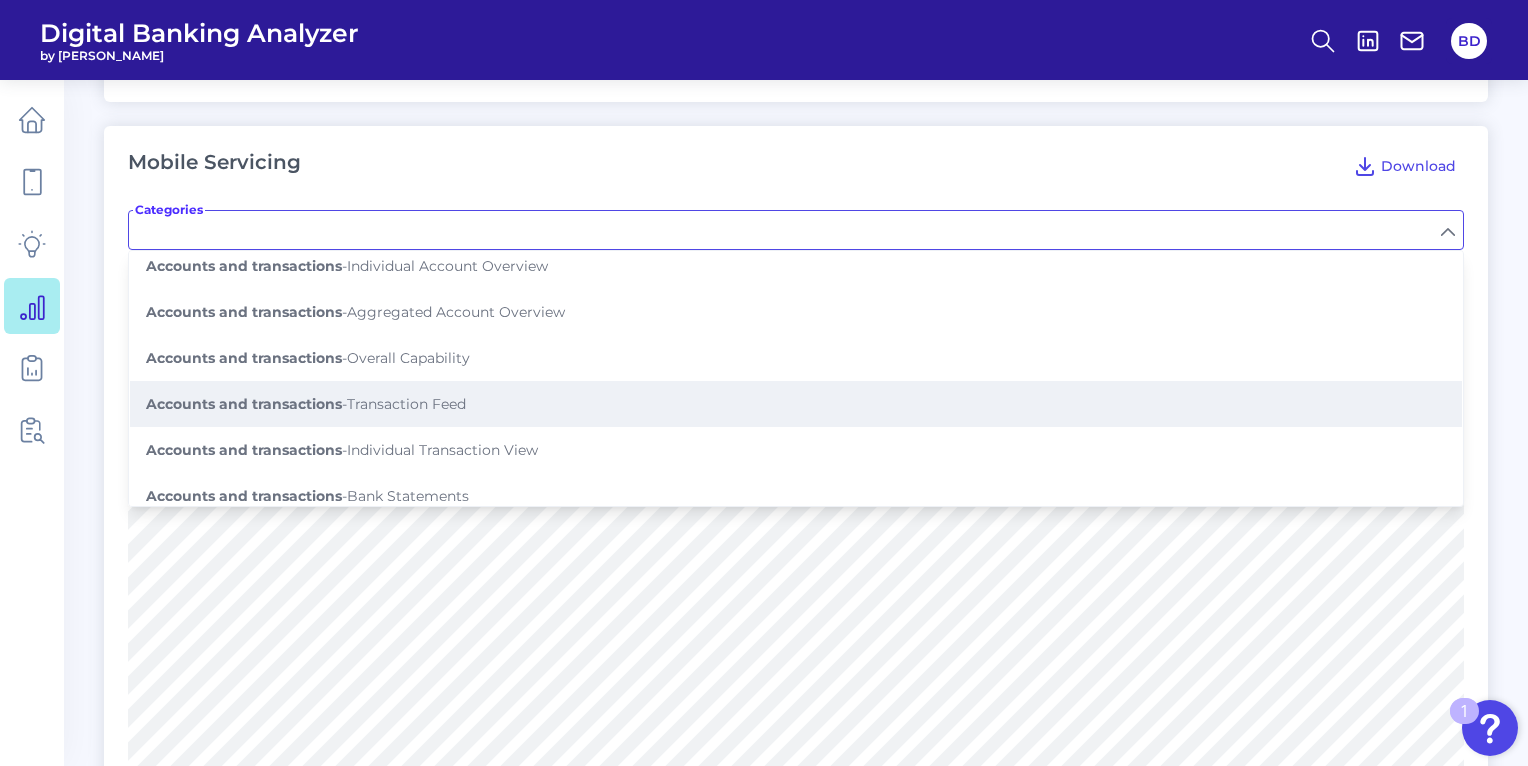 click on "Accounts and transactions  -  Transaction Feed" at bounding box center (306, 404) 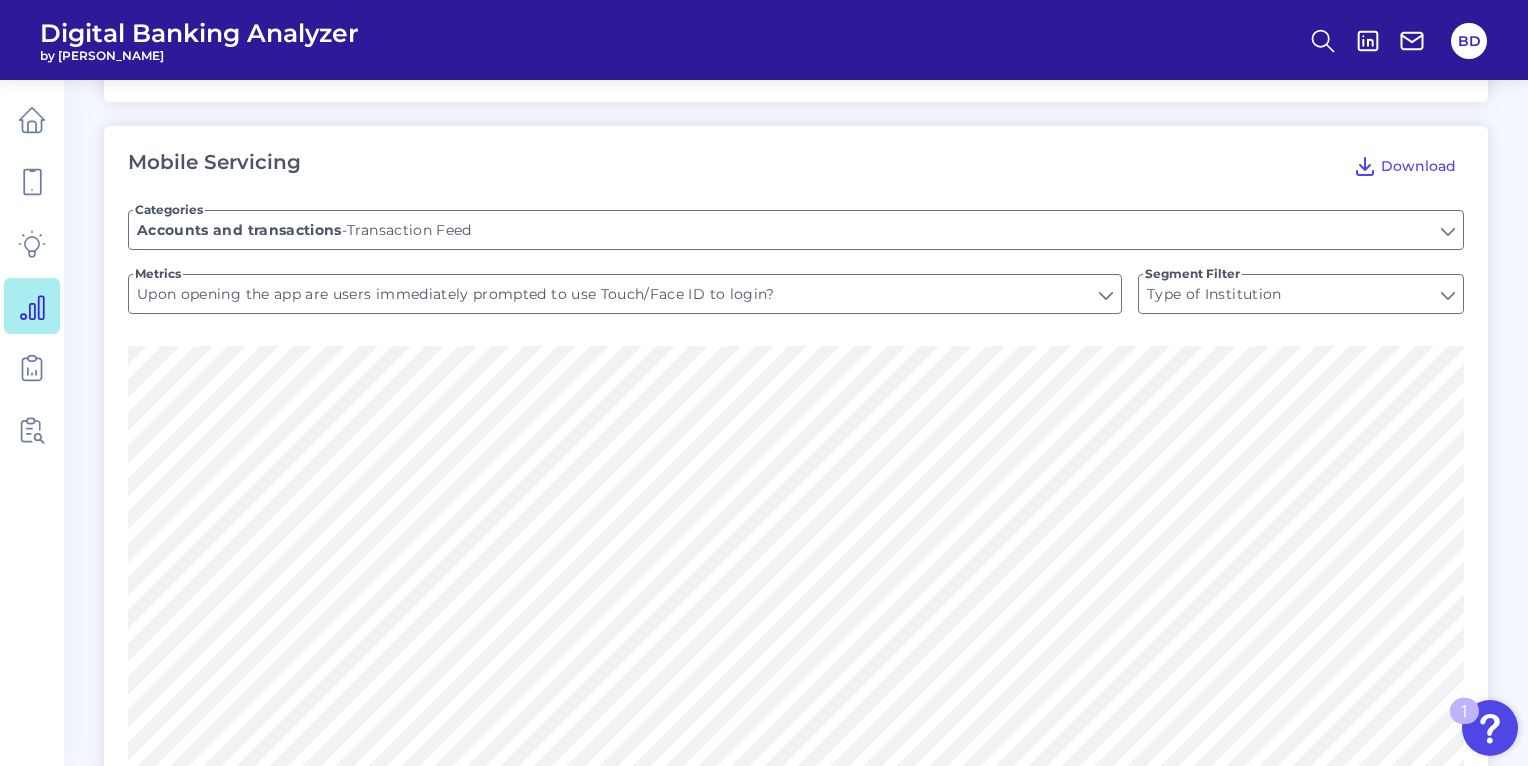 type on "Shows pending transactions" 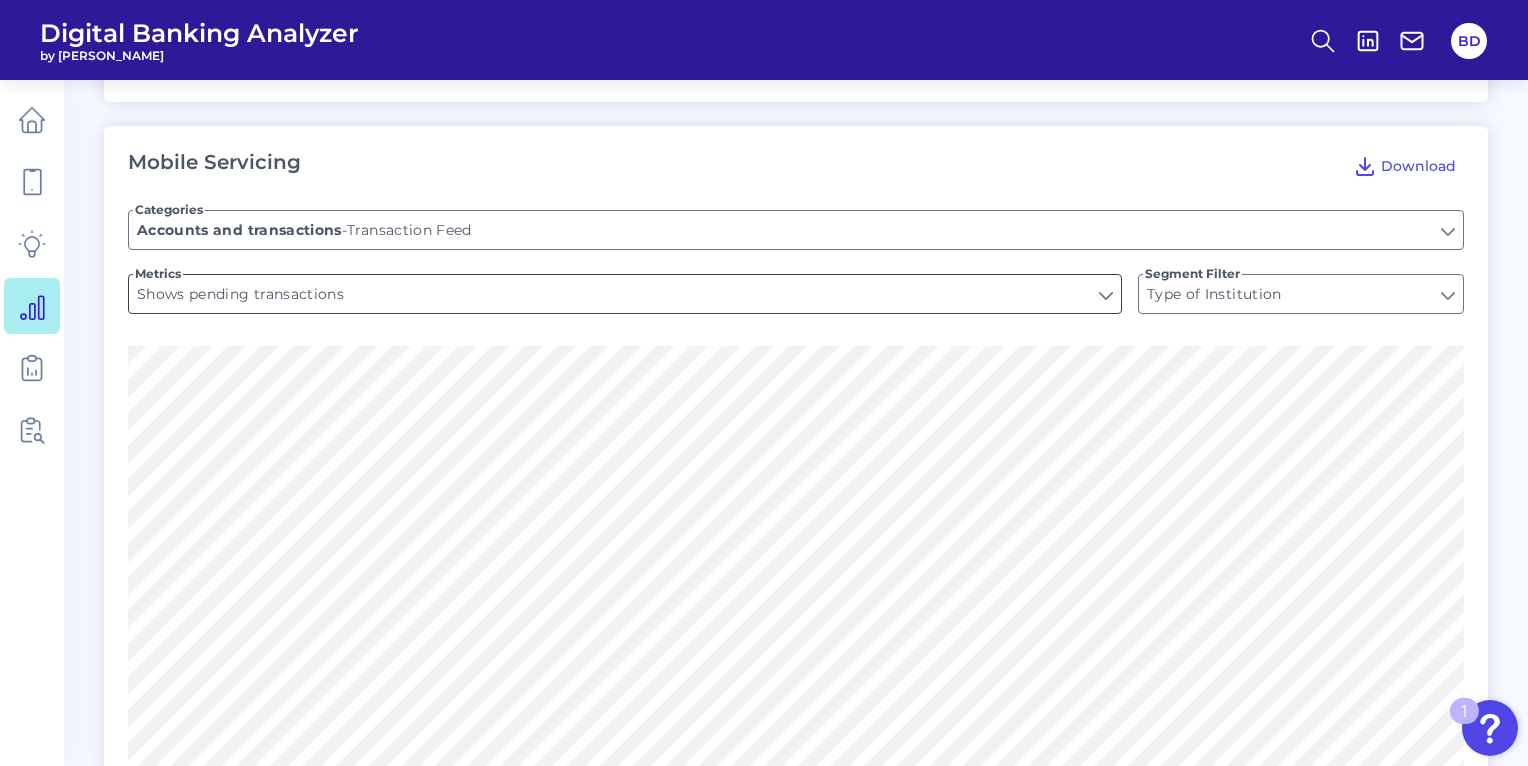 click on "Shows pending transactions" at bounding box center (625, 294) 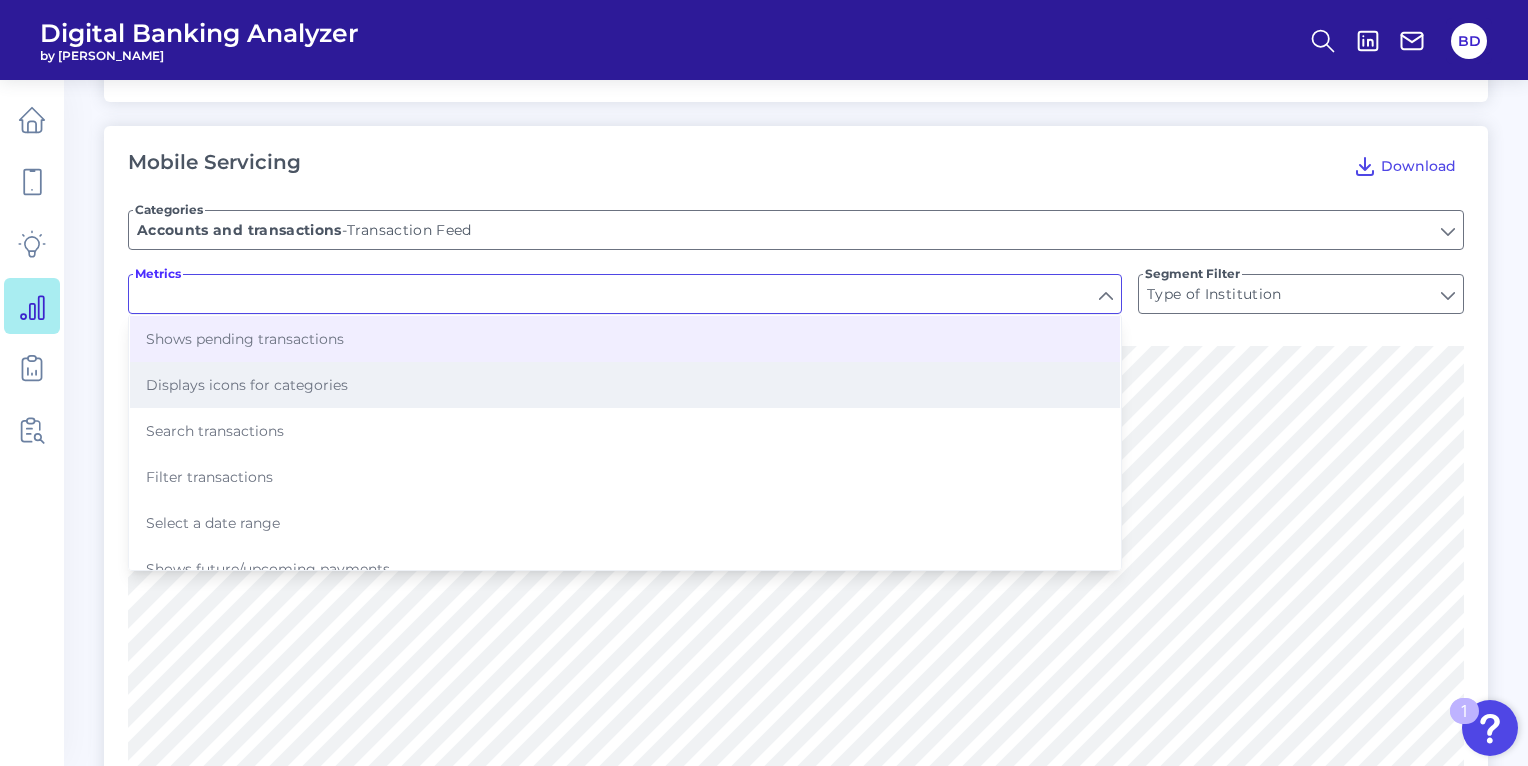 click on "Displays icons for categories" at bounding box center [247, 385] 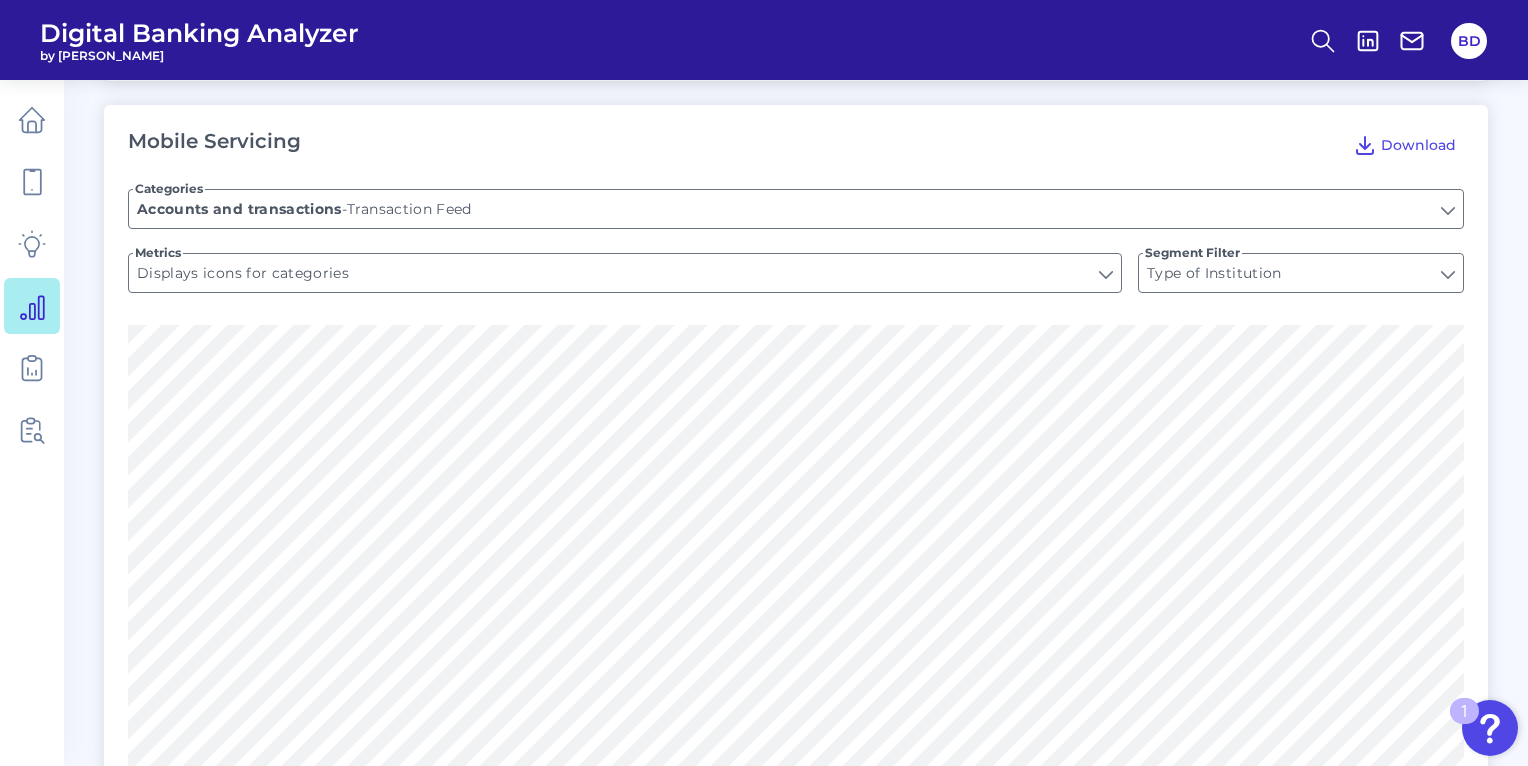 scroll, scrollTop: 0, scrollLeft: 0, axis: both 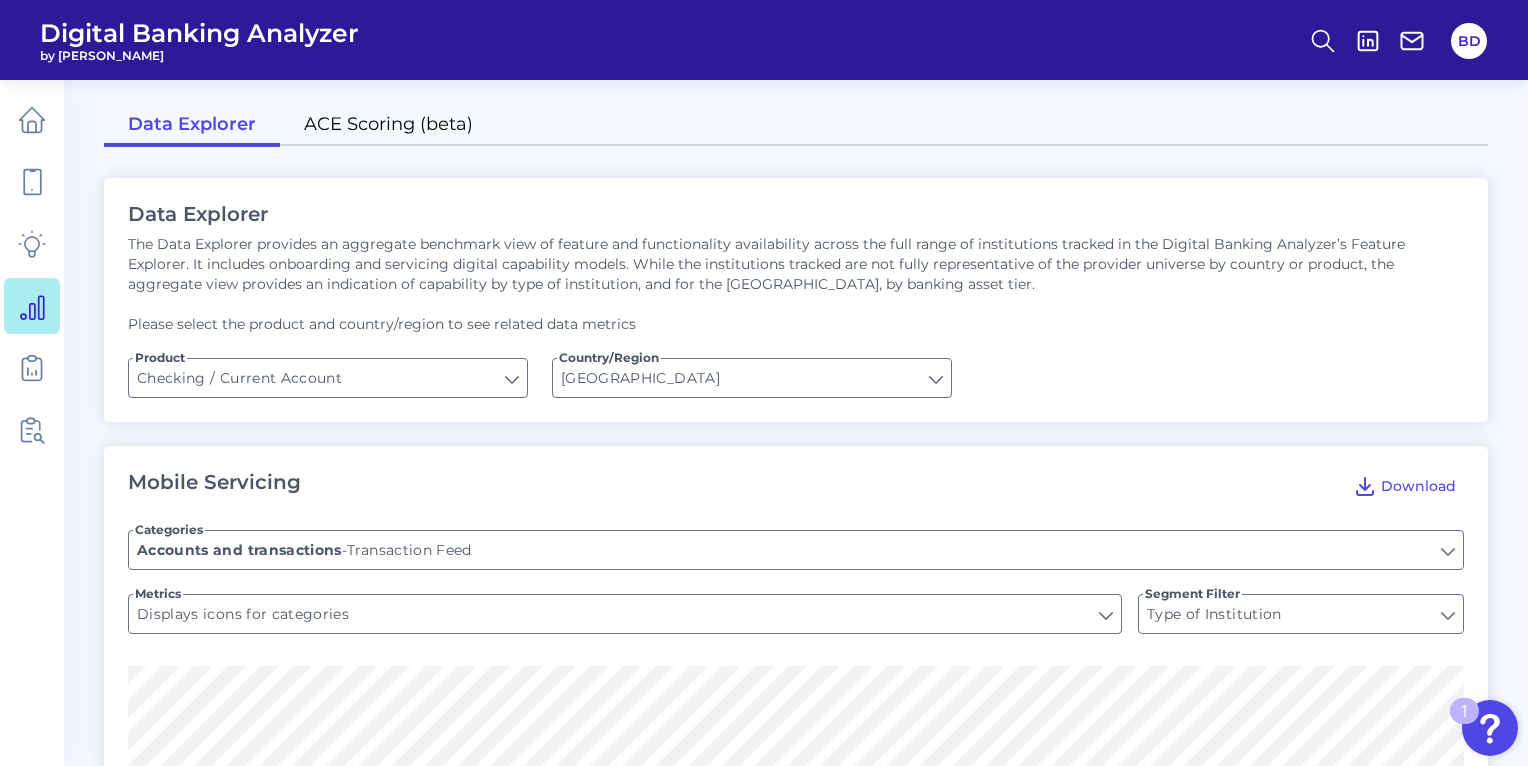 click on "ACE Scoring (beta)" at bounding box center [388, 126] 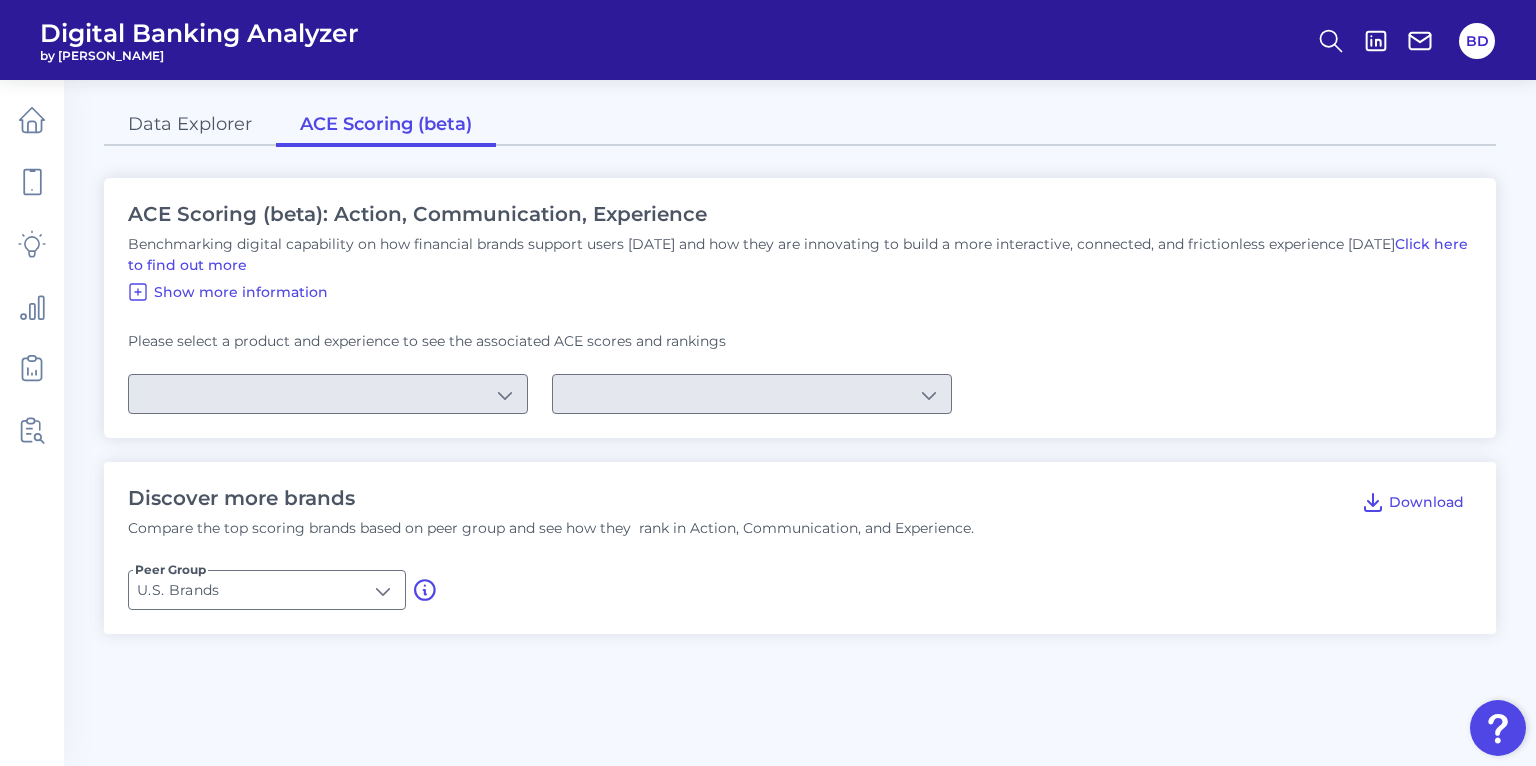 type on "Checking / Current Account" 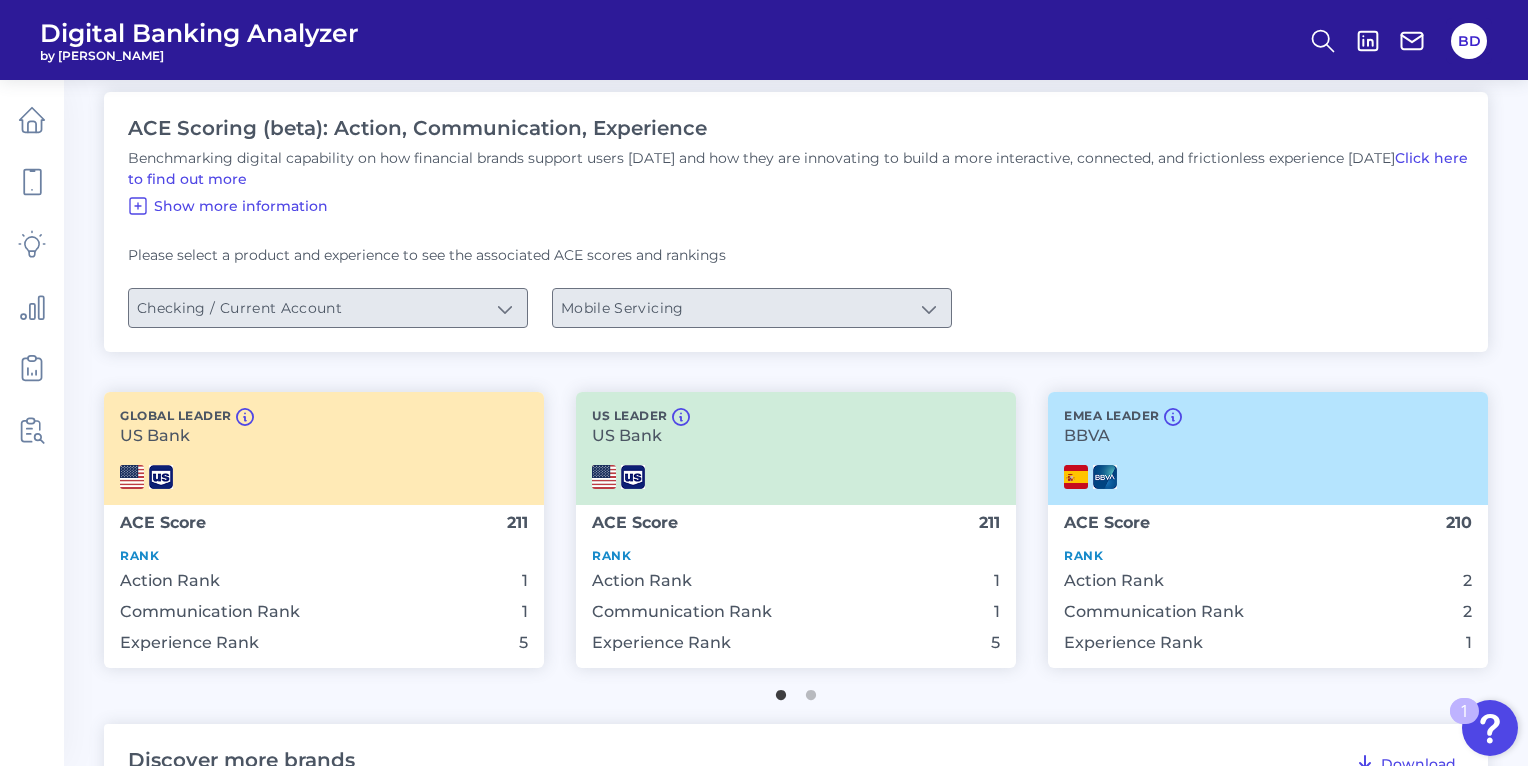 scroll, scrollTop: 84, scrollLeft: 0, axis: vertical 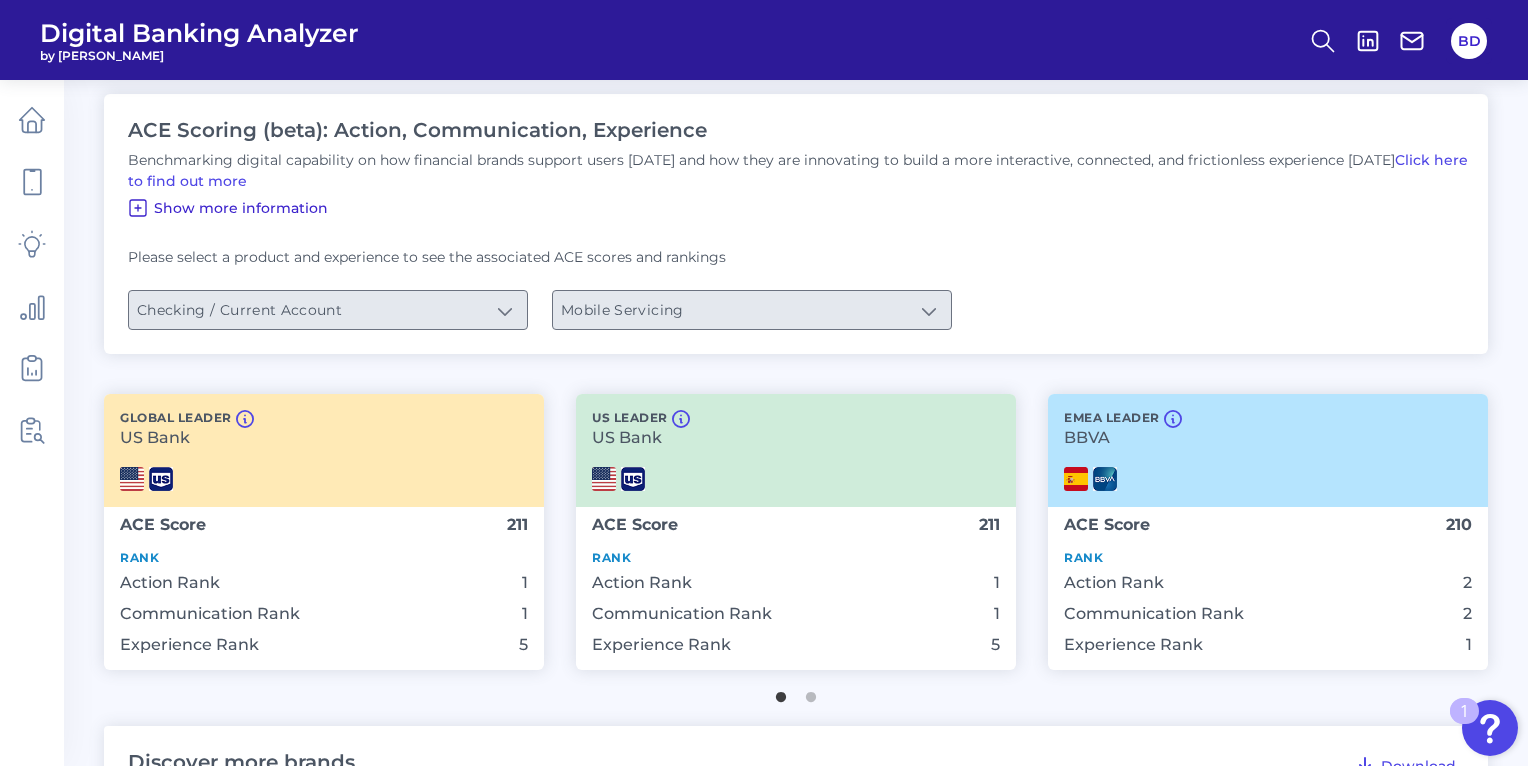 click 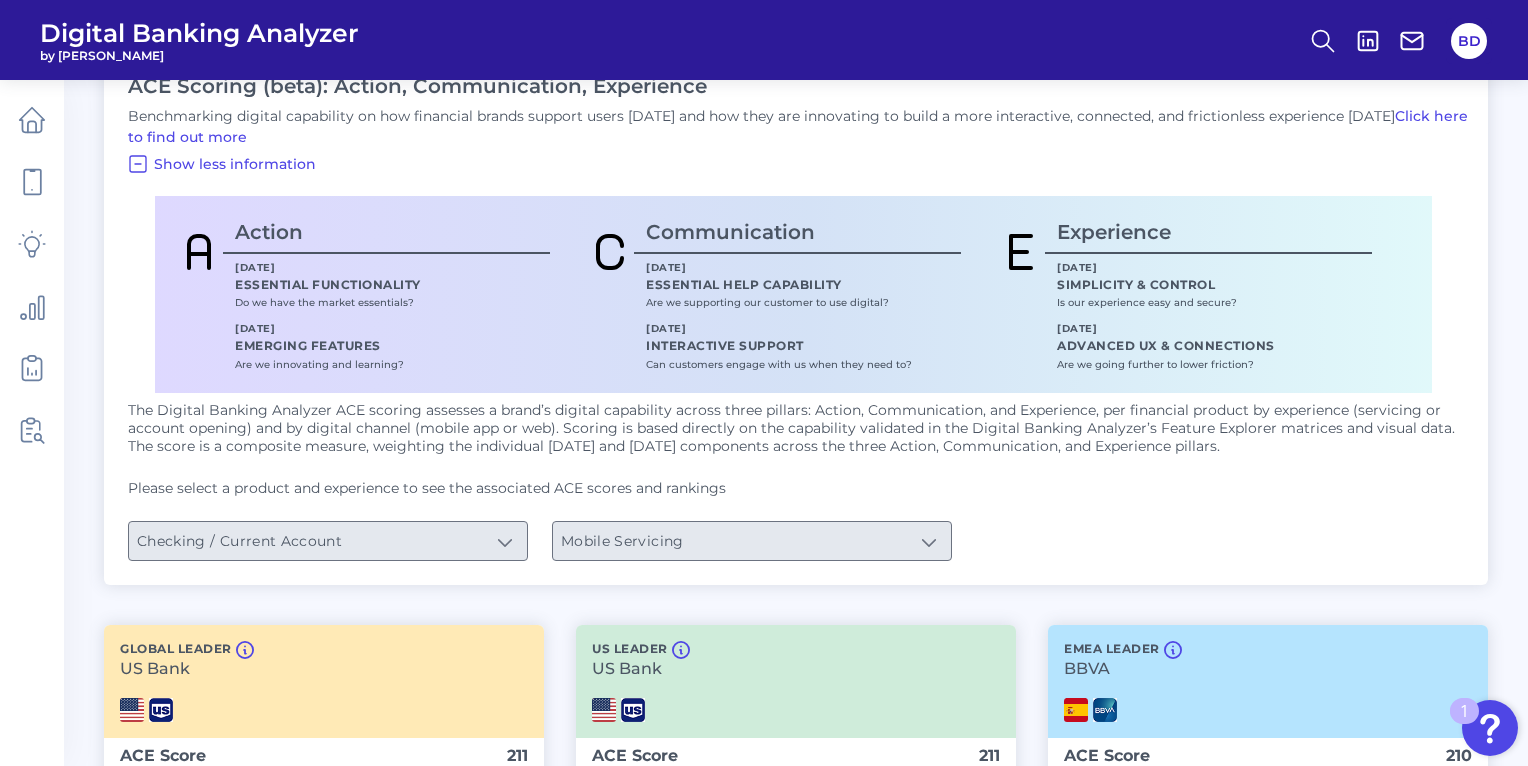 scroll, scrollTop: 0, scrollLeft: 0, axis: both 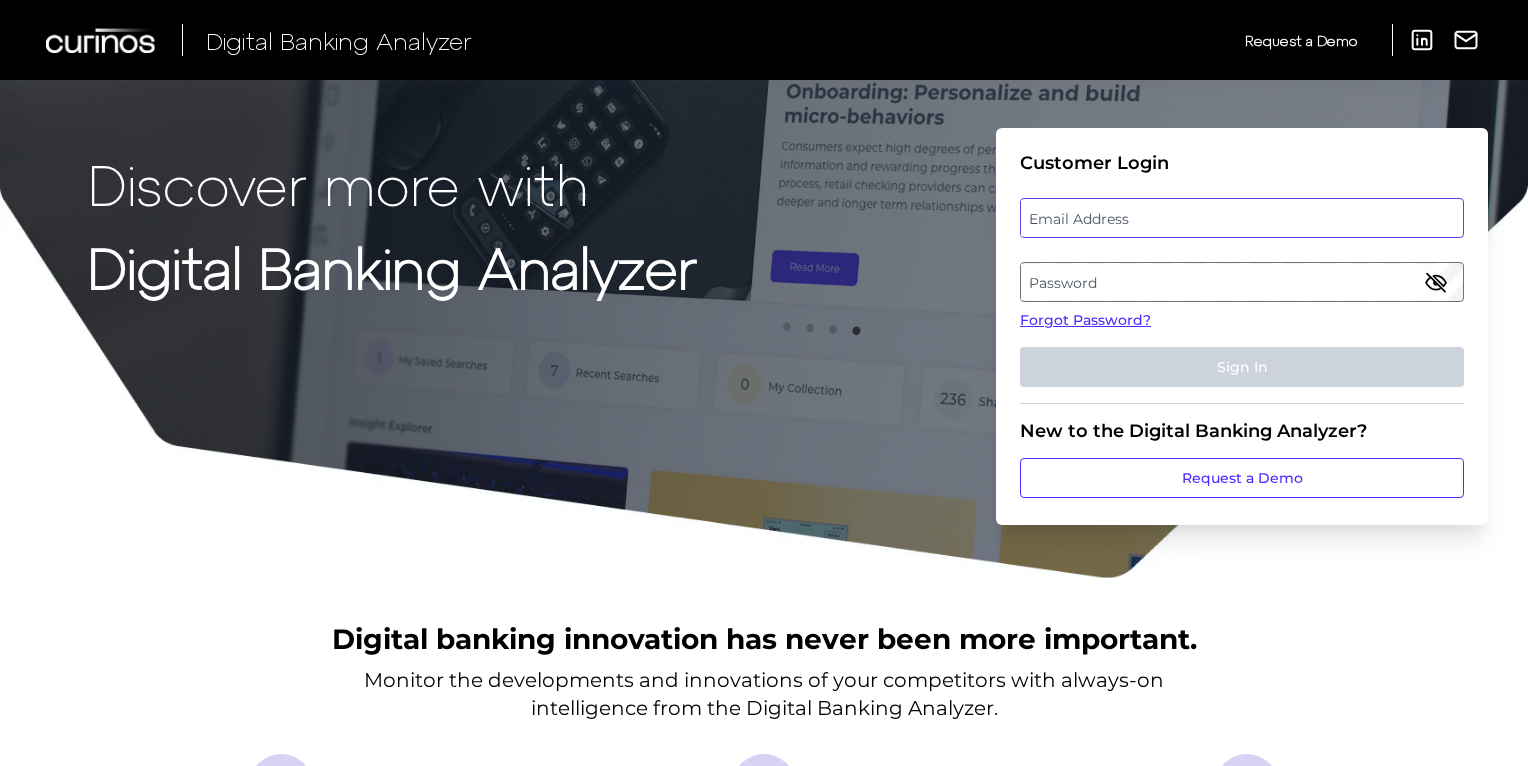 type on "[EMAIL_ADDRESS][DOMAIN_NAME]" 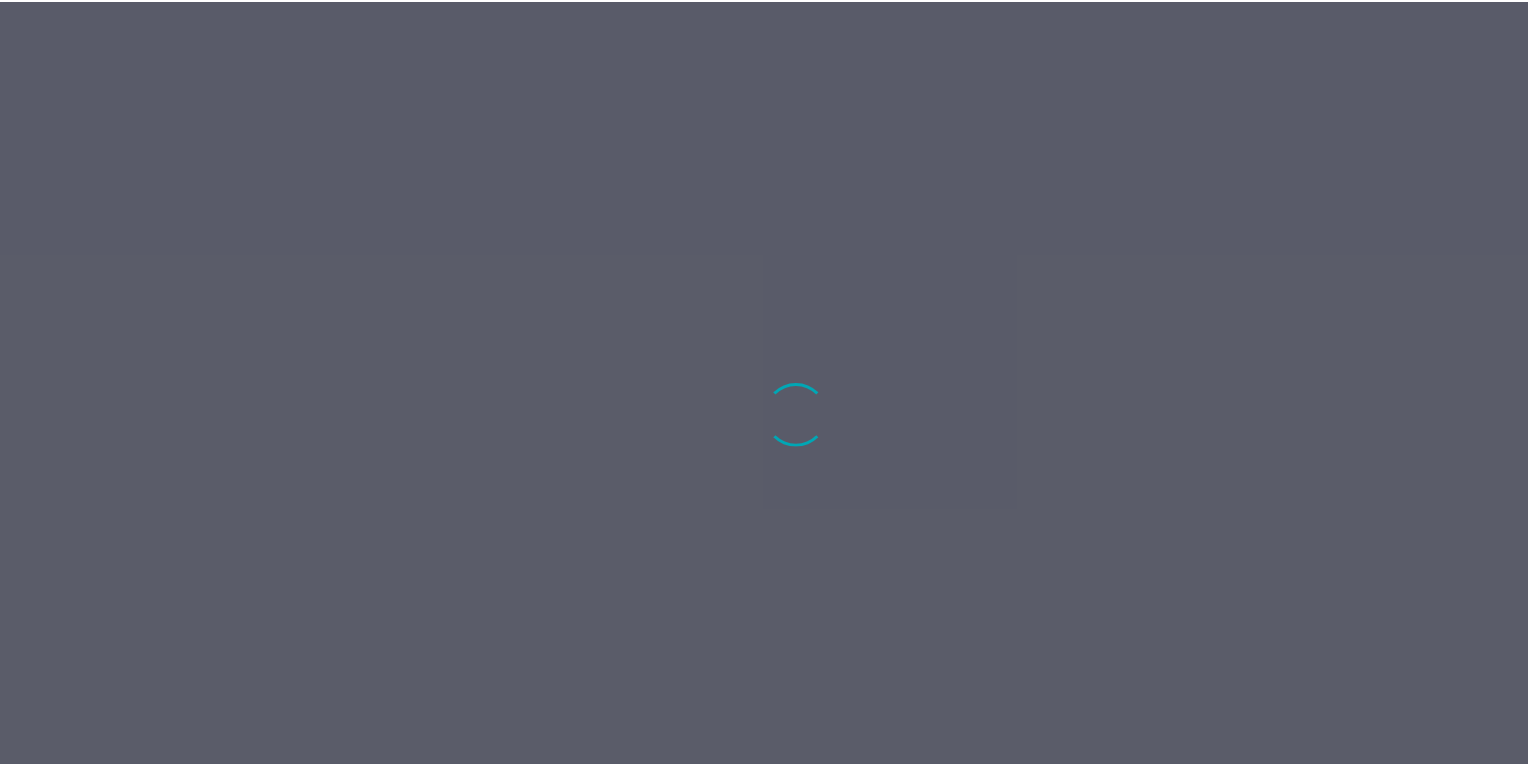 scroll, scrollTop: 0, scrollLeft: 0, axis: both 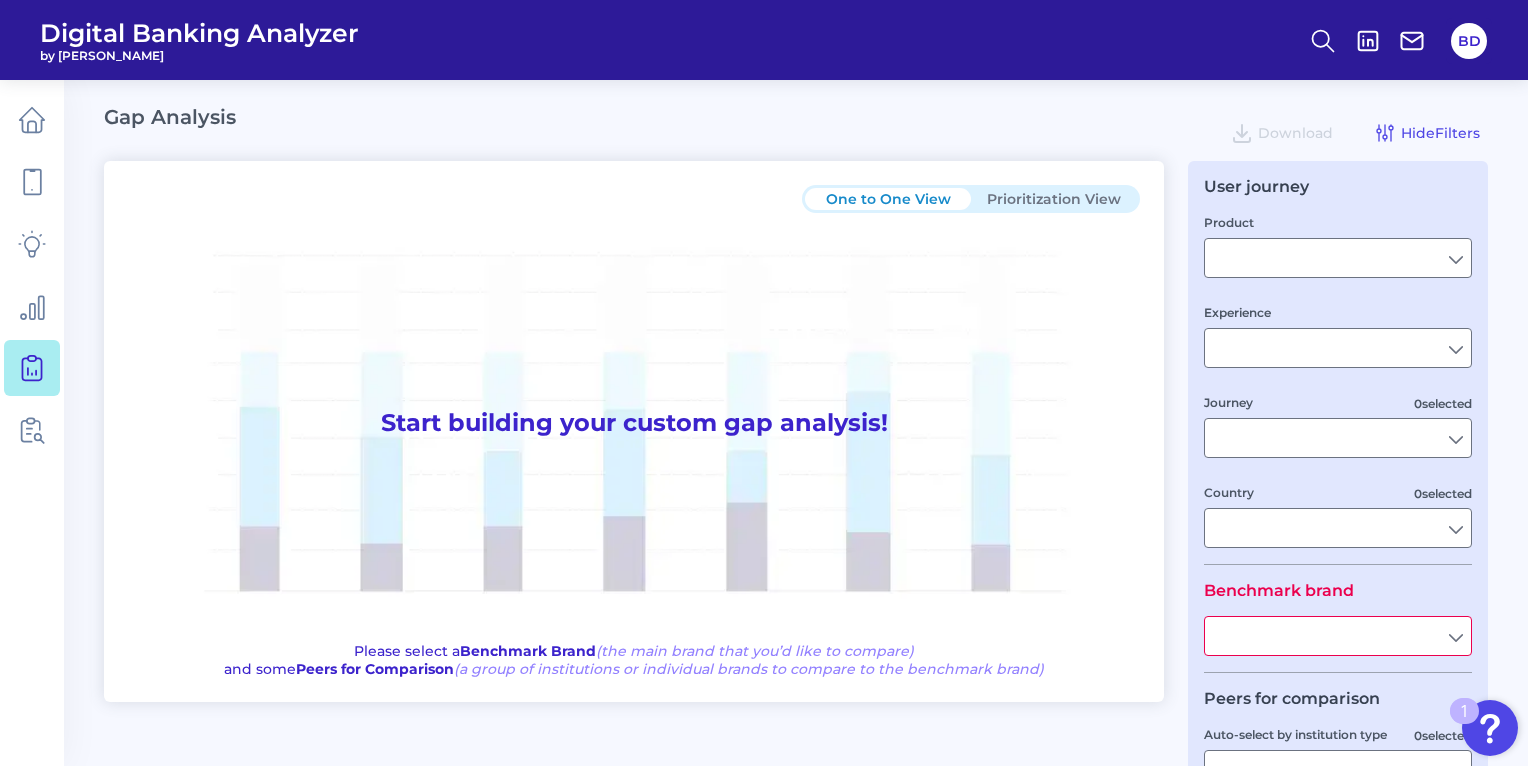 type on "Checking / Current Account" 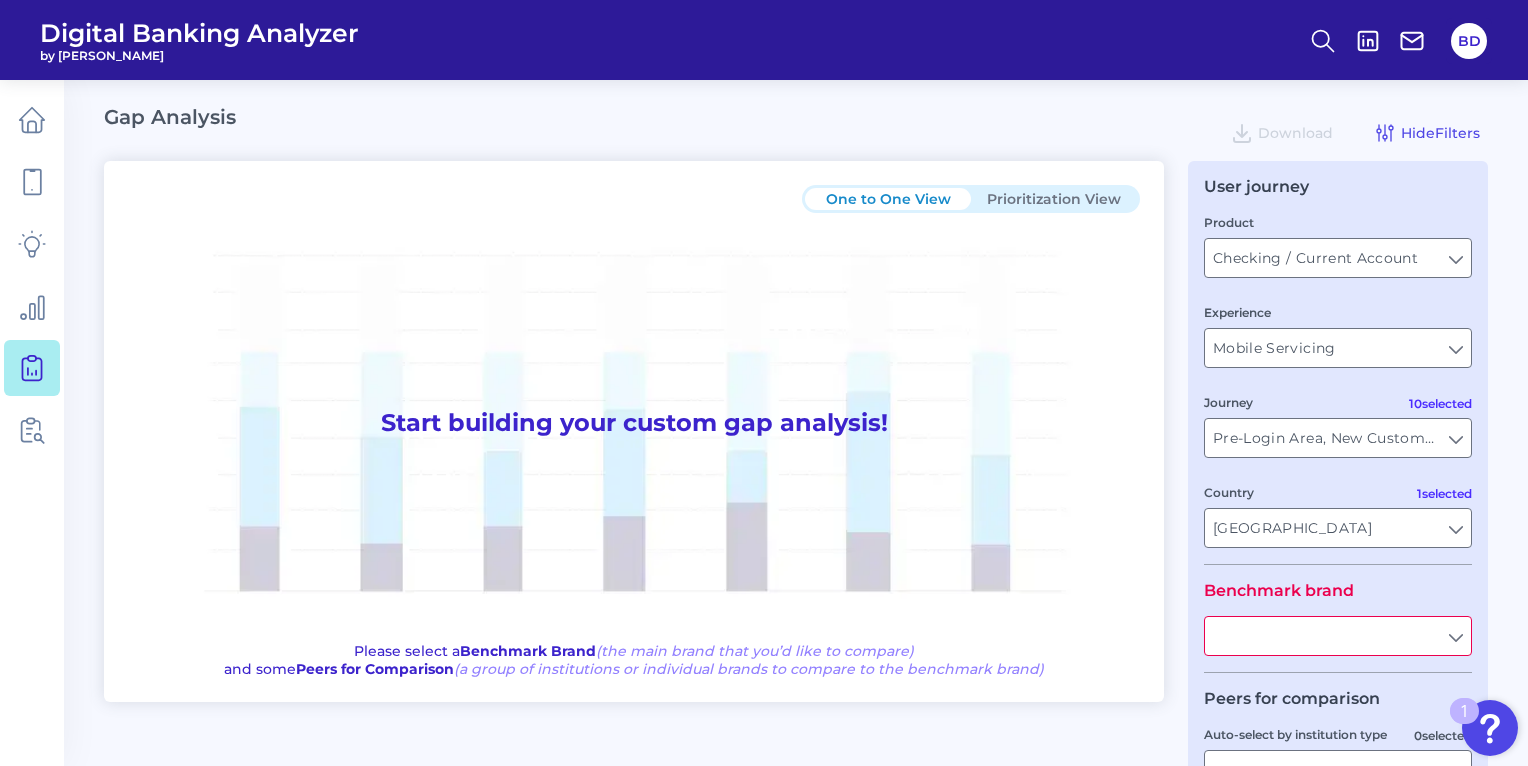 type on "All Journeys" 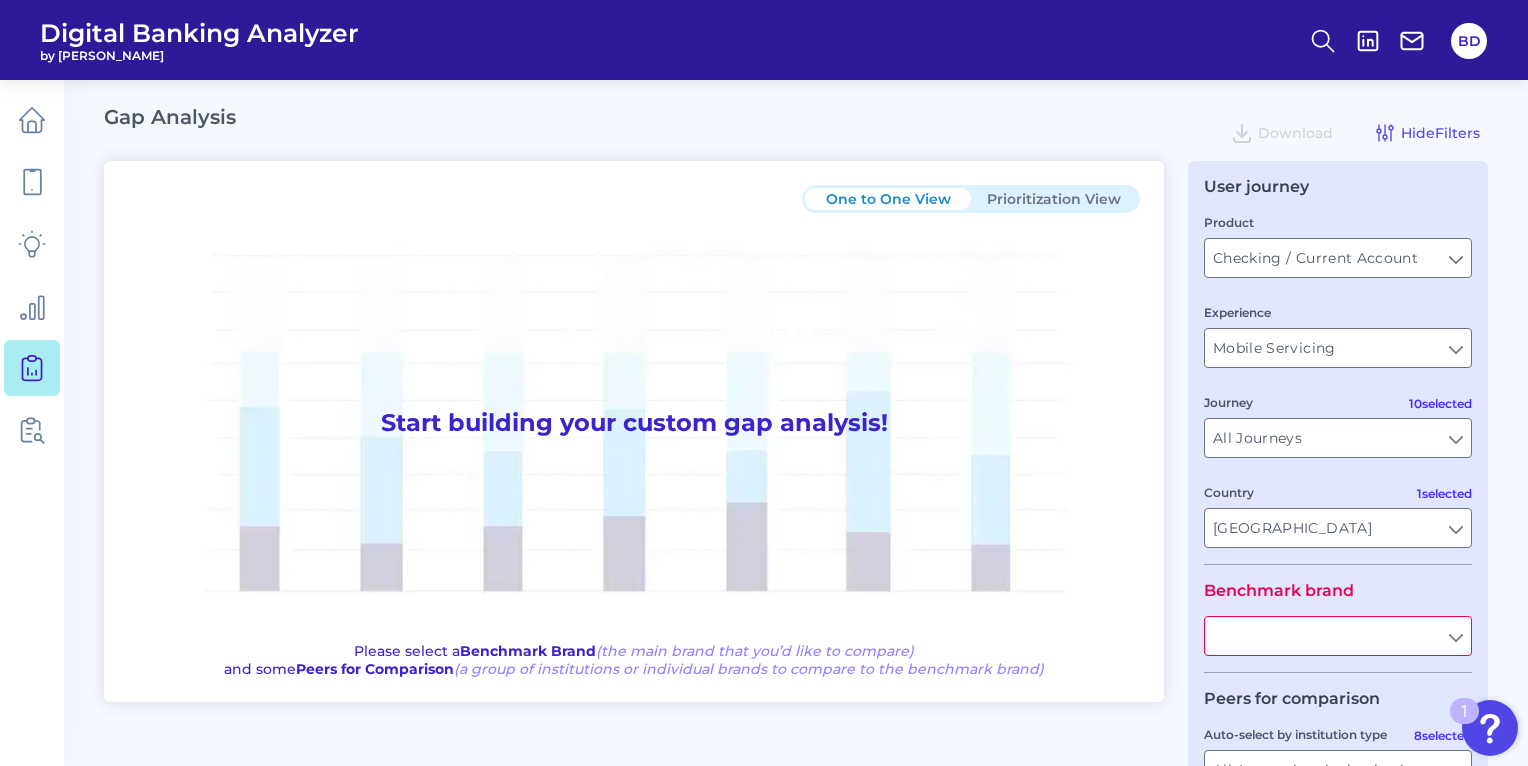 click at bounding box center [1338, 636] 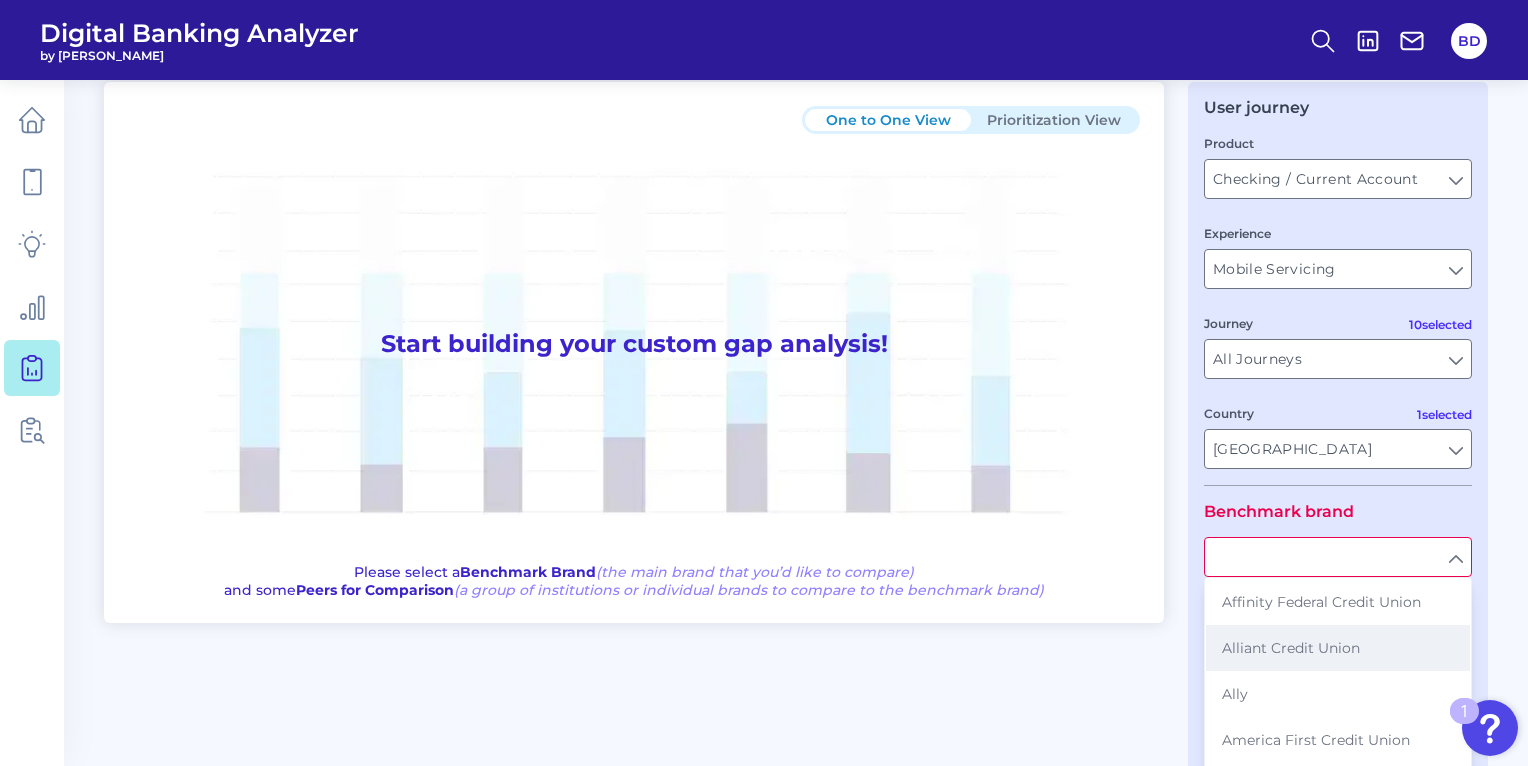 click on "Alliant Credit Union" at bounding box center (1291, 648) 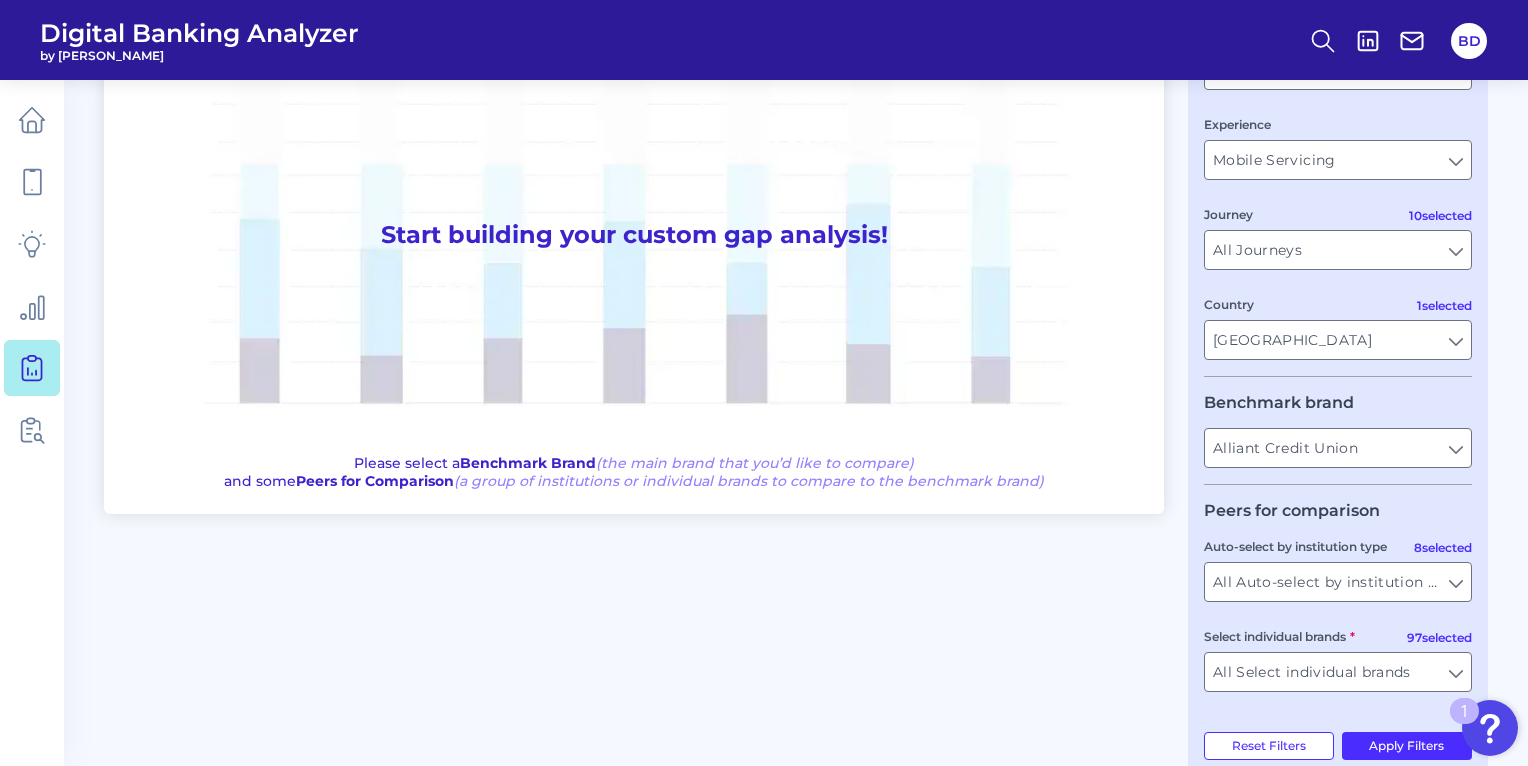 scroll, scrollTop: 233, scrollLeft: 0, axis: vertical 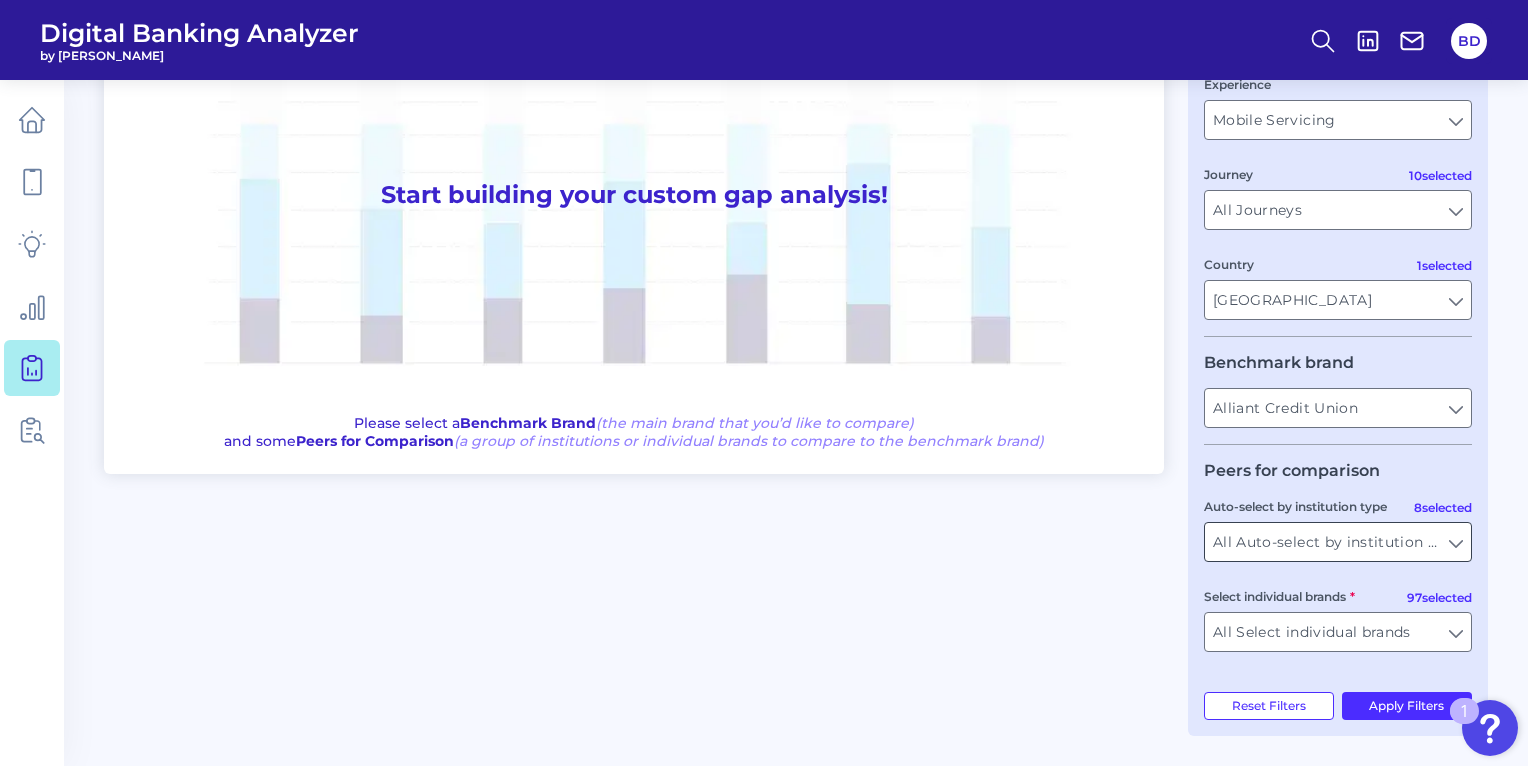 click on "All Auto-select by institution types" at bounding box center (1338, 542) 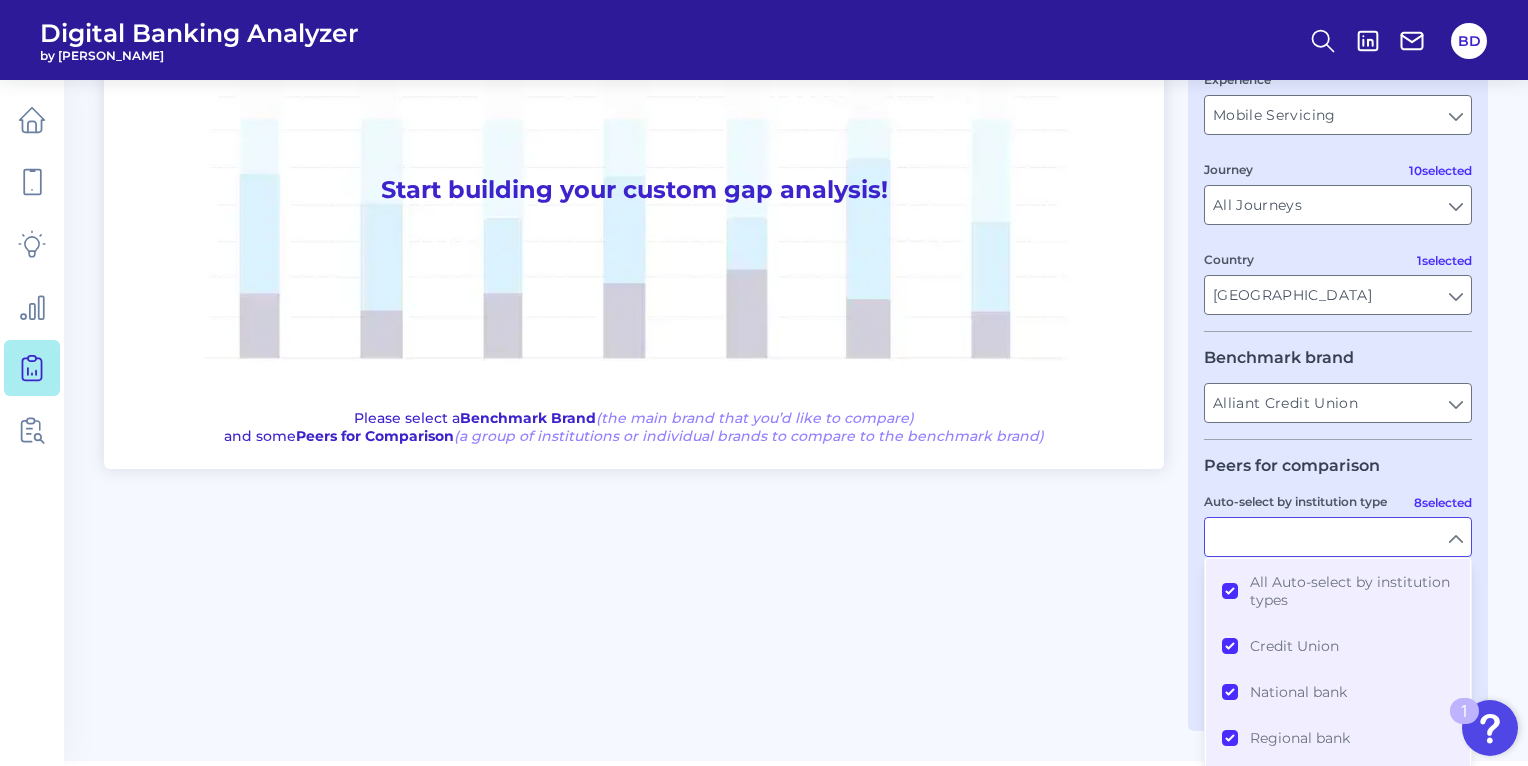 click on "One to One View Prioritization View Start building your custom gap analysis! Please select a  Benchmark Brand  (the main brand that you’d like to compare) and some  Peers for Comparison  (a group of institutions or individual brands to compare to the benchmark brand) User journey Product Checking / Current Account Checking / Current Account Experience Mobile Servicing Mobile Servicing 10  selected Journey All Journeys All Journeys 1  selected Country United States United States Benchmark brand Alliant Credit Union Alliant Credit Union Peers for comparison 8  selected Auto-select by institution type All Auto-select by institution types Credit Union National bank Regional bank Fintech Super regional bank Community bank Other institution Not Classified 97  selected Select individual brands All Select individual brands All Select individual brands Reset Filters Apply Filters" at bounding box center (796, 329) 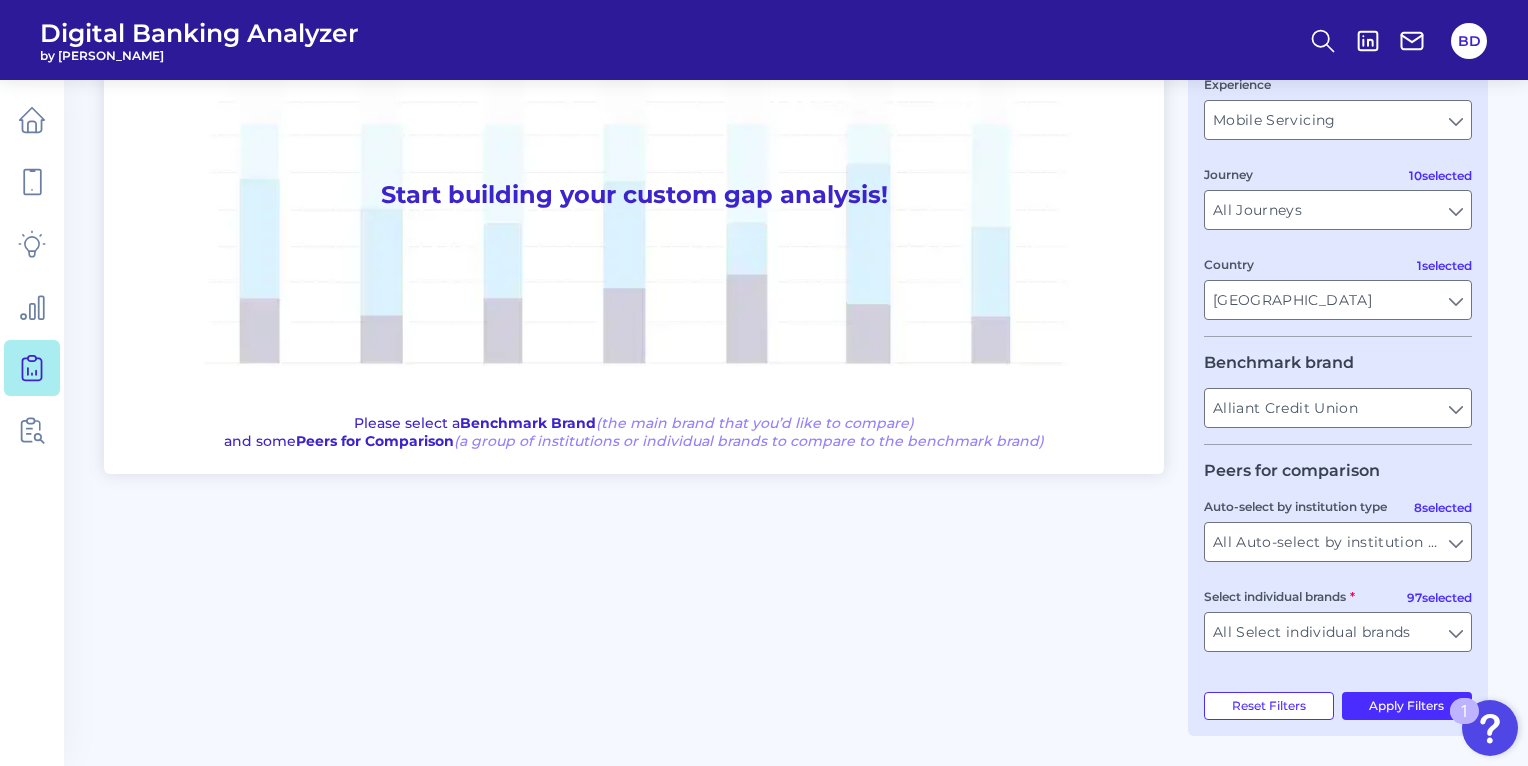 click on "Select individual brands All Select individual brands All Select individual brands" at bounding box center [1338, 619] 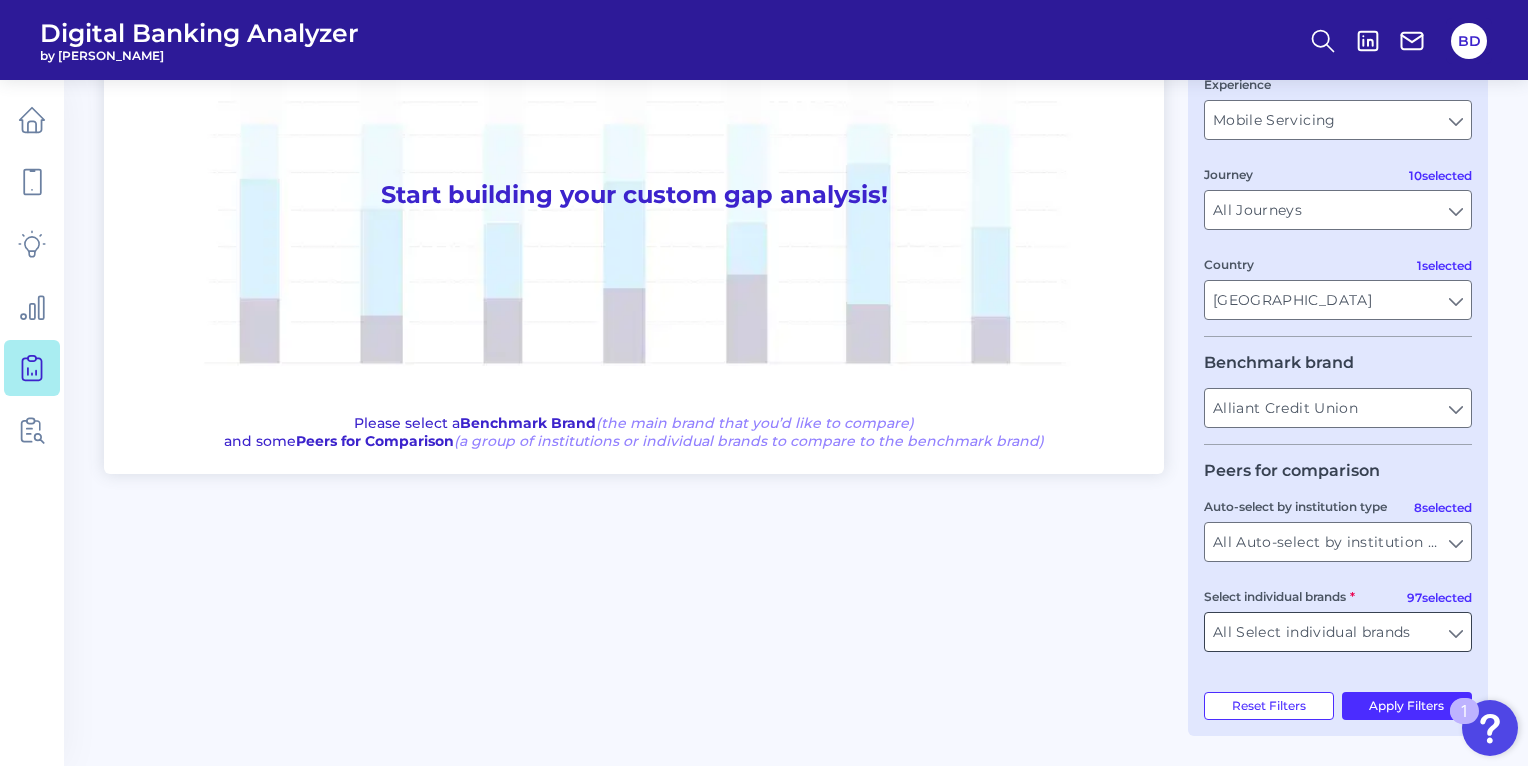 click on "All Select individual brands" at bounding box center [1338, 632] 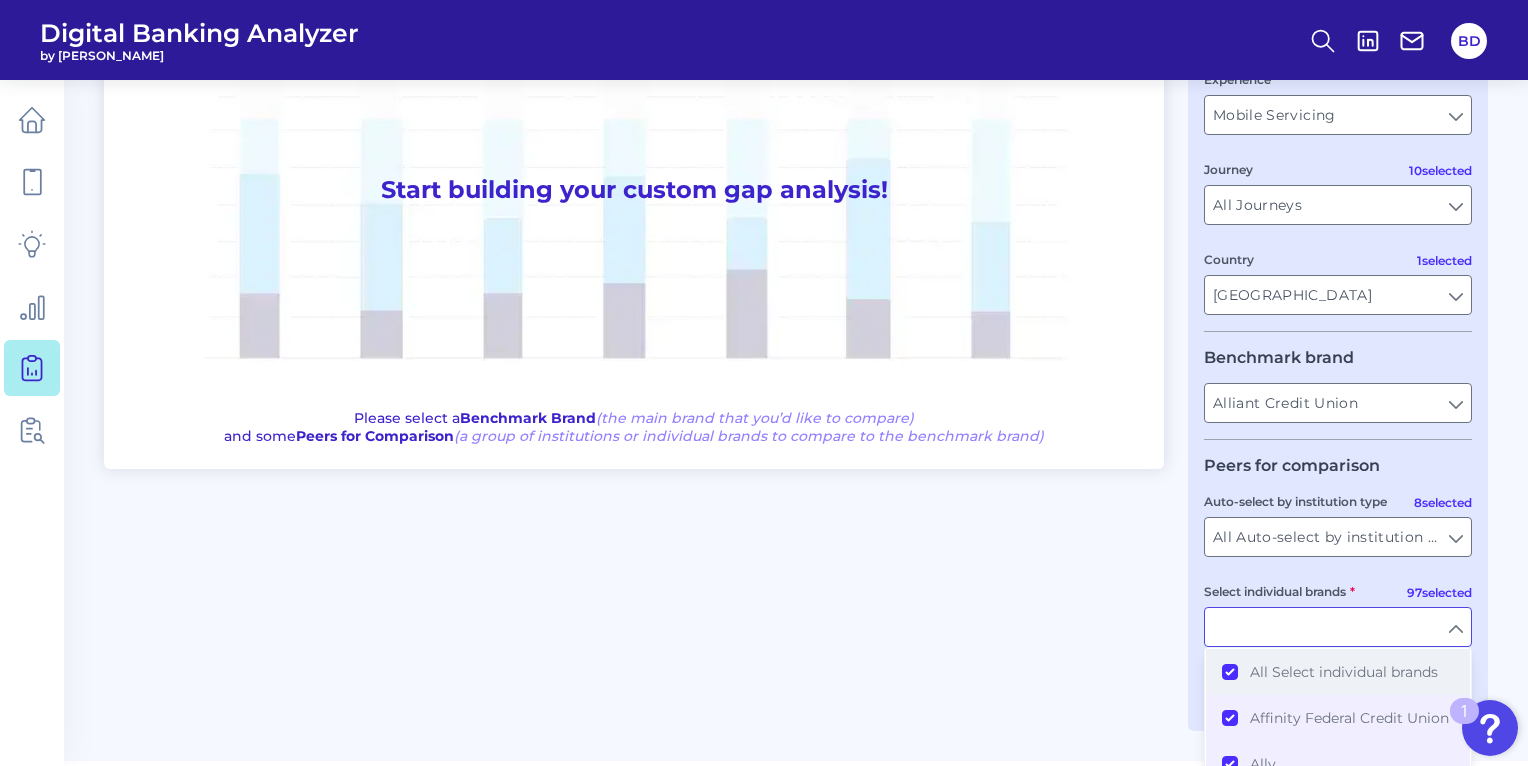 click on "All Select individual brands" at bounding box center (1338, 672) 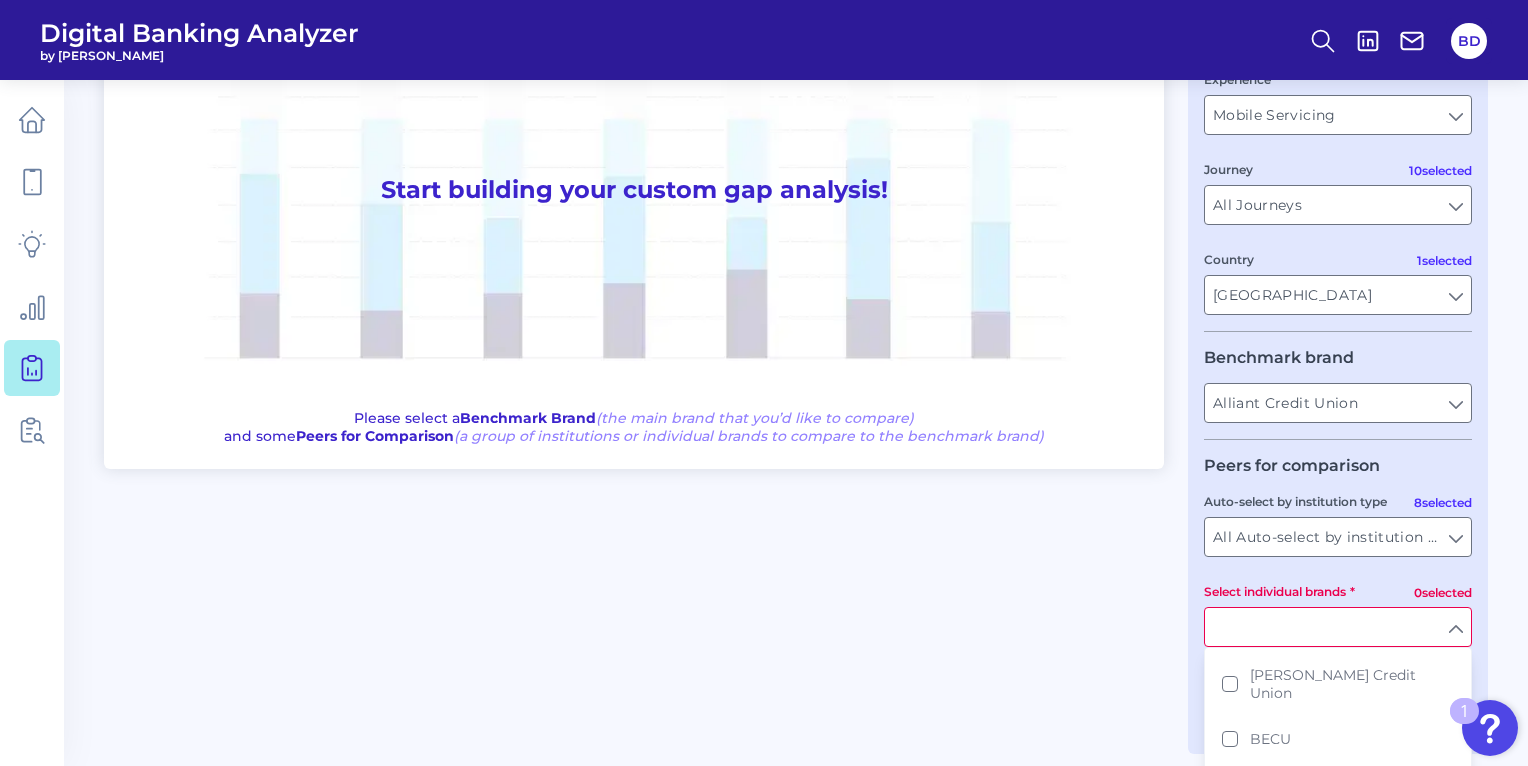 scroll, scrollTop: 548, scrollLeft: 0, axis: vertical 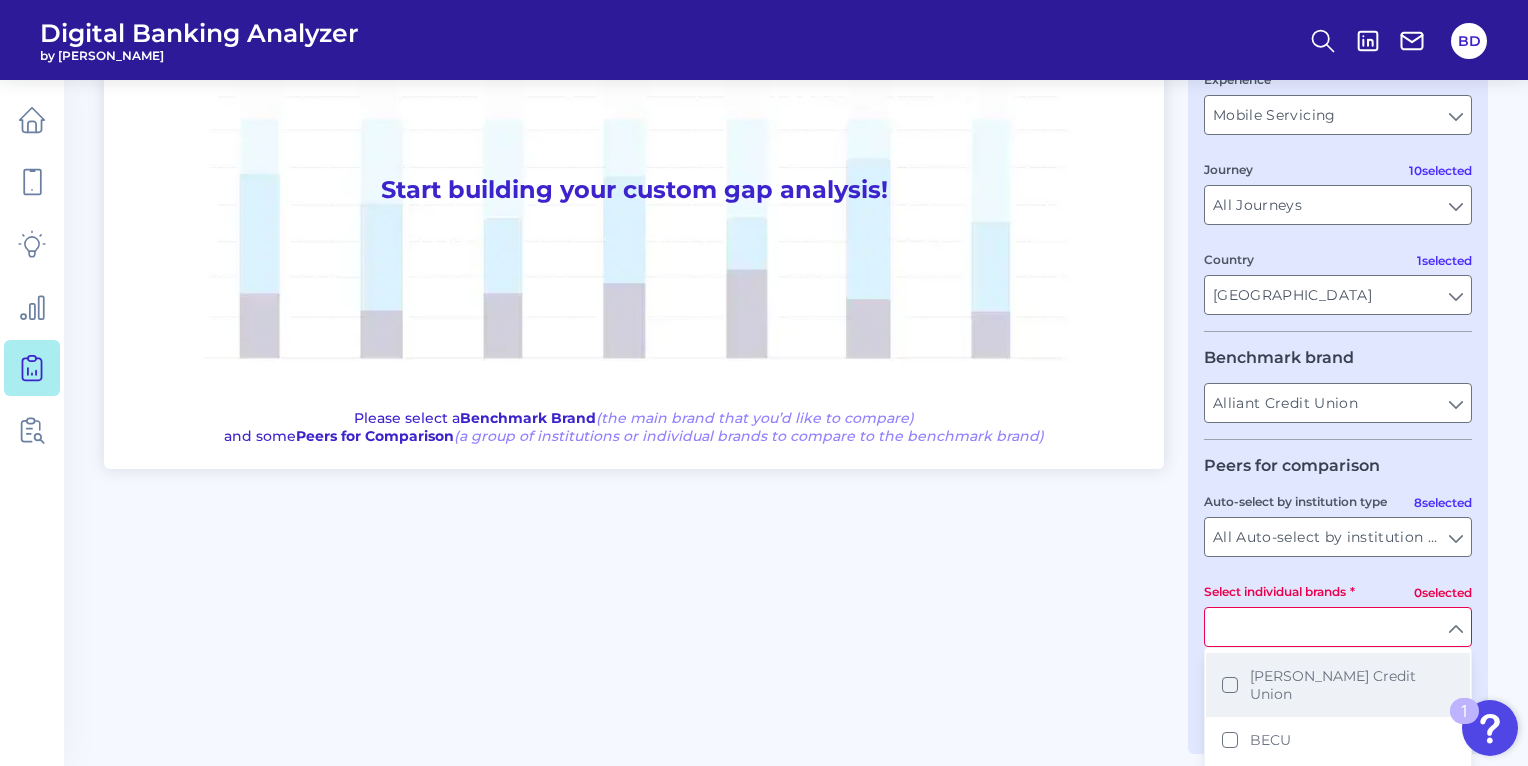 click on "[PERSON_NAME] Credit Union" at bounding box center [1338, 685] 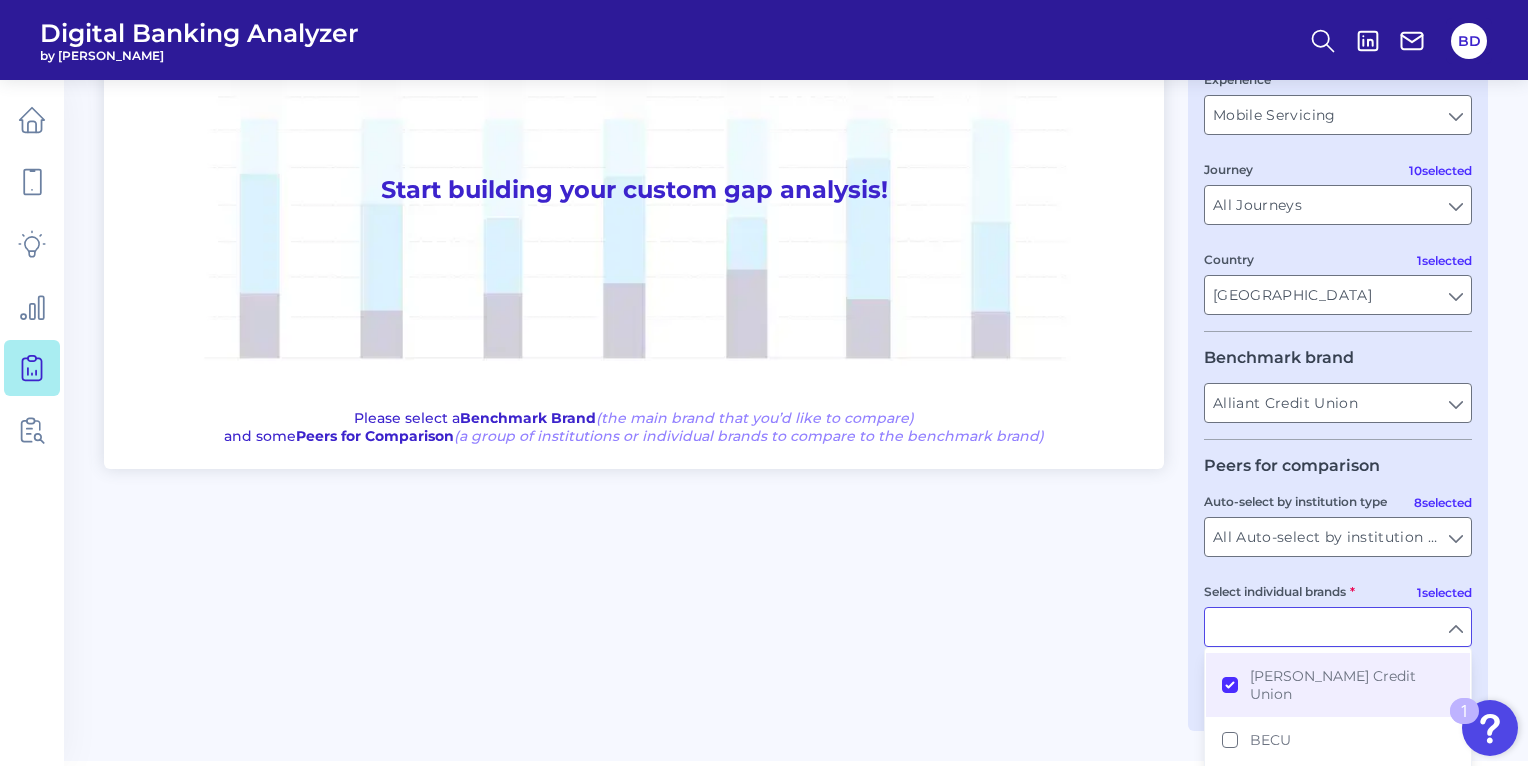 click on "One to One View Prioritization View Start building your custom gap analysis! Please select a  Benchmark Brand  (the main brand that you’d like to compare) and some  Peers for Comparison  (a group of institutions or individual brands to compare to the benchmark brand) User journey Product Checking / Current Account Checking / Current Account Experience Mobile Servicing Mobile Servicing 10  selected Journey All Journeys All Journeys 1  selected Country United States United States Benchmark brand Alliant Credit Union Alliant Credit Union Peers for comparison 8  selected Auto-select by institution type All Auto-select by institution types All Auto-select by institution types 1  selected Select individual brands All Select individual brands Affinity Federal Credit Union Ally America First Credit Union American Express Arvest Aspiration Associated Bank Bank of America Bank of Oklahoma BankUnited Barclays Baxter Credit Union BECU BluPeak Credit Union BMO Cadence Bank Capital One Cash App Charles Schwab Chime" at bounding box center [796, 329] 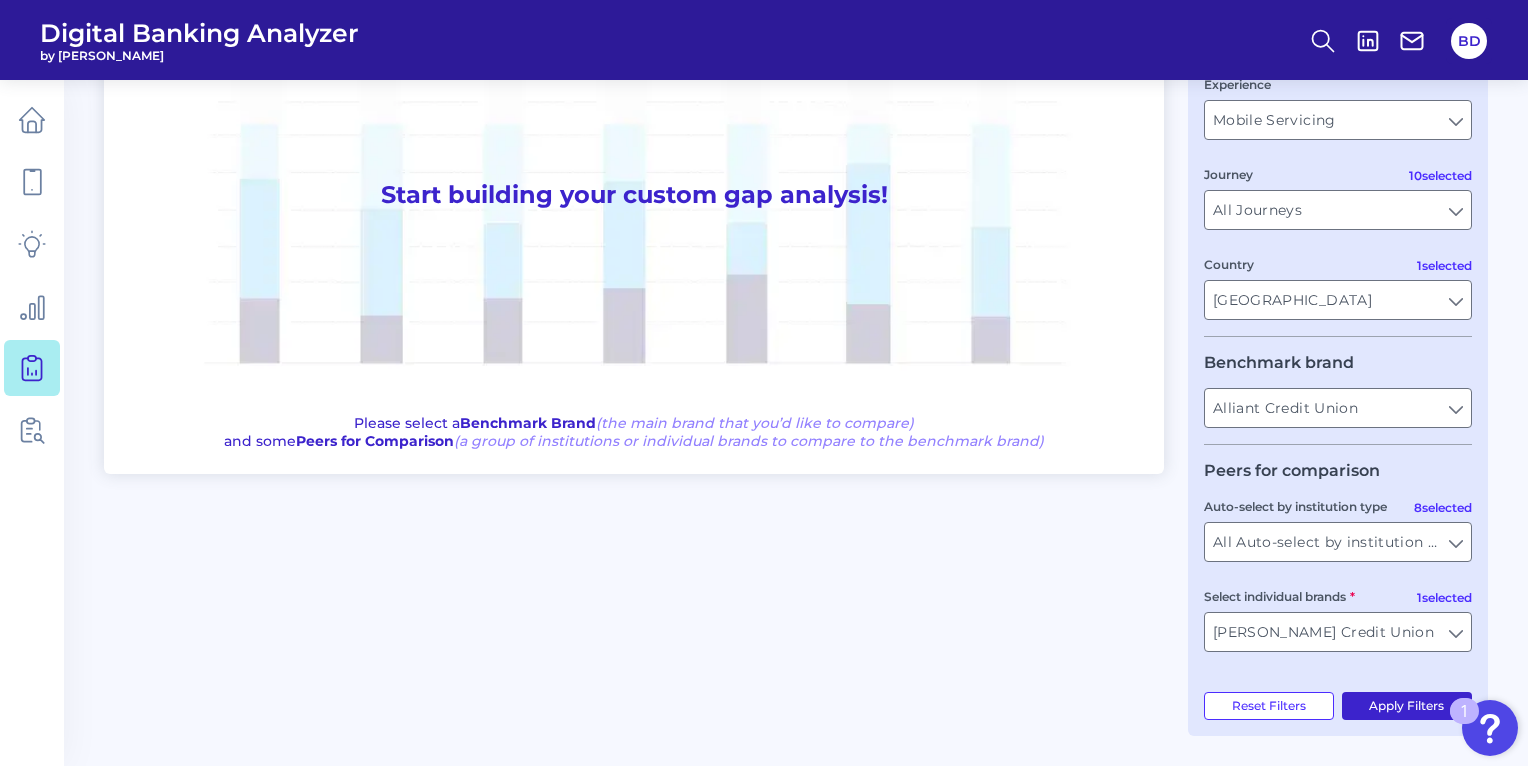 click on "Apply Filters" at bounding box center (1407, 706) 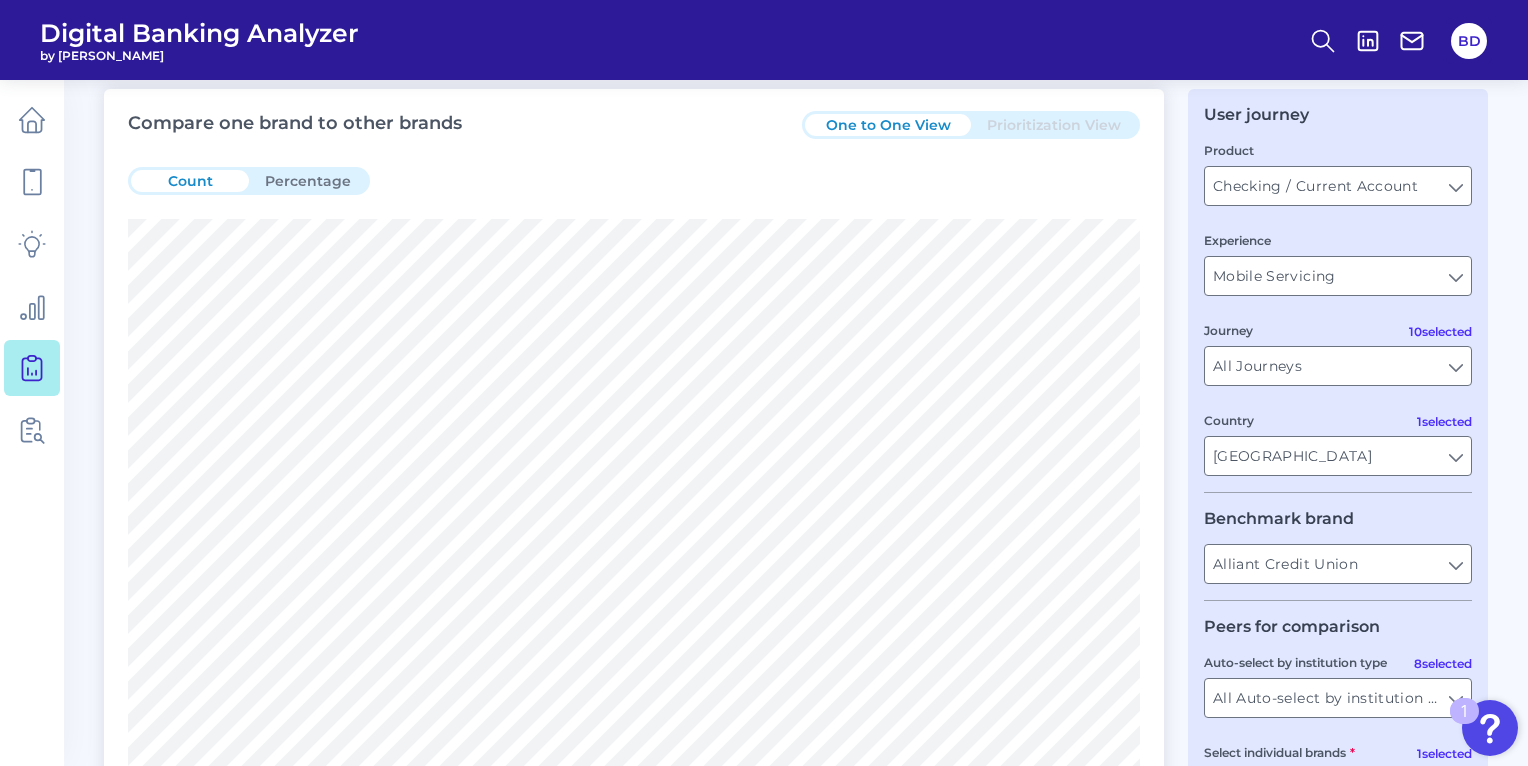 scroll, scrollTop: 0, scrollLeft: 0, axis: both 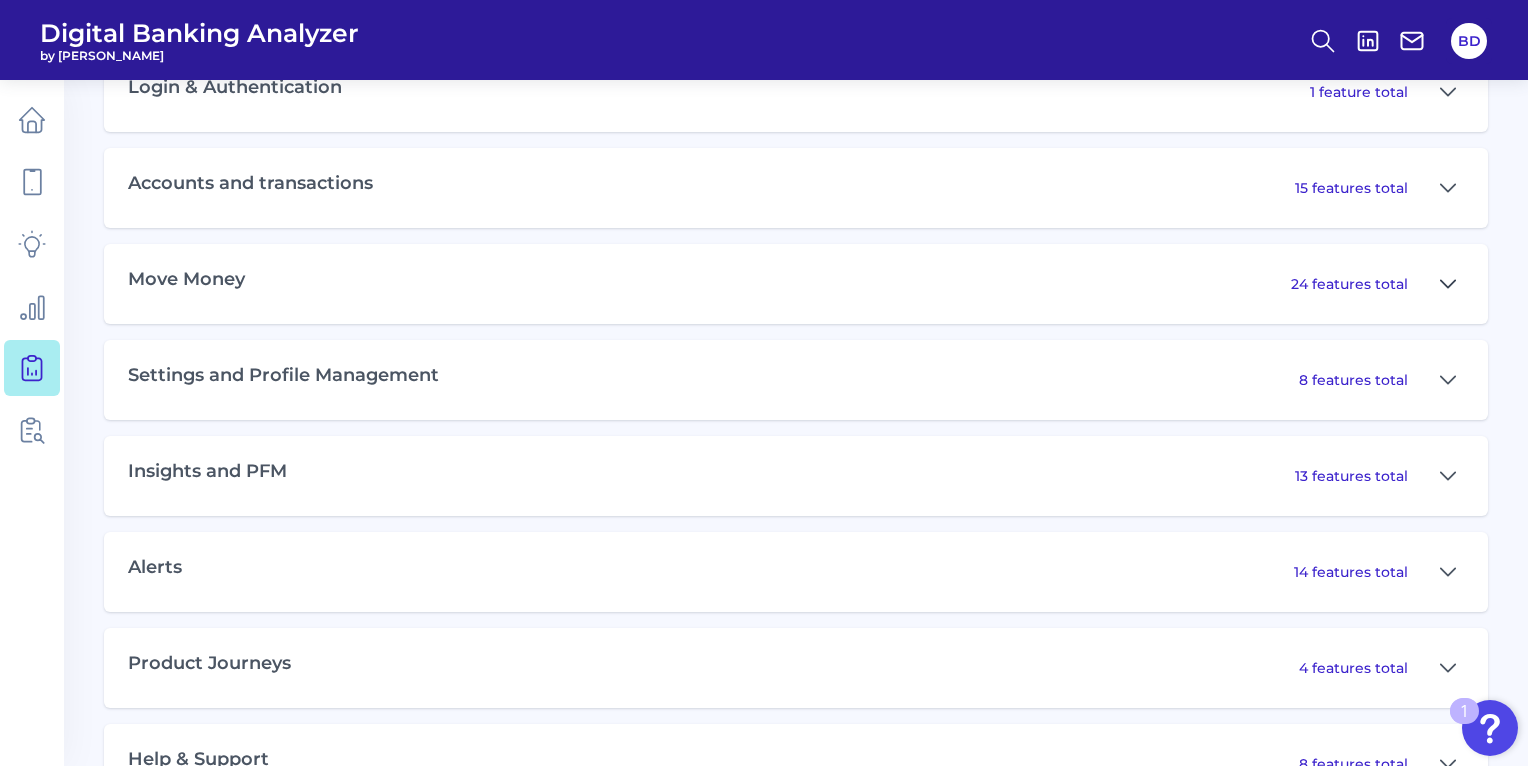 click 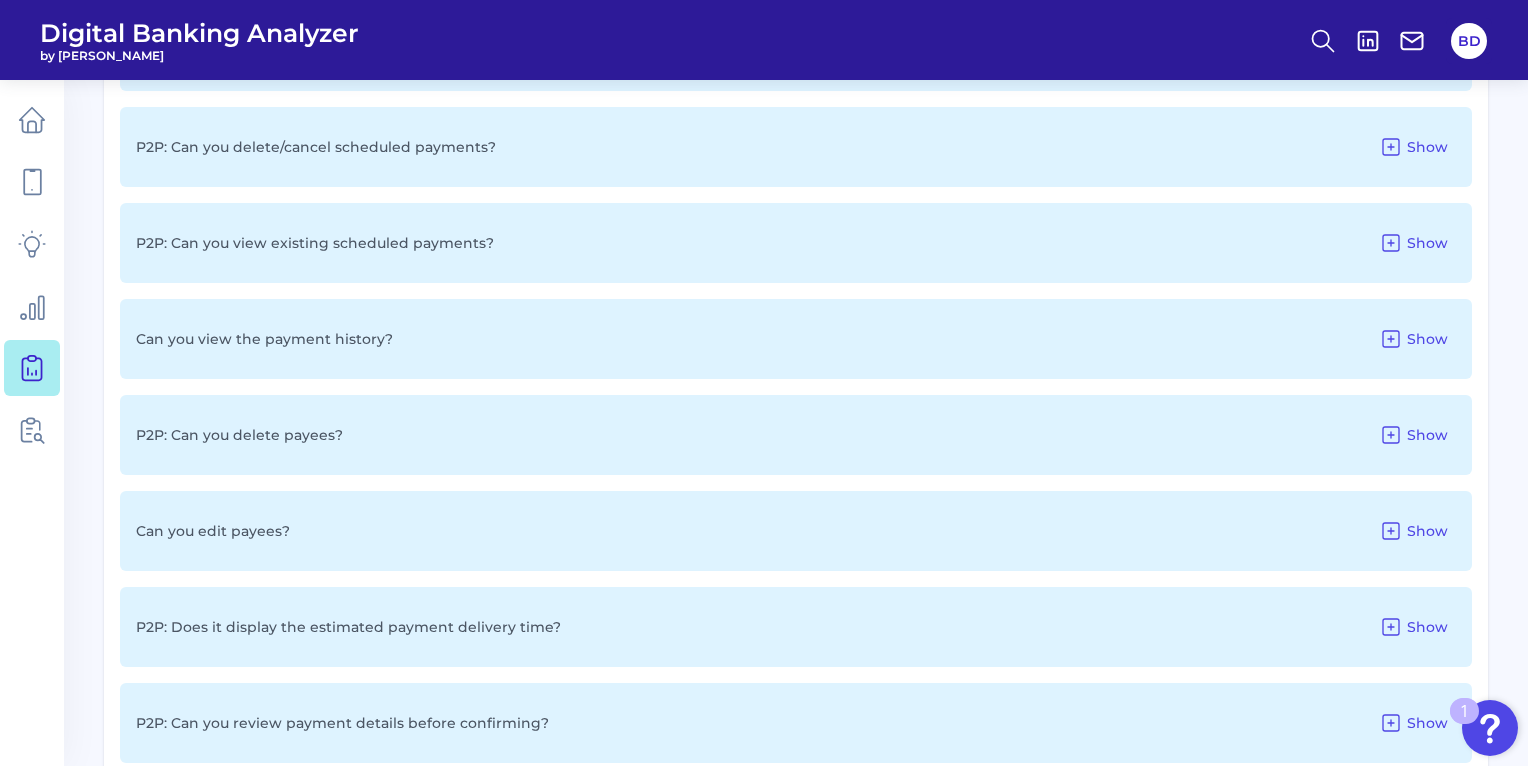 scroll, scrollTop: 2036, scrollLeft: 0, axis: vertical 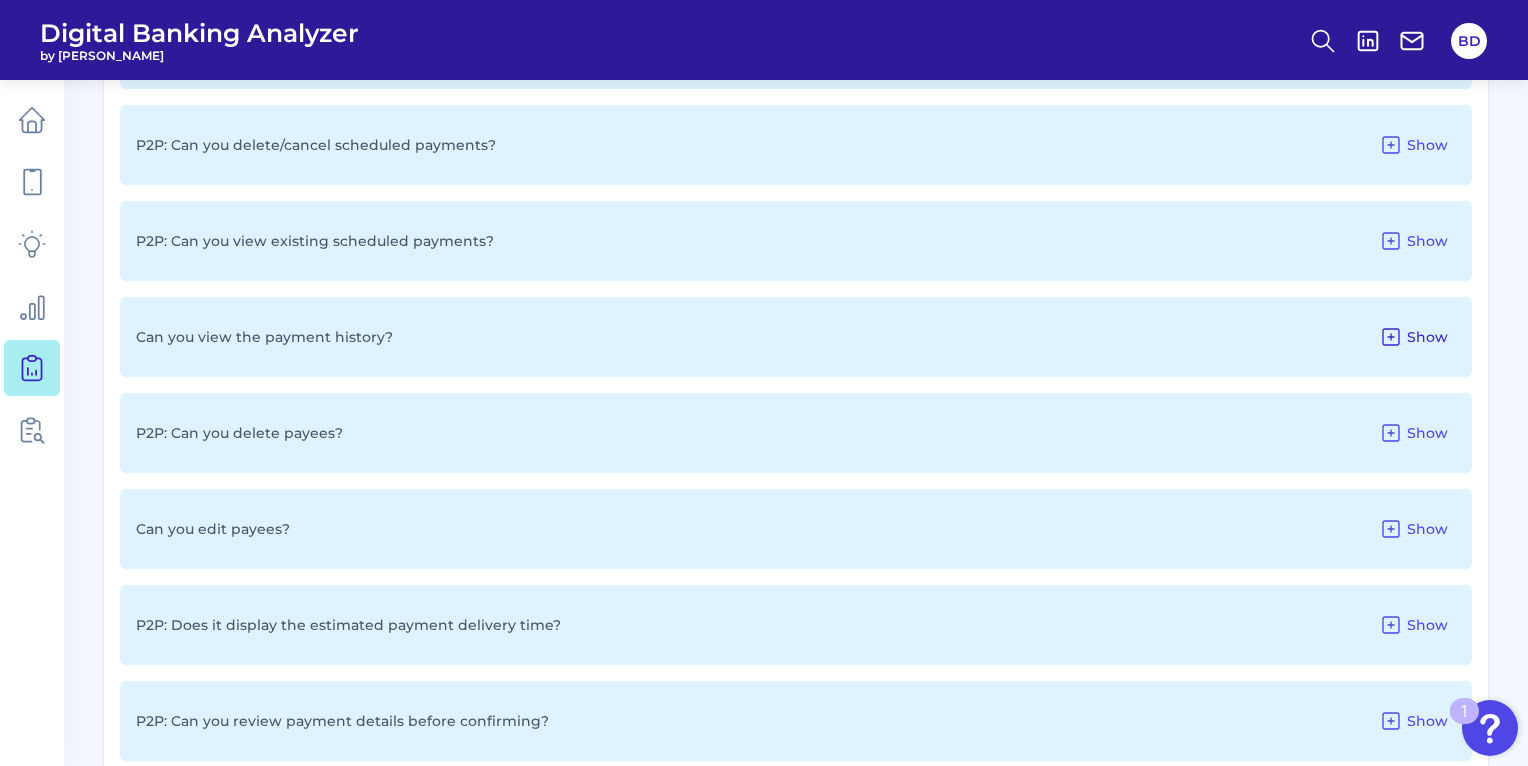 click 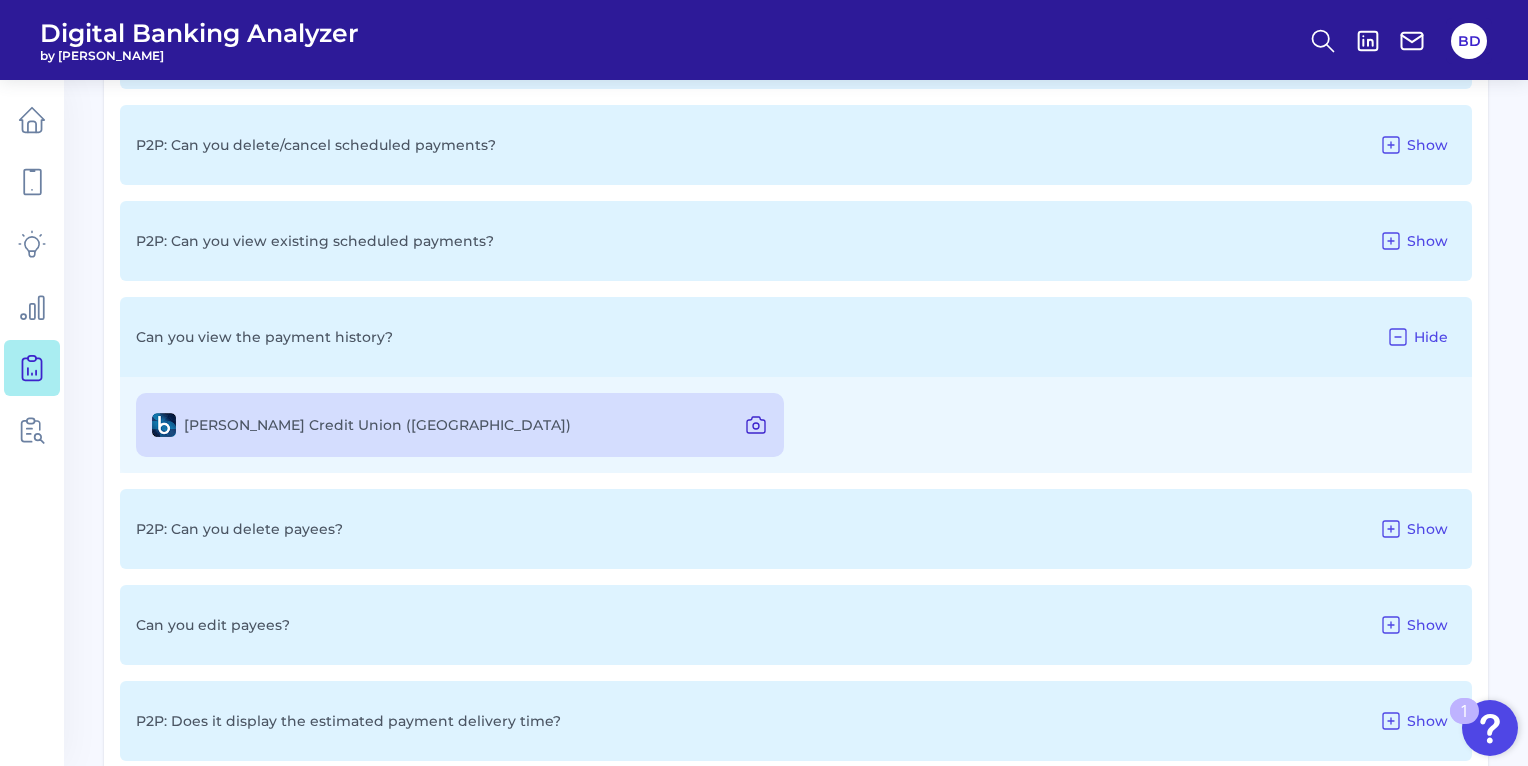 click 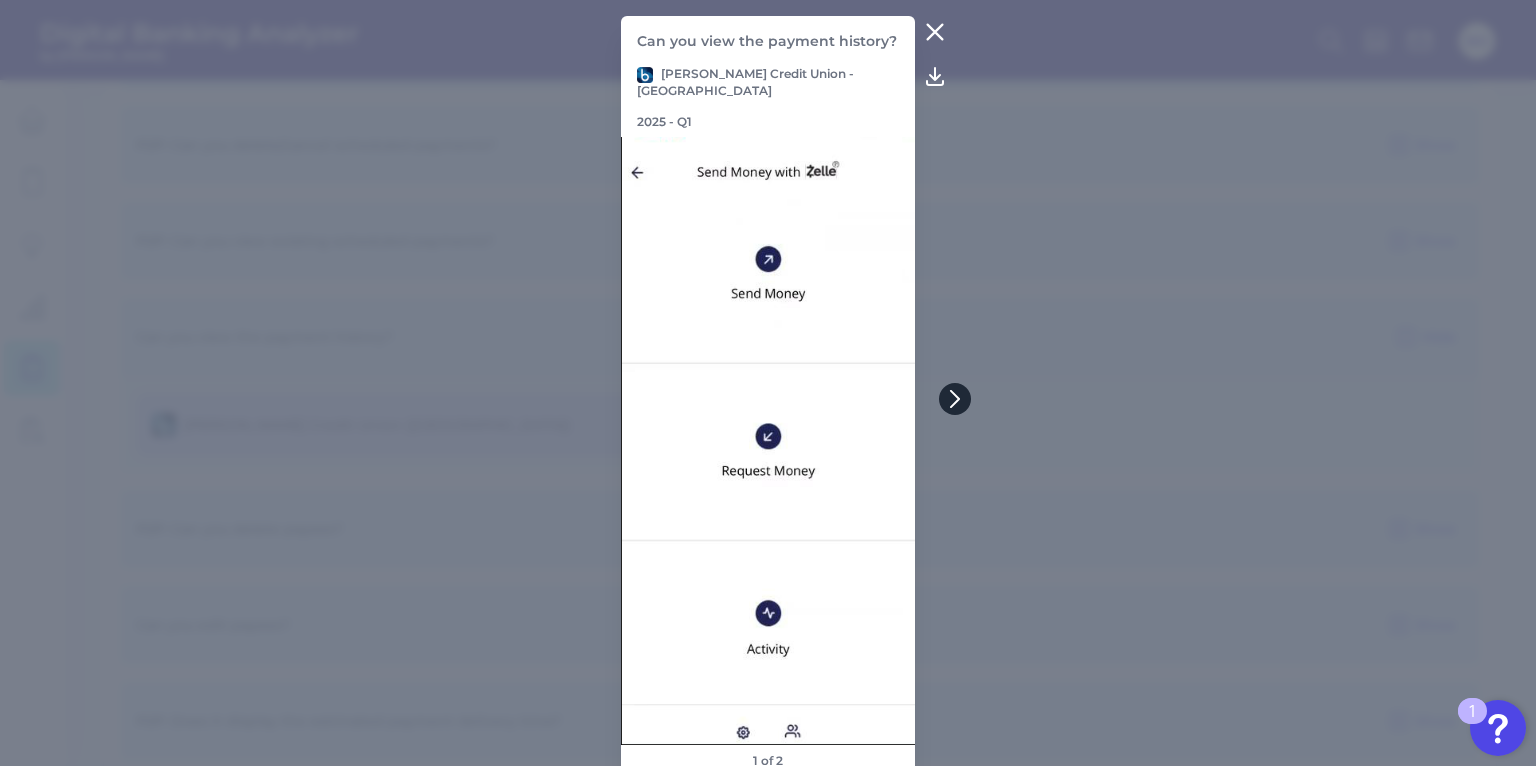 click at bounding box center [955, 399] 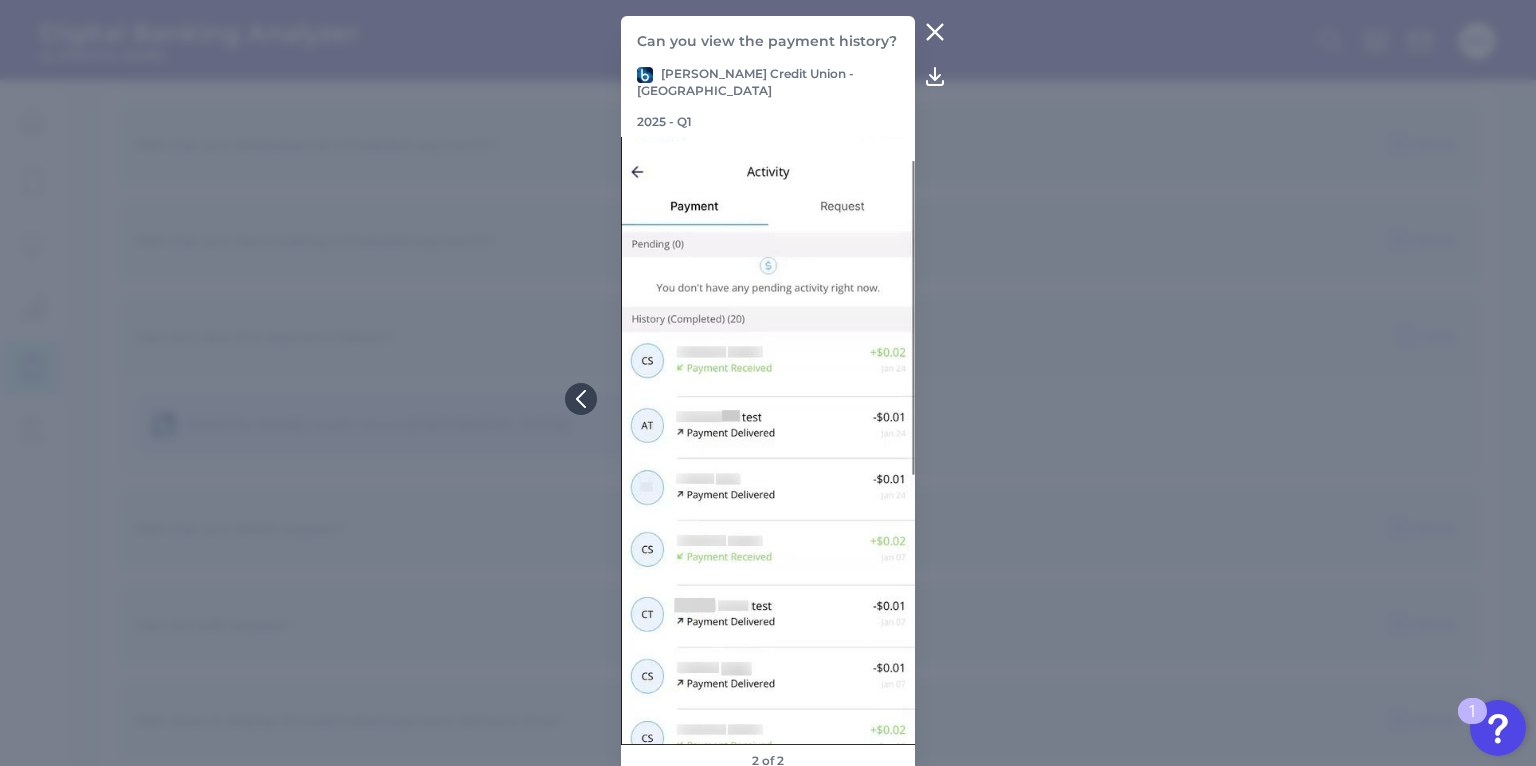 click 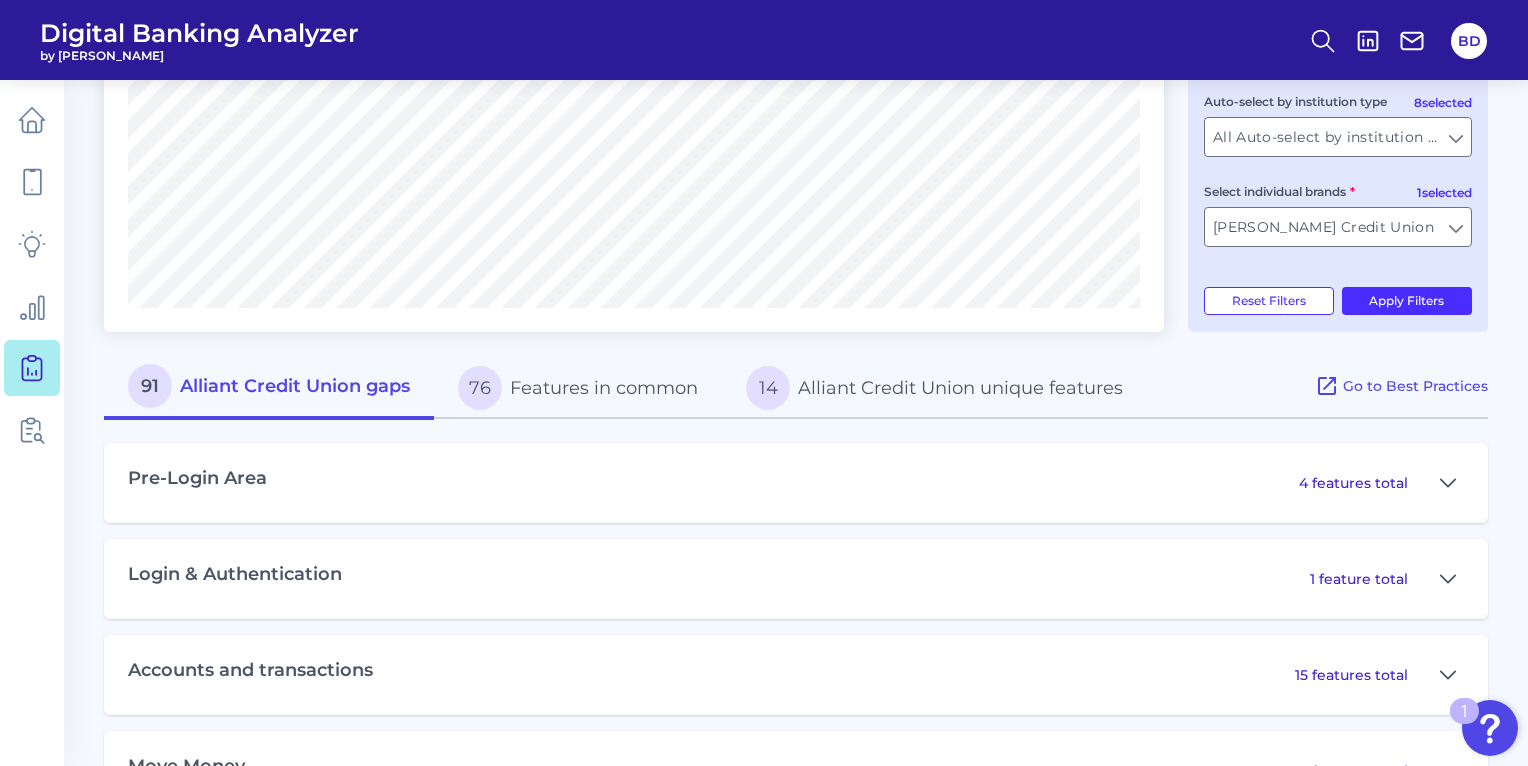 scroll, scrollTop: 630, scrollLeft: 0, axis: vertical 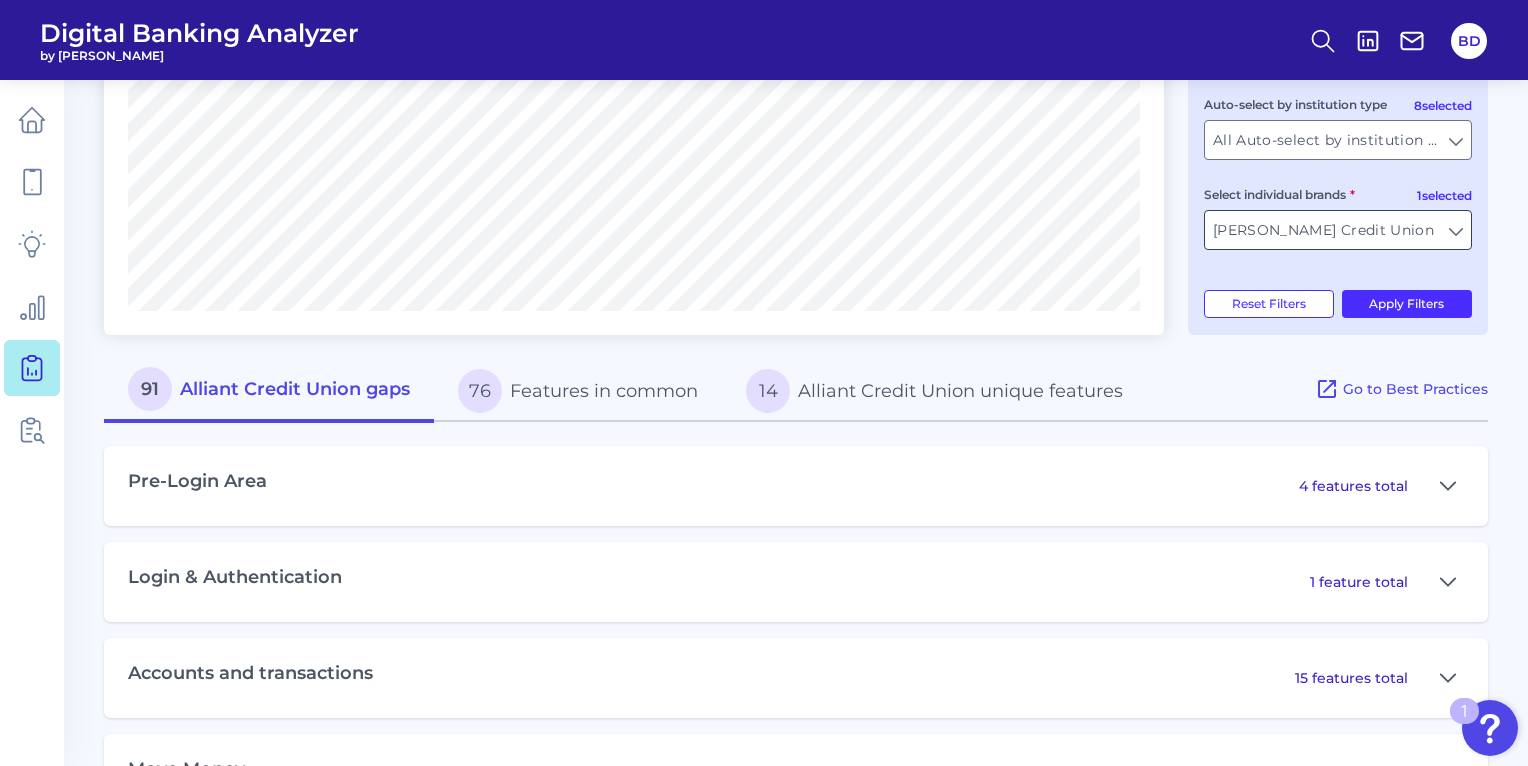 click on "[PERSON_NAME] Credit Union" at bounding box center (1338, 230) 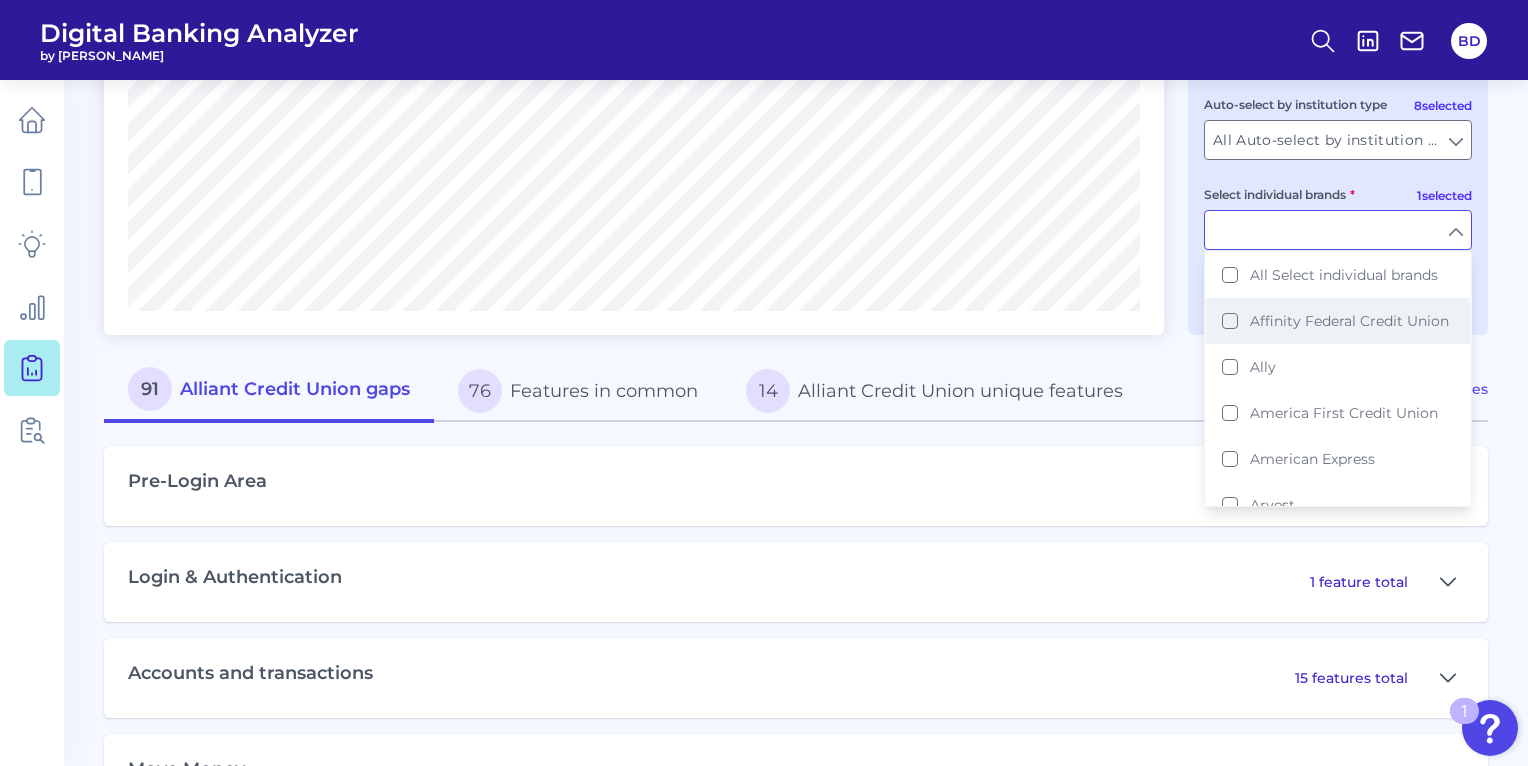click on "Affinity Federal Credit Union" at bounding box center (1338, 321) 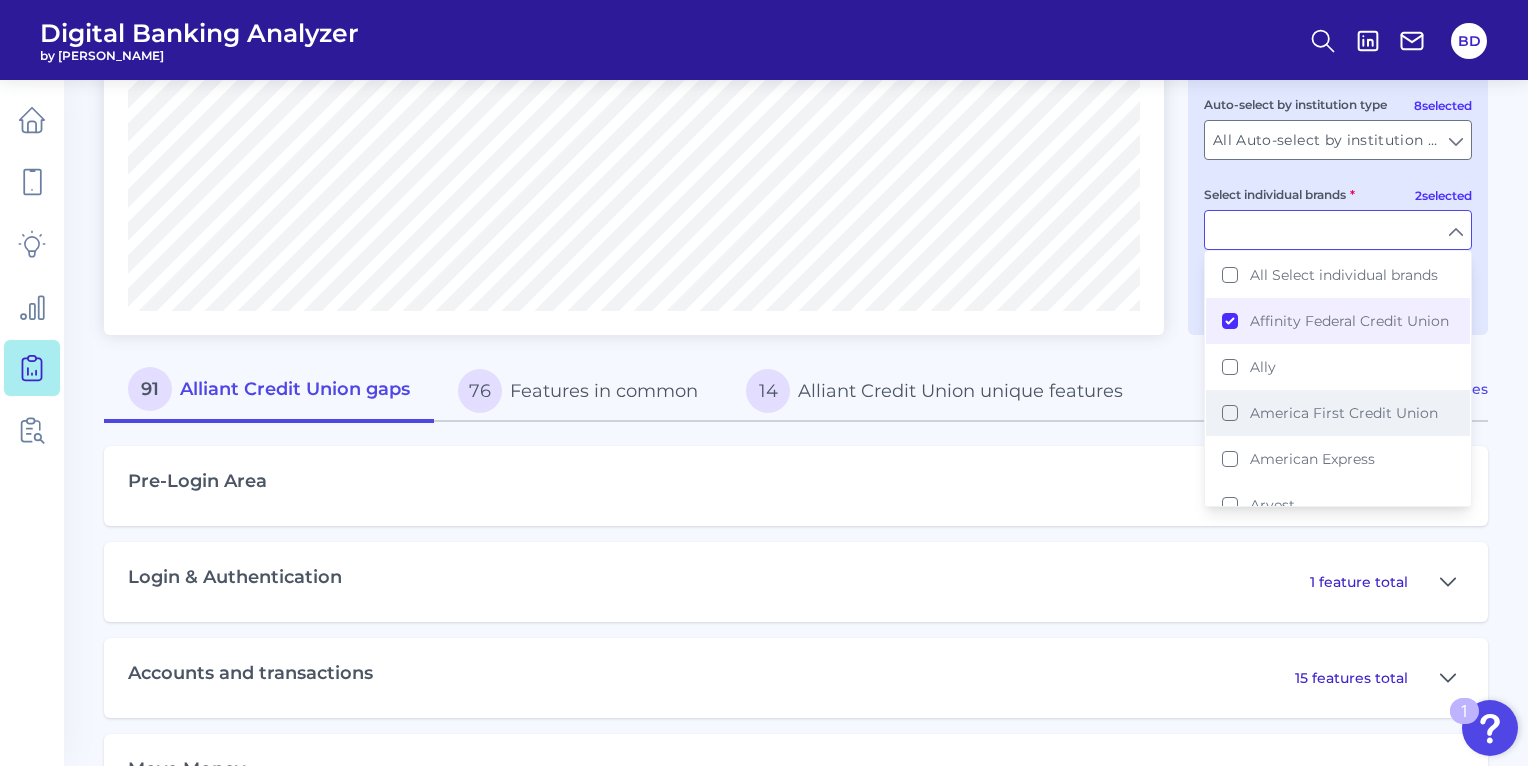 click on "America First Credit Union" at bounding box center [1338, 413] 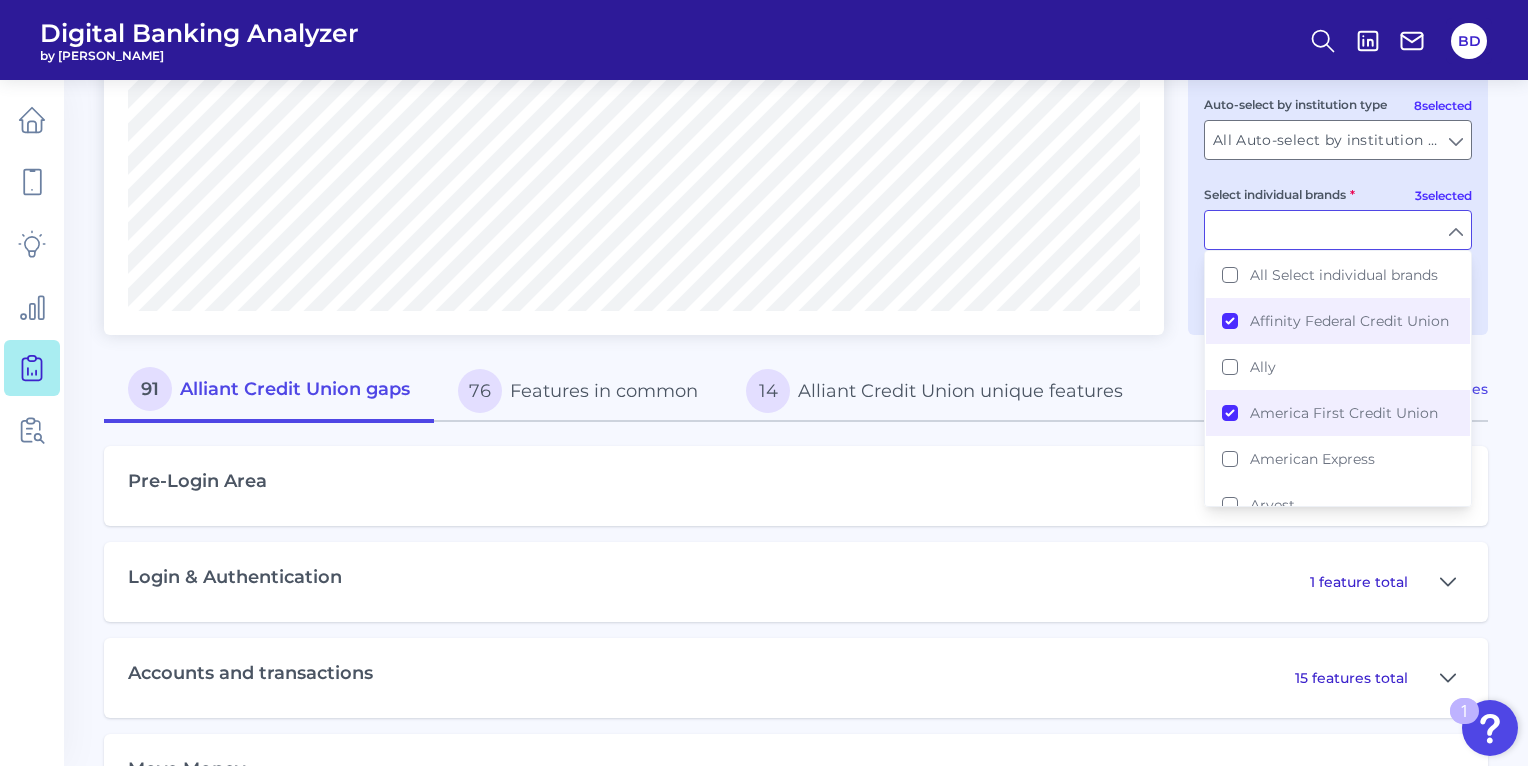 click on "Gap Analysis Download Hide  Filters Compare one brand to other brands One to One View Prioritization View Count Percentage 91 Alliant Credit Union gaps 76 Features in common 14 Alliant Credit Union unique features Go to Best Practices Pre-Login Area 4 features total Login & Authentication 1 feature total Accounts and transactions 15 features total Move Money 24 features total Is there a payment hub? Show Enable/Disable Payment to specific merchant types Show Are the limits of the card freeze explained to the user? Show Can the users contacts be automatically pulled from the device? Show Can you add a message to the payment? Show Does it show a list of the payees you pay the most frequently? Show Does it display the estimated transfer time? (US ONLY) Show P2P: Can you delete/cancel scheduled payments? Show P2P: Can you view existing scheduled payments? Show Can you view the payment history? Hide Baxter Credit Union (US) P2P: Can you delete payees? Show Can you edit payees? Show Show Show Show Show Show Show 1" at bounding box center [764, 1563] 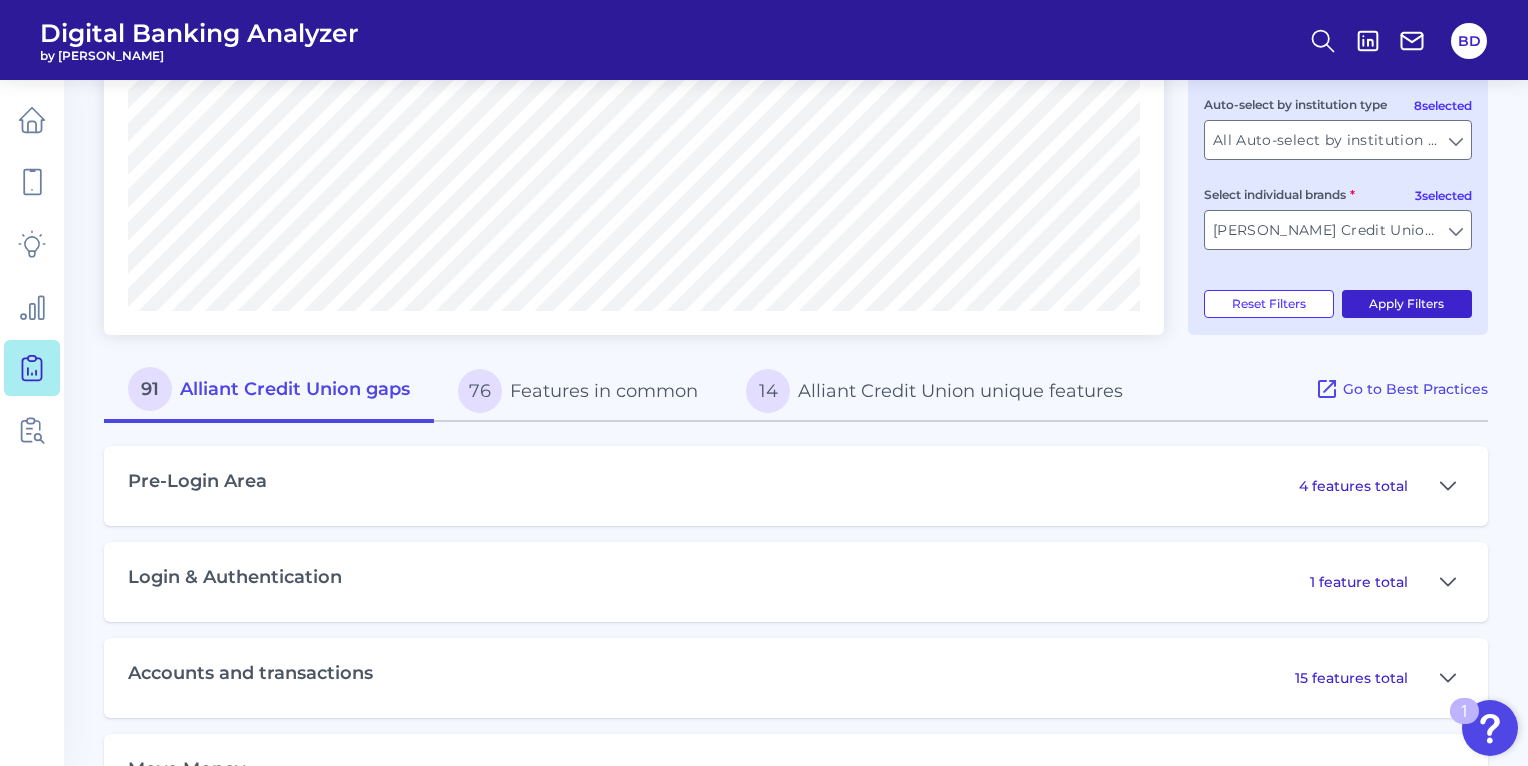click on "Apply Filters" at bounding box center (1407, 304) 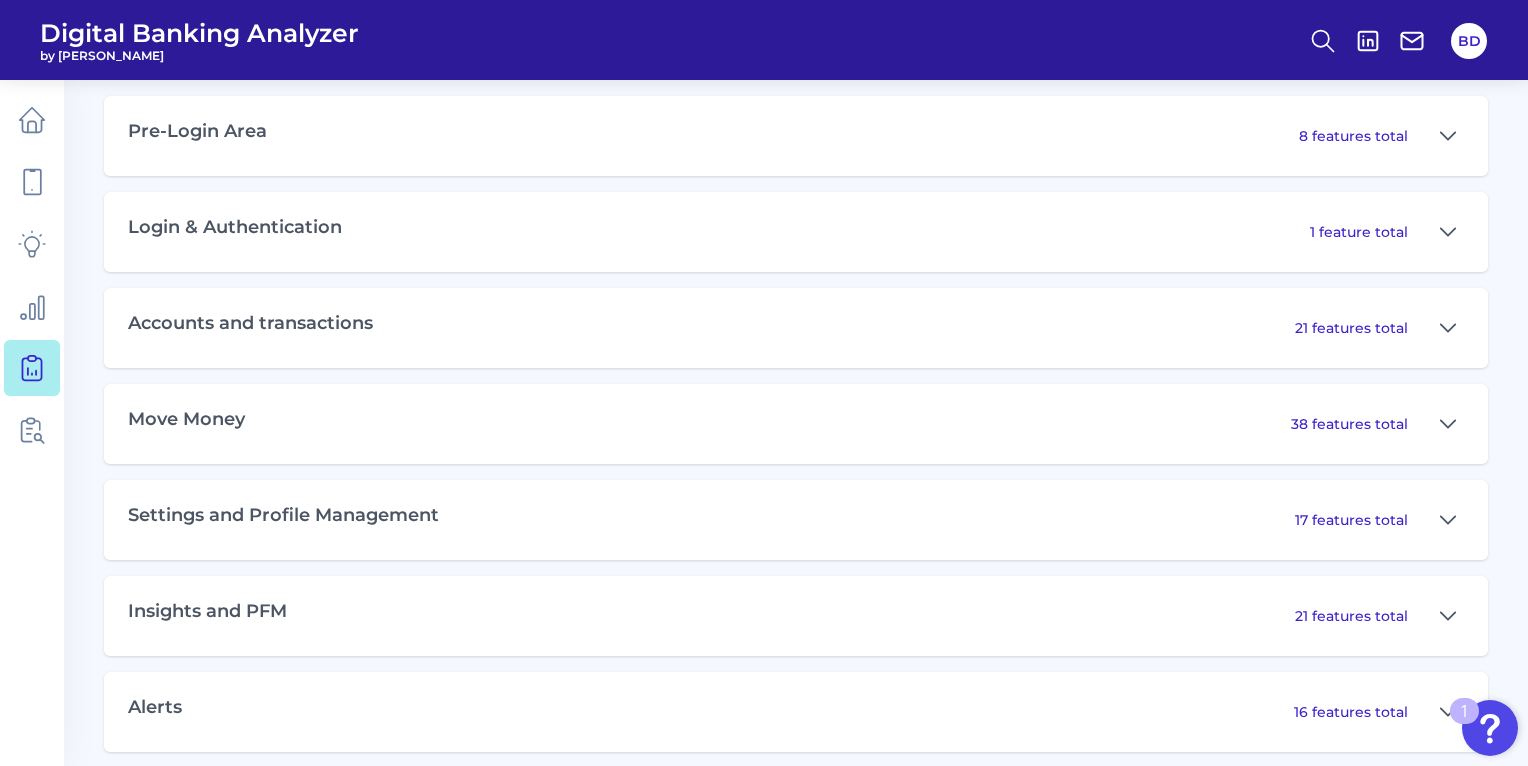 scroll, scrollTop: 985, scrollLeft: 0, axis: vertical 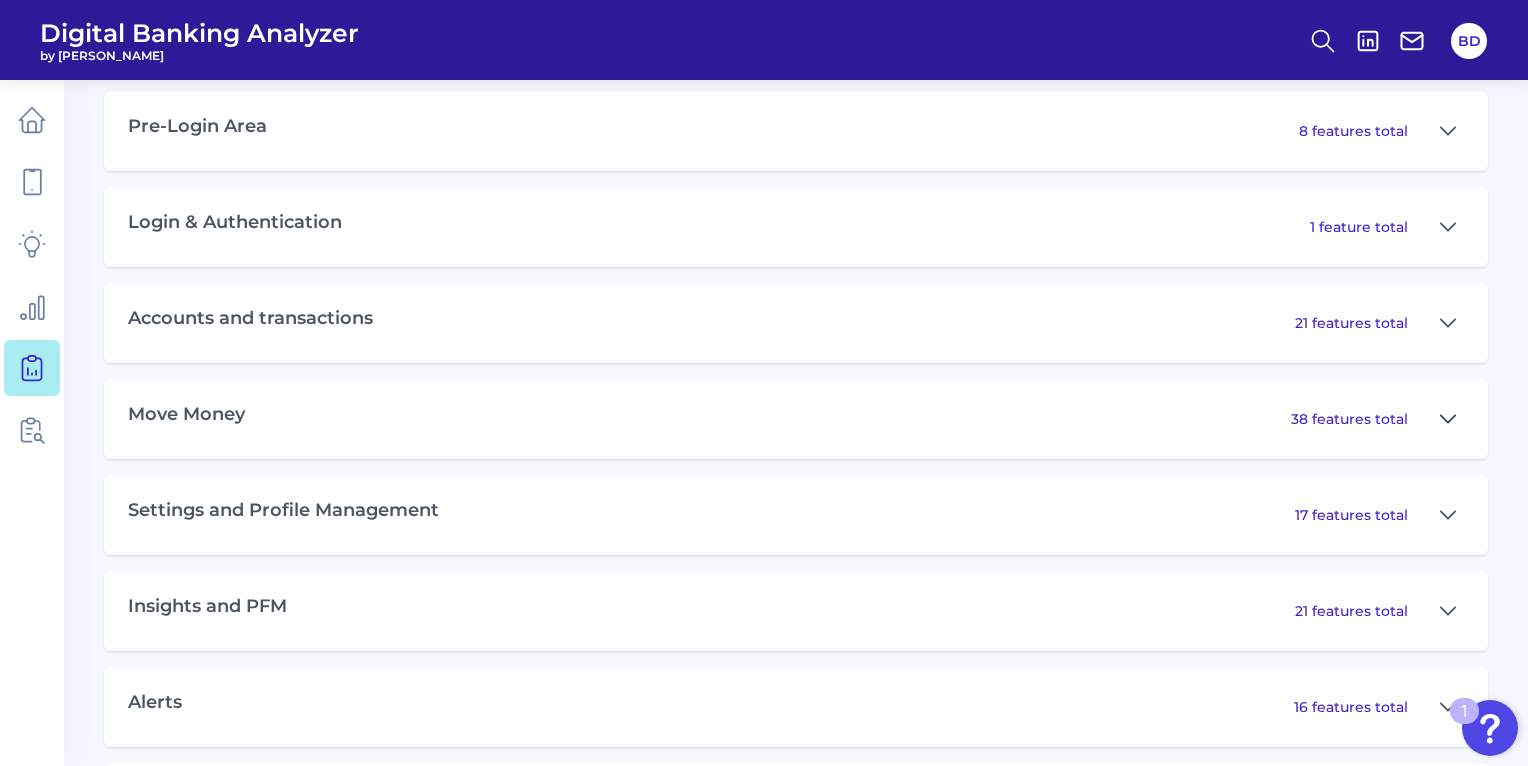 click 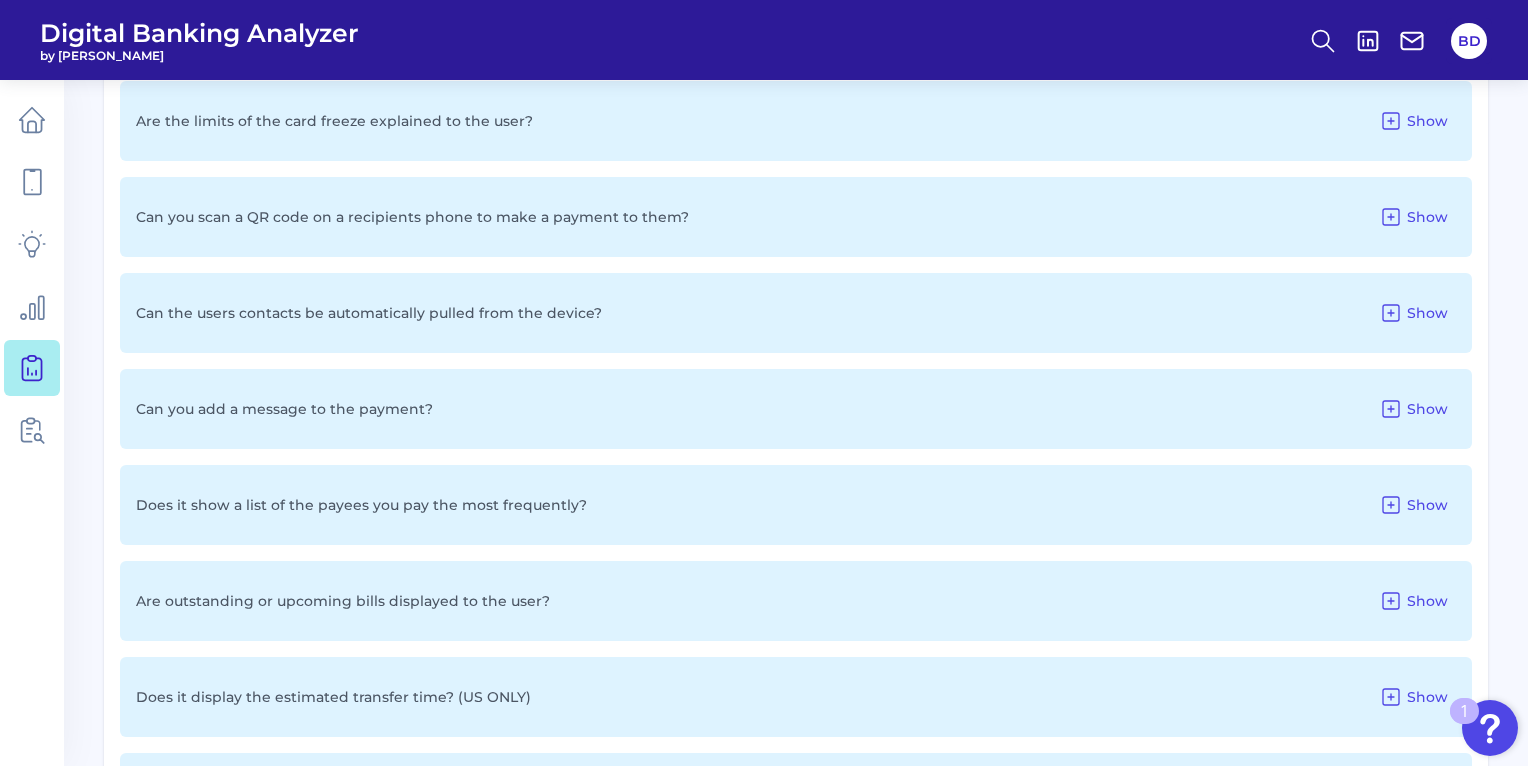 scroll, scrollTop: 1396, scrollLeft: 0, axis: vertical 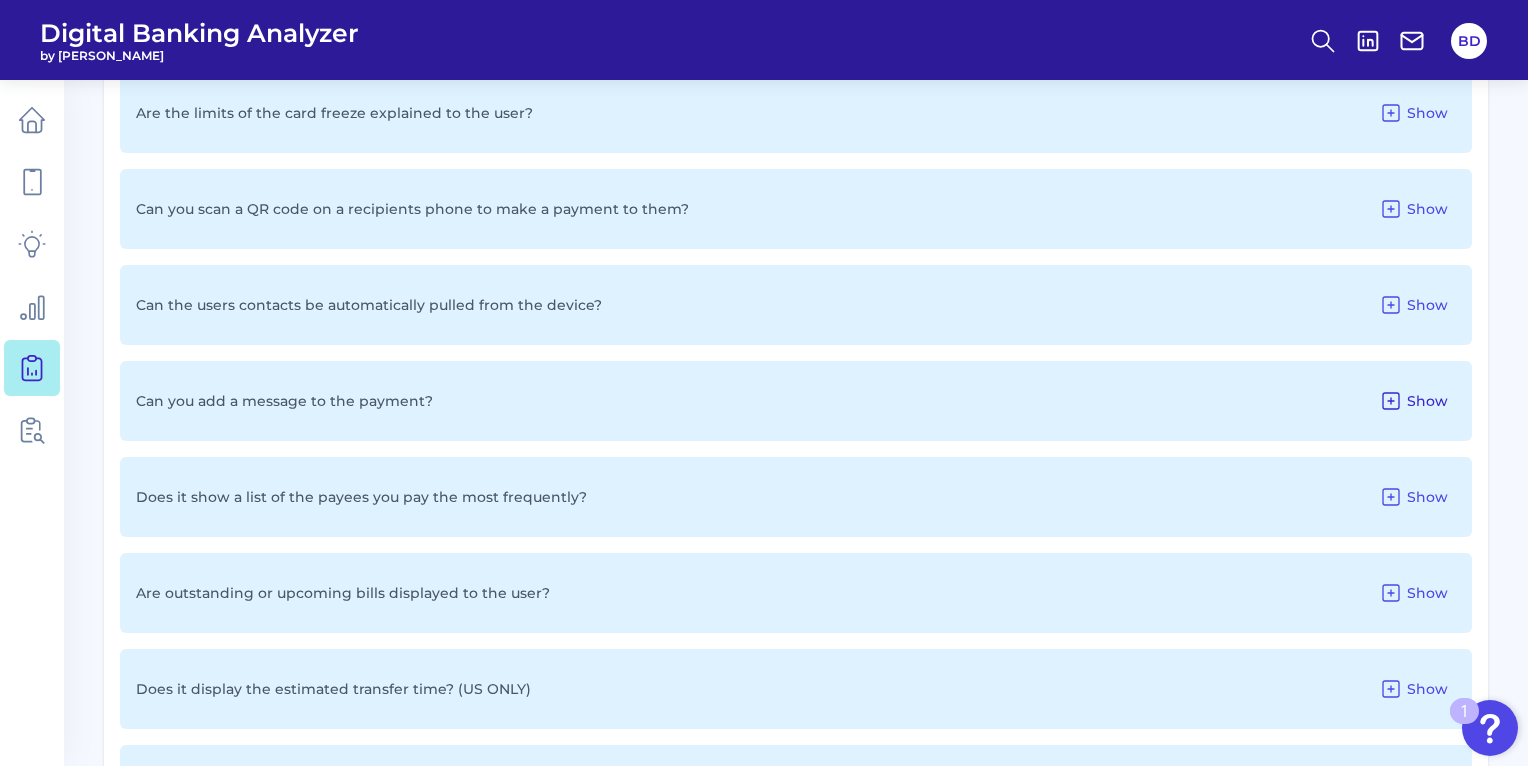 click 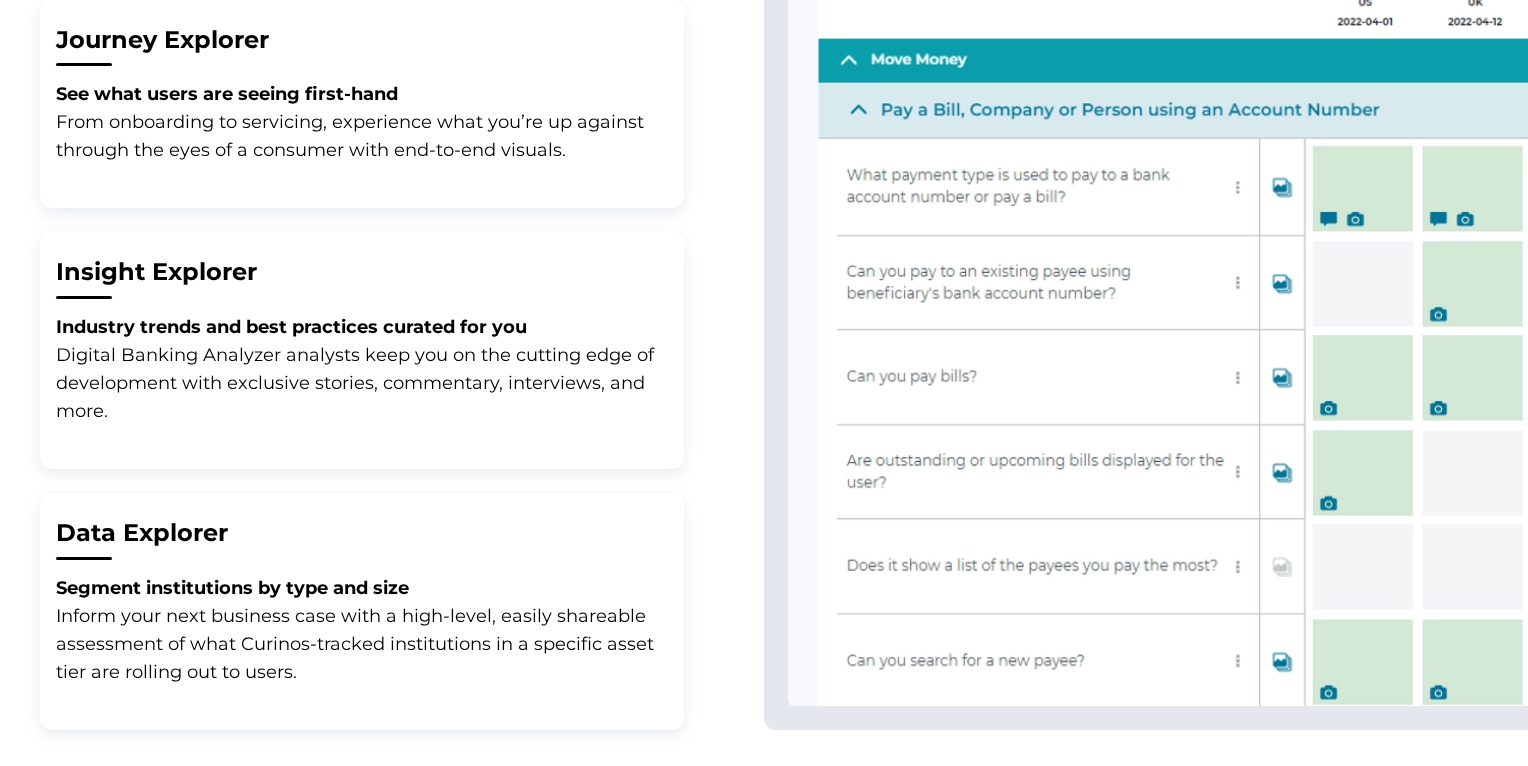 type on "[EMAIL_ADDRESS][DOMAIN_NAME]" 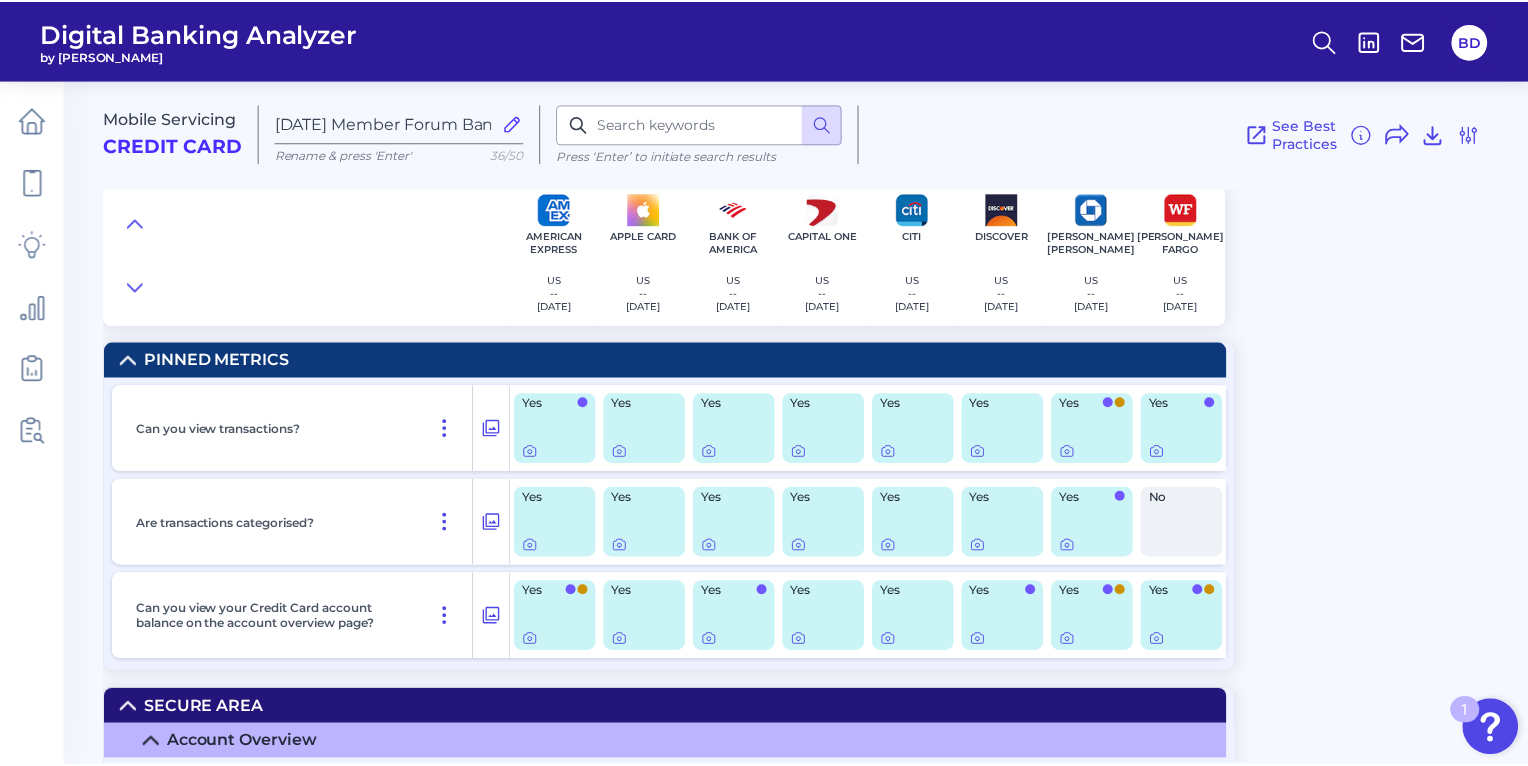 scroll, scrollTop: 0, scrollLeft: 0, axis: both 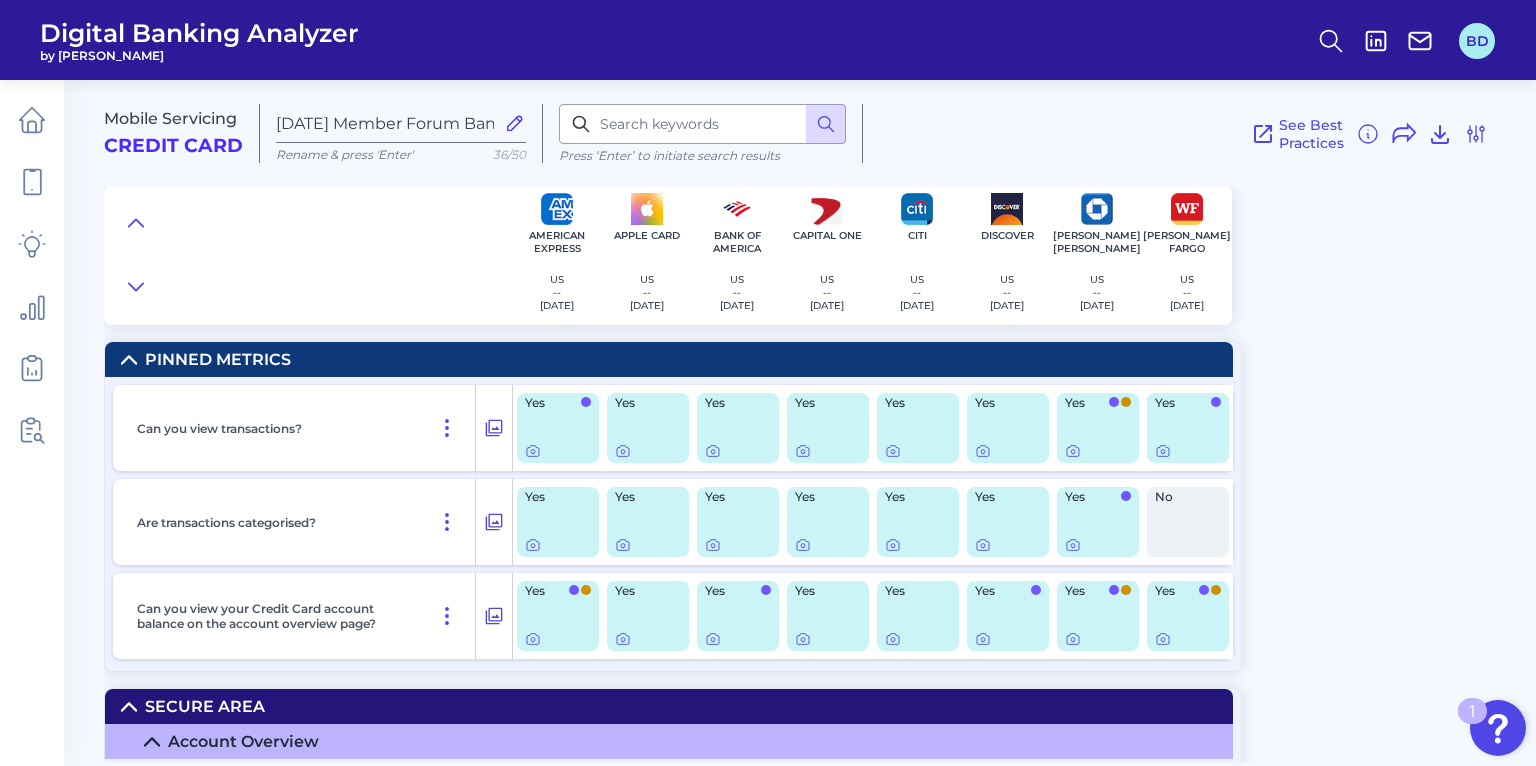 click on "BD" at bounding box center [1477, 41] 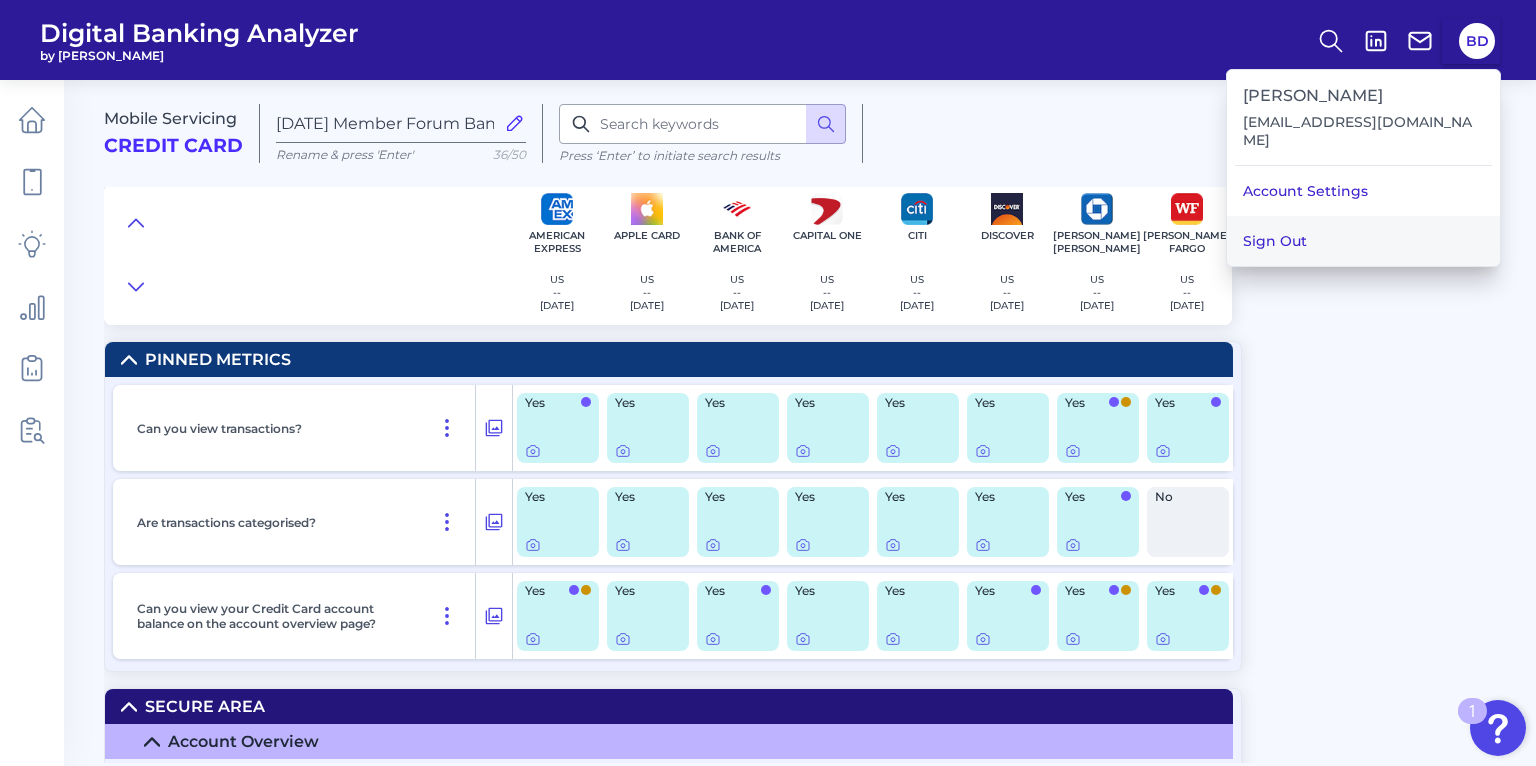 click on "Sign Out" at bounding box center (1363, 241) 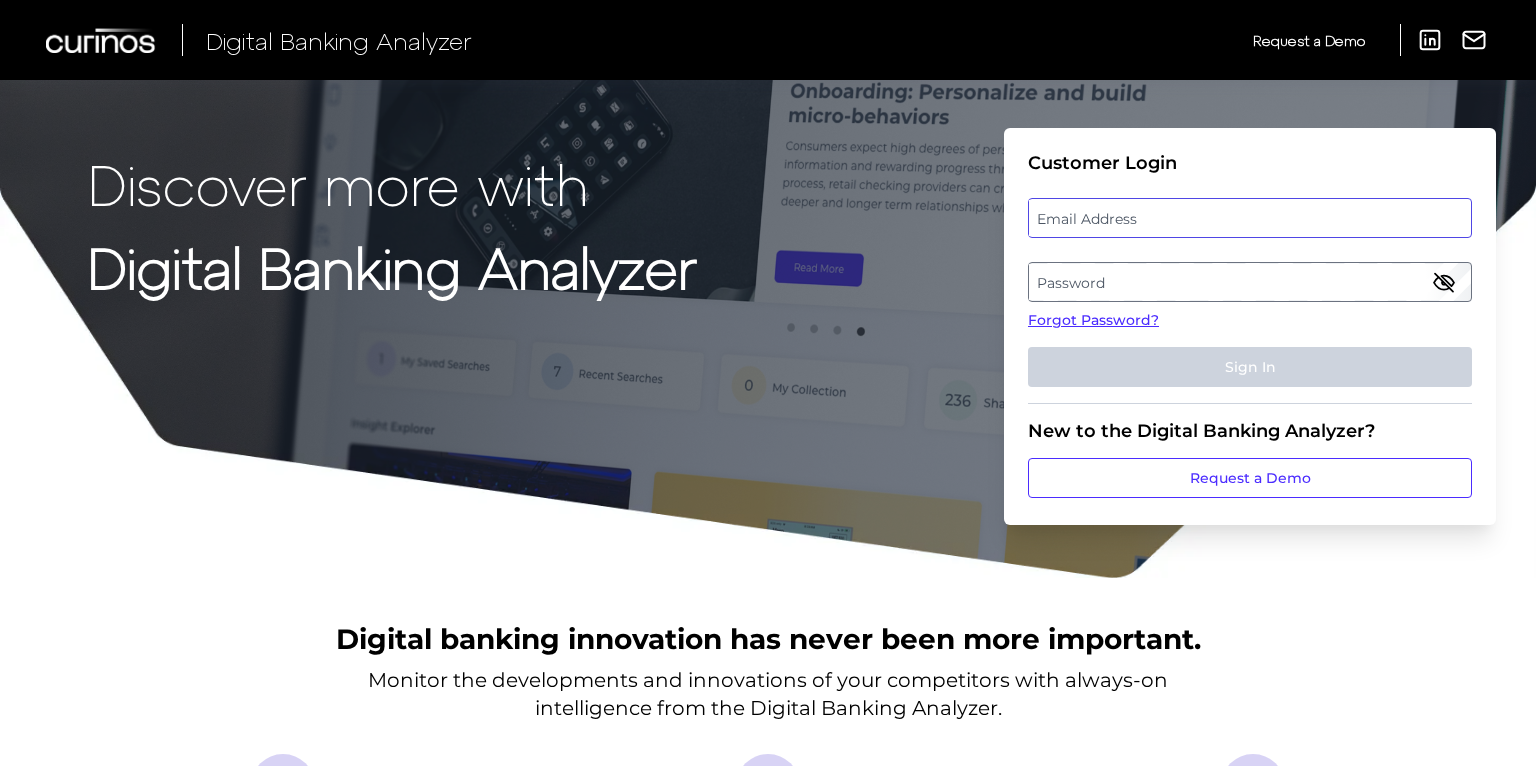 type on "[EMAIL_ADDRESS][DOMAIN_NAME]" 